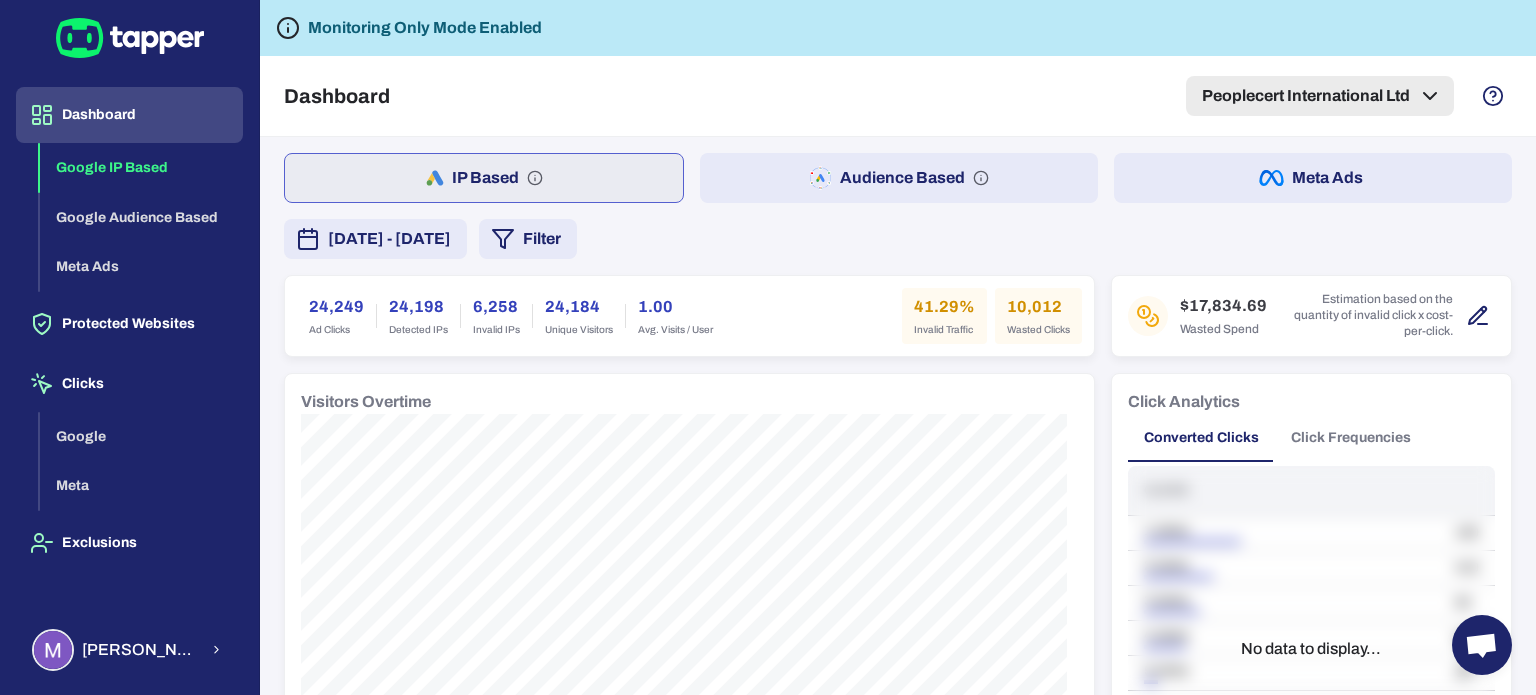 scroll, scrollTop: 0, scrollLeft: 0, axis: both 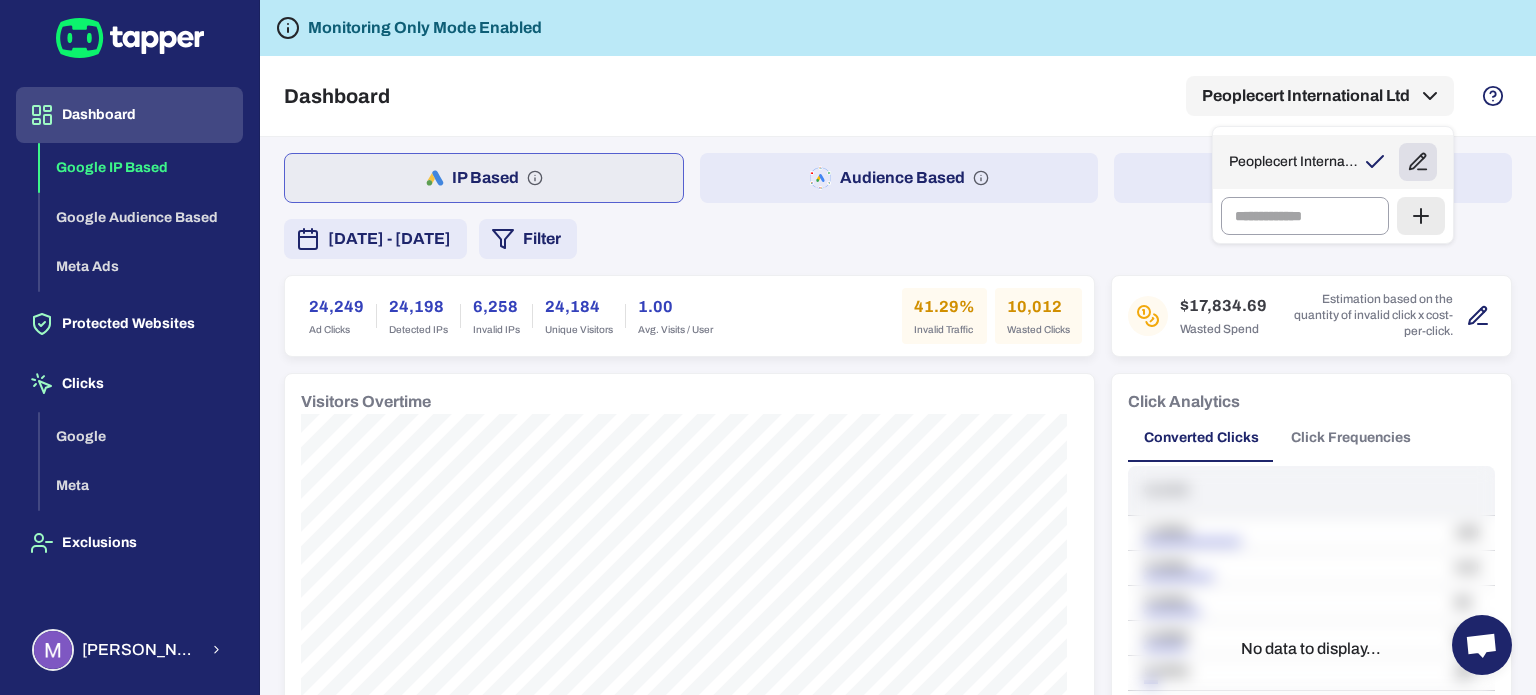 click 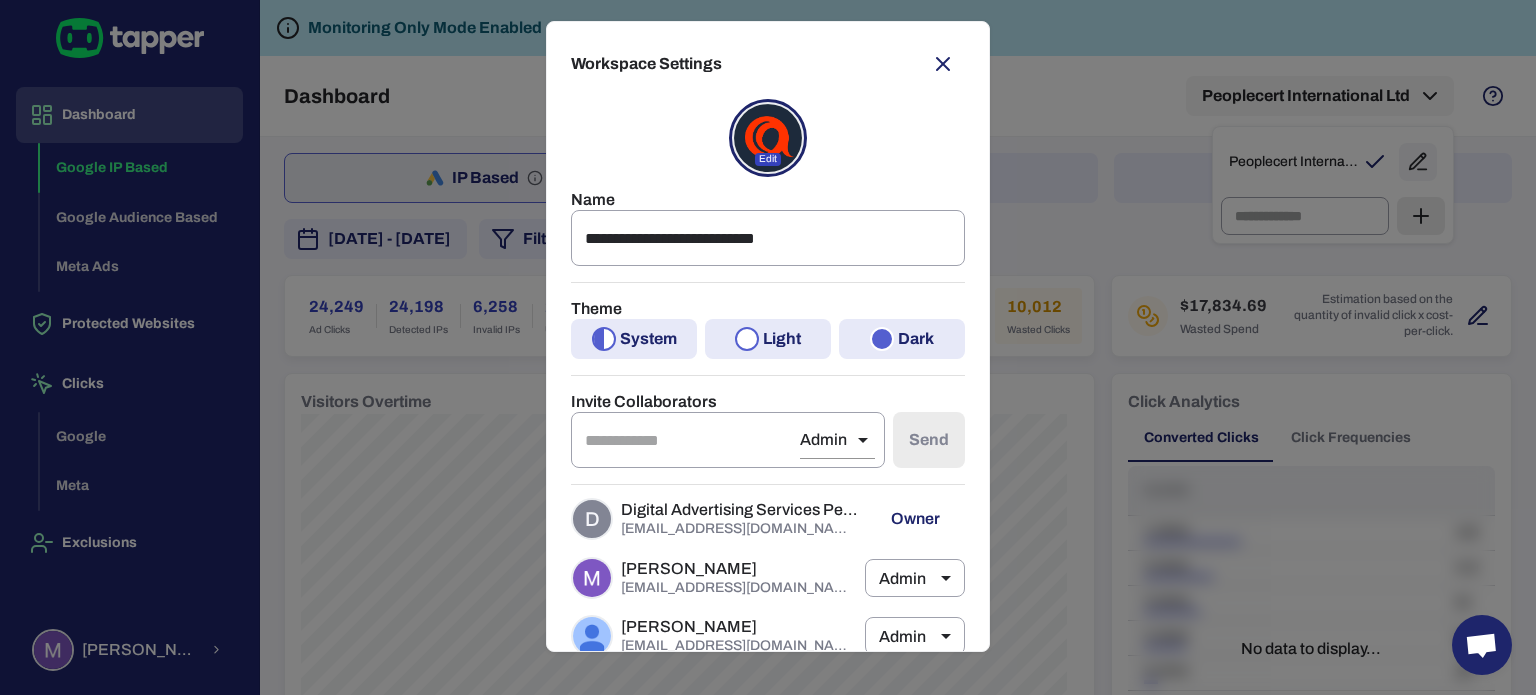 scroll, scrollTop: 0, scrollLeft: 0, axis: both 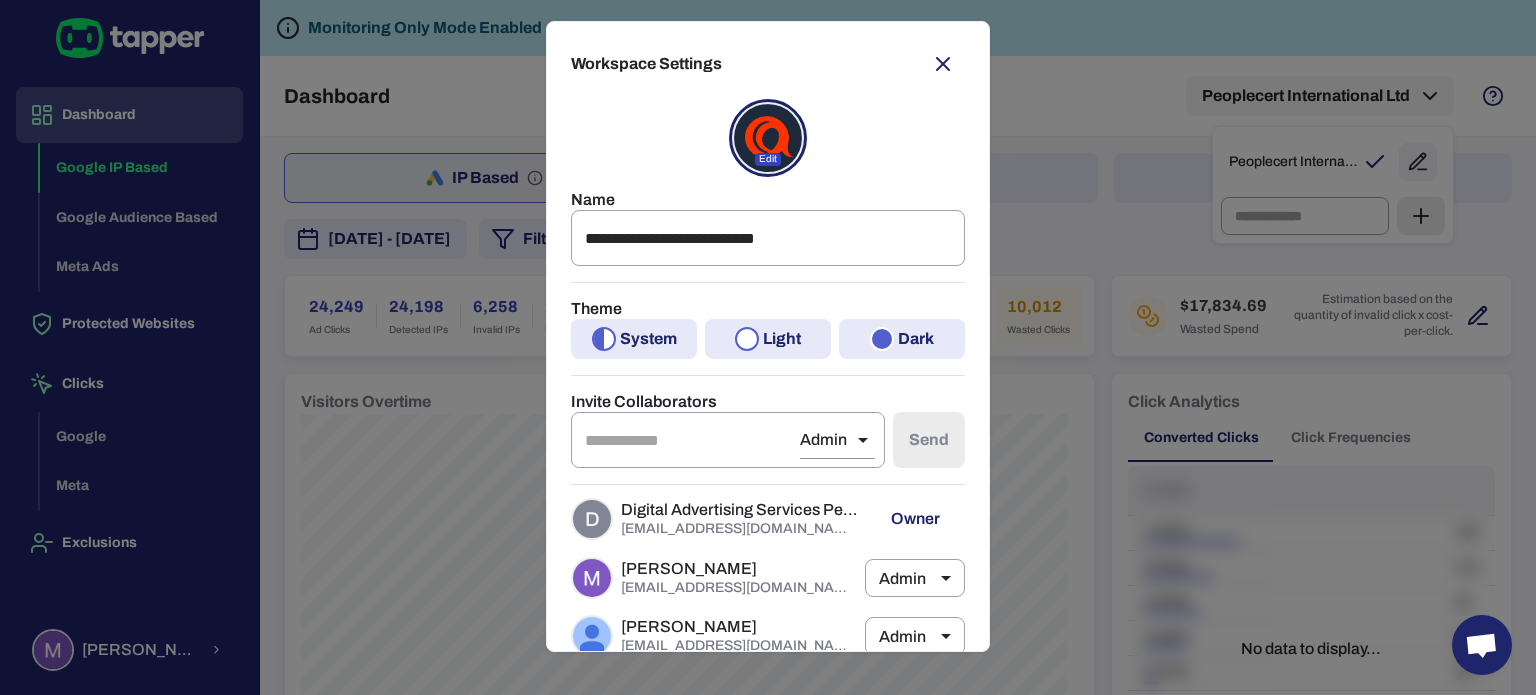 click on "**********" at bounding box center [768, 347] 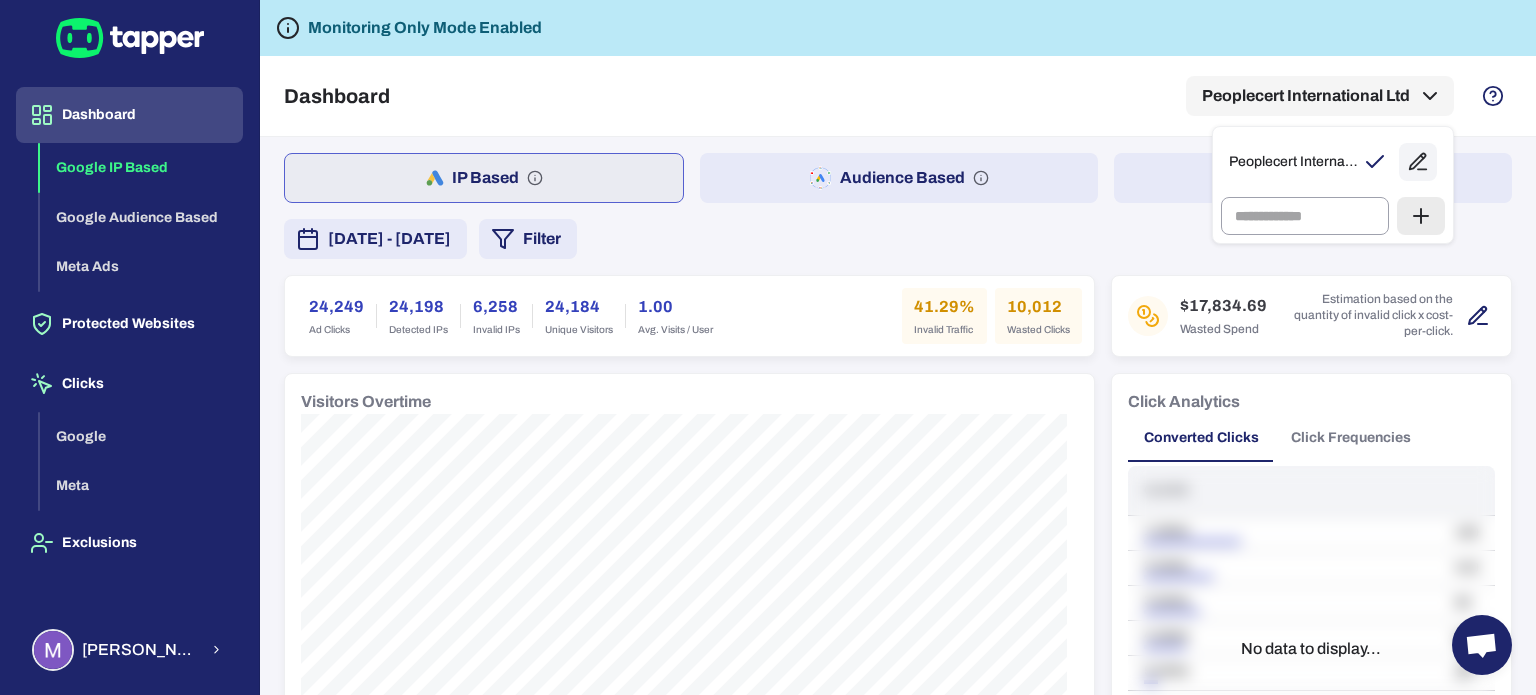 click at bounding box center (768, 347) 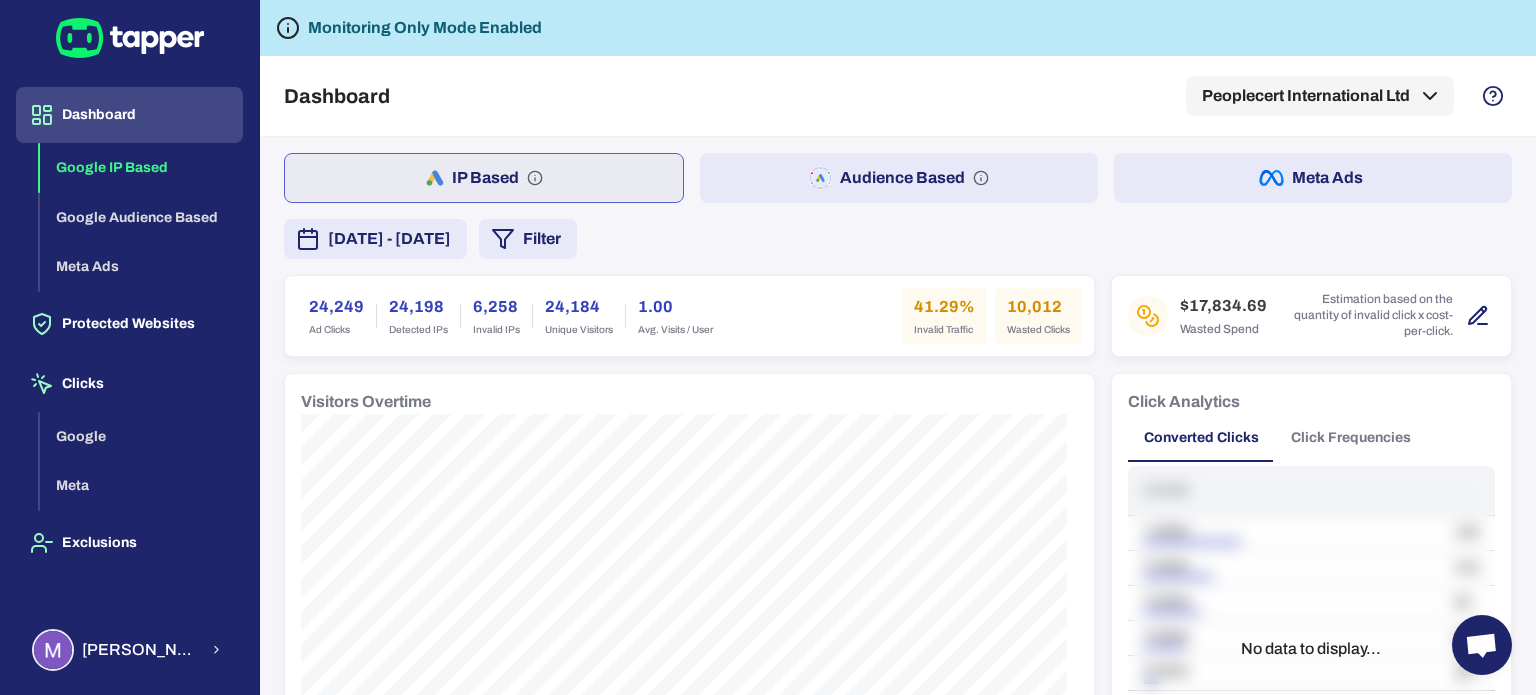 click on "Filter" at bounding box center (528, 239) 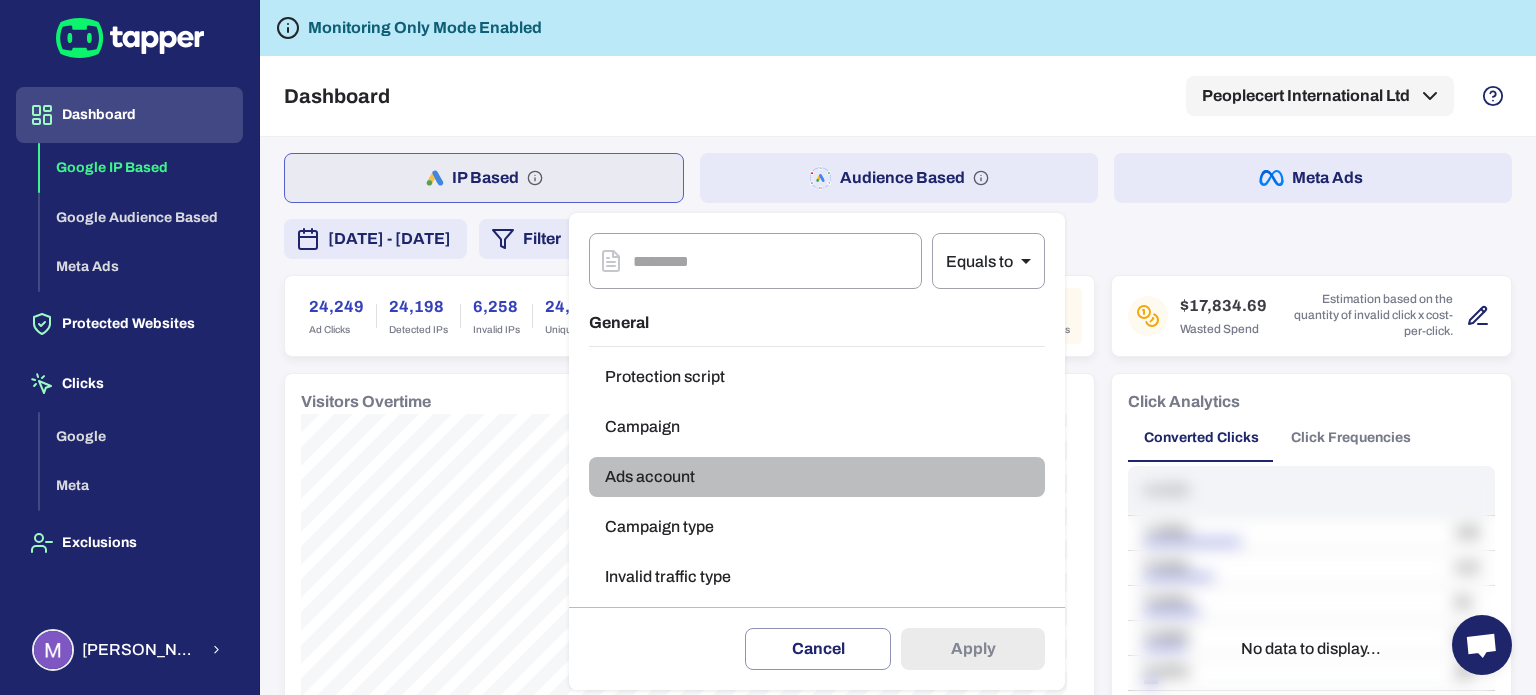 click on "Ads account" at bounding box center (817, 477) 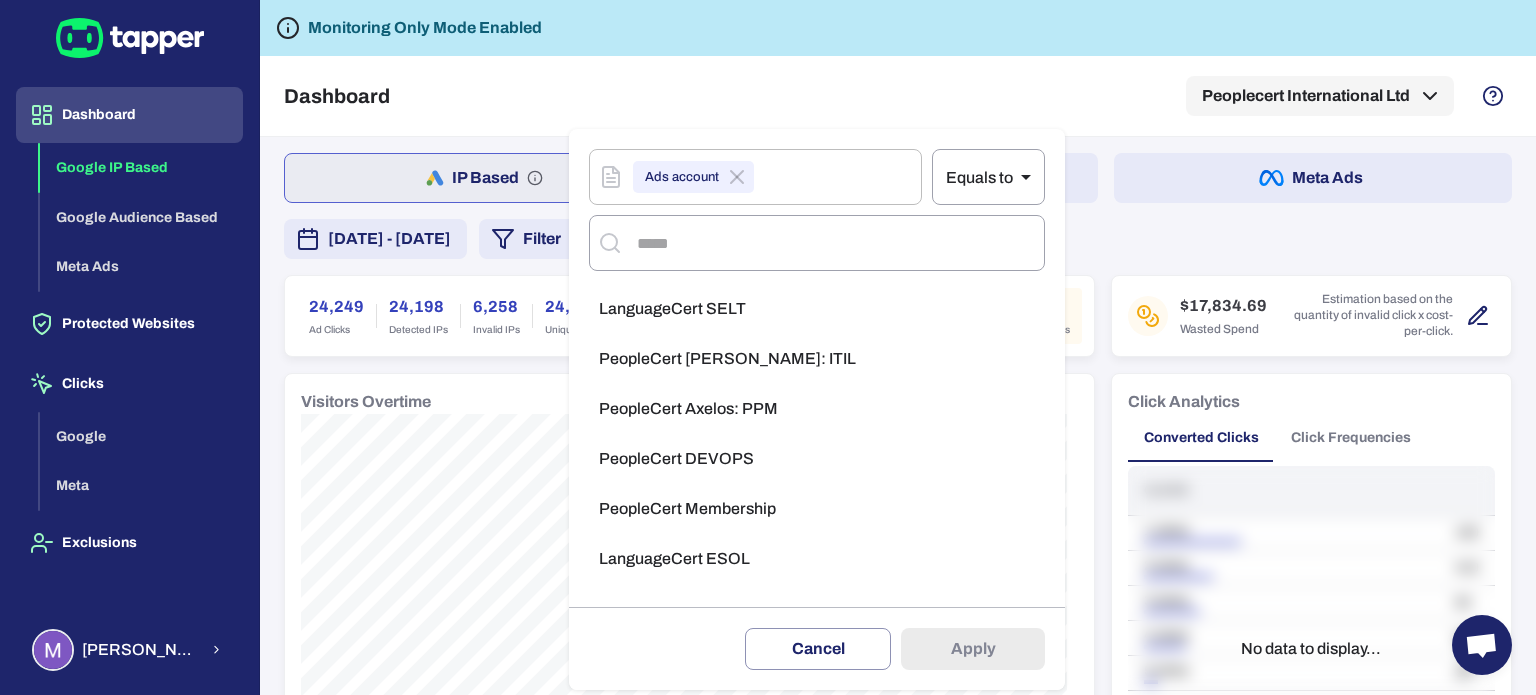 click on "LanguageCert SELT" at bounding box center [817, 309] 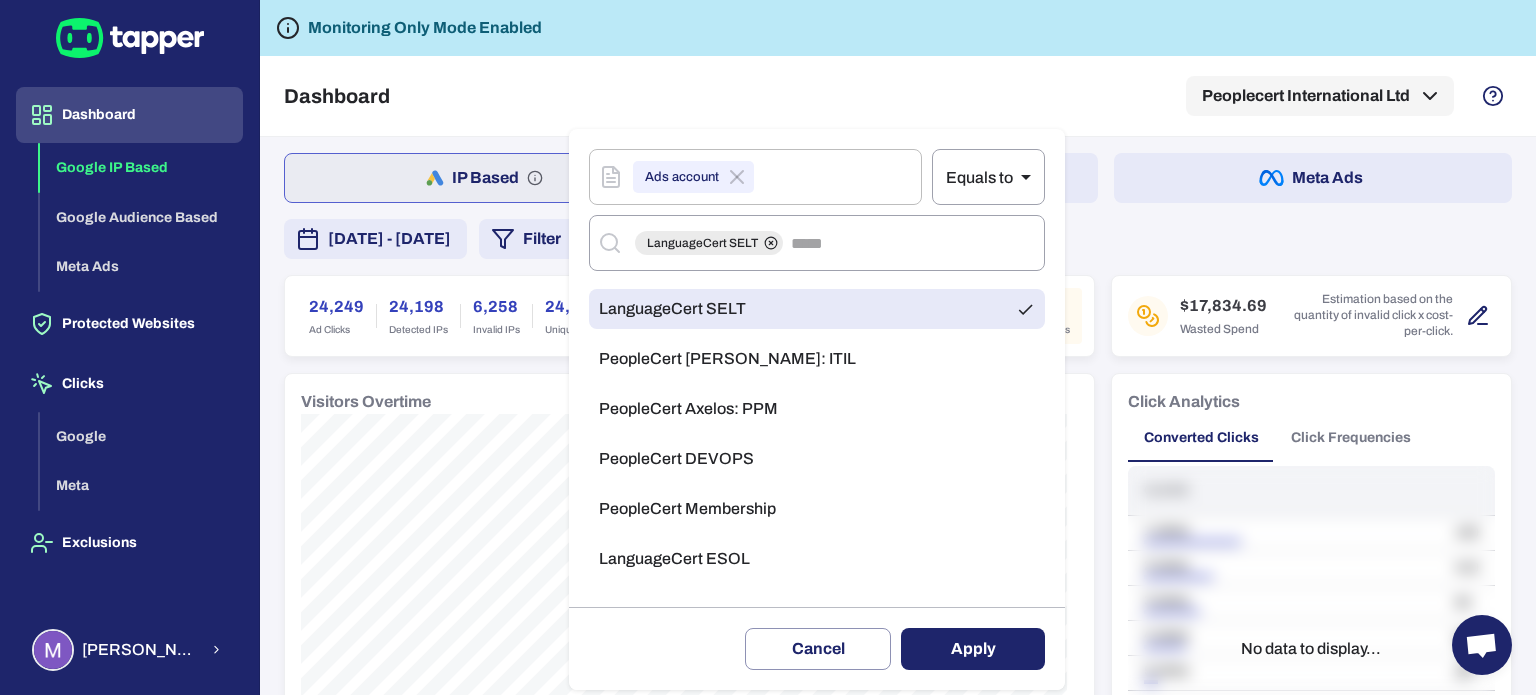 click on "Apply" at bounding box center [973, 649] 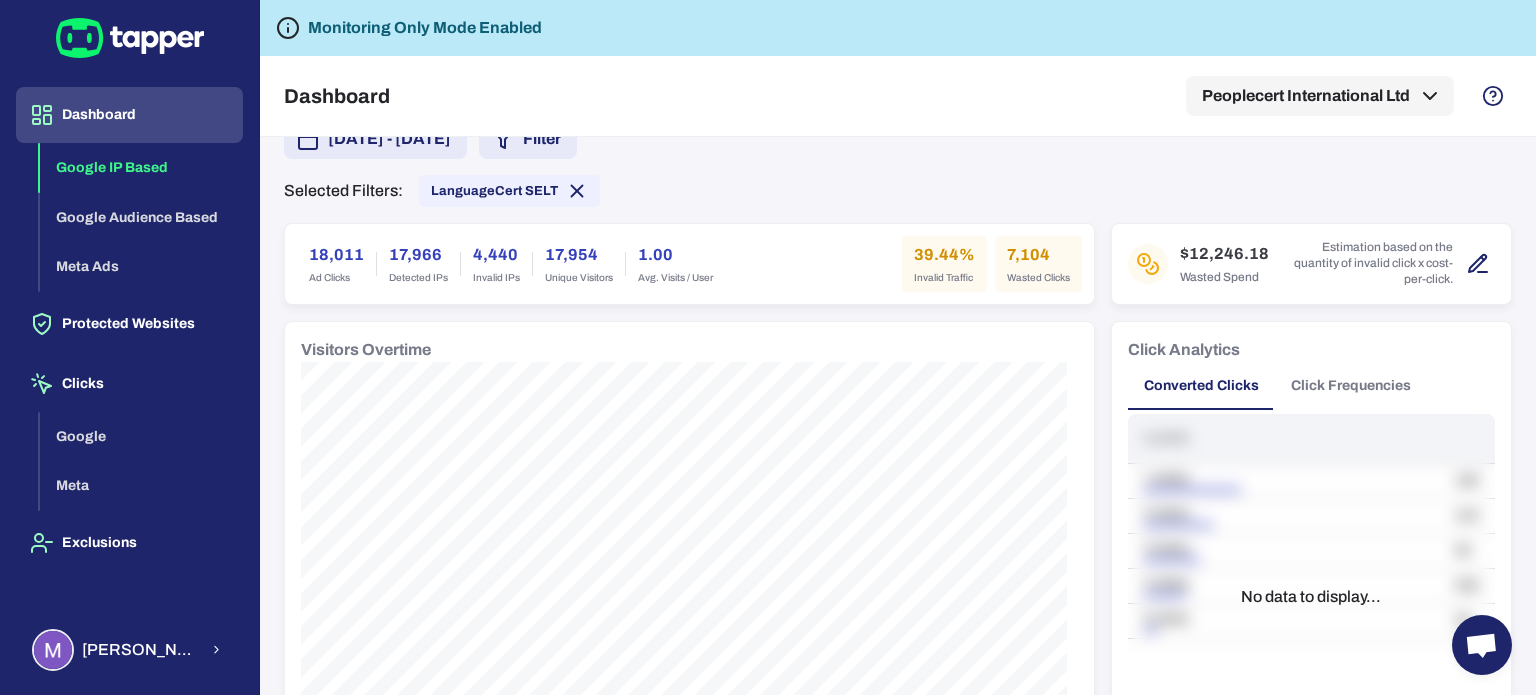 scroll, scrollTop: 0, scrollLeft: 0, axis: both 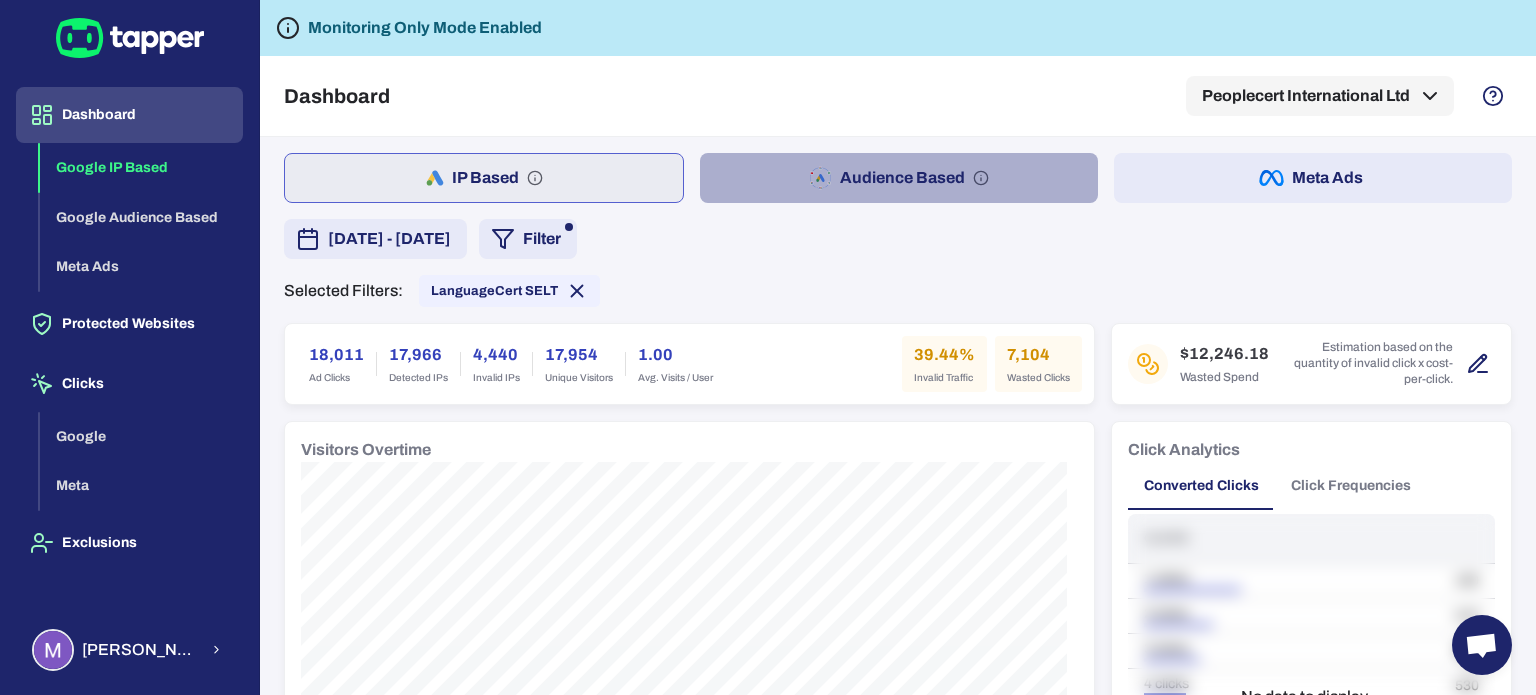 click on "Audience Based" at bounding box center (899, 178) 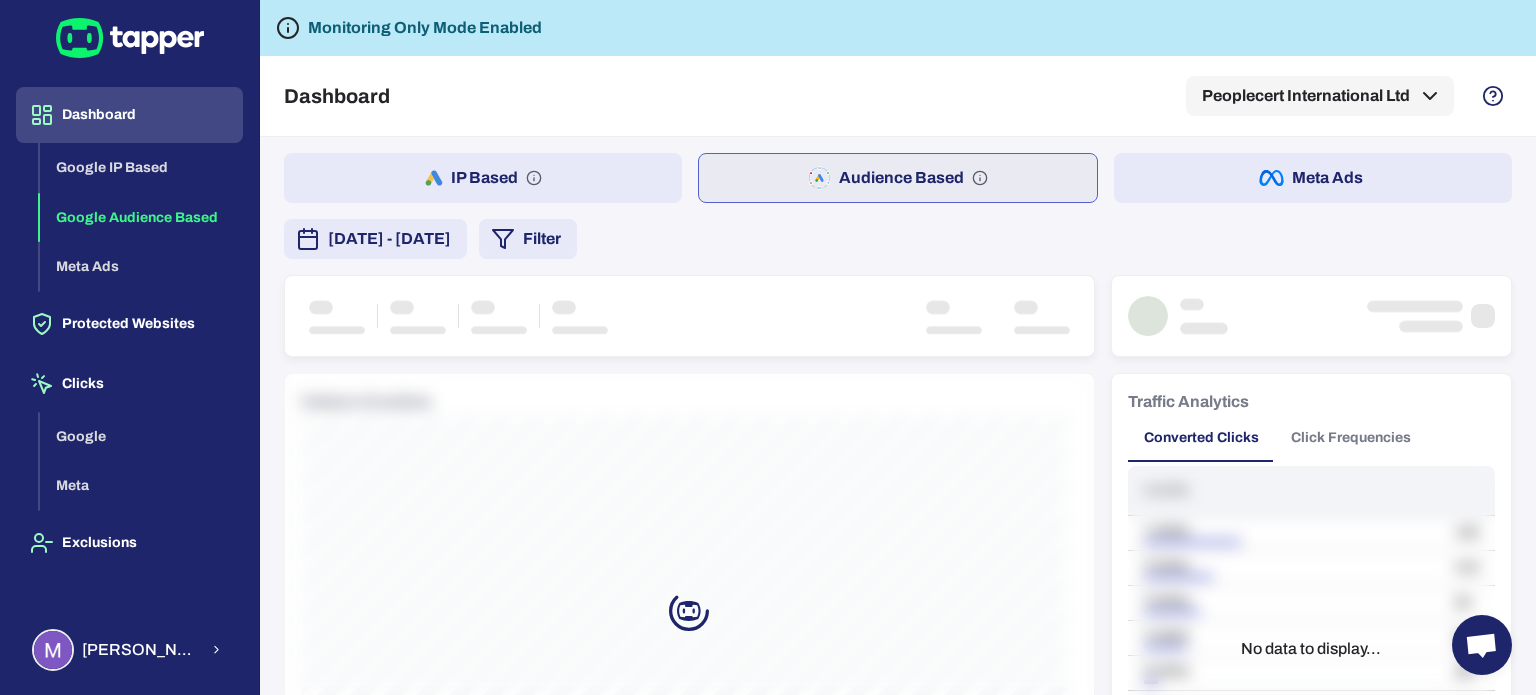 click on "Meta Ads" at bounding box center [1313, 178] 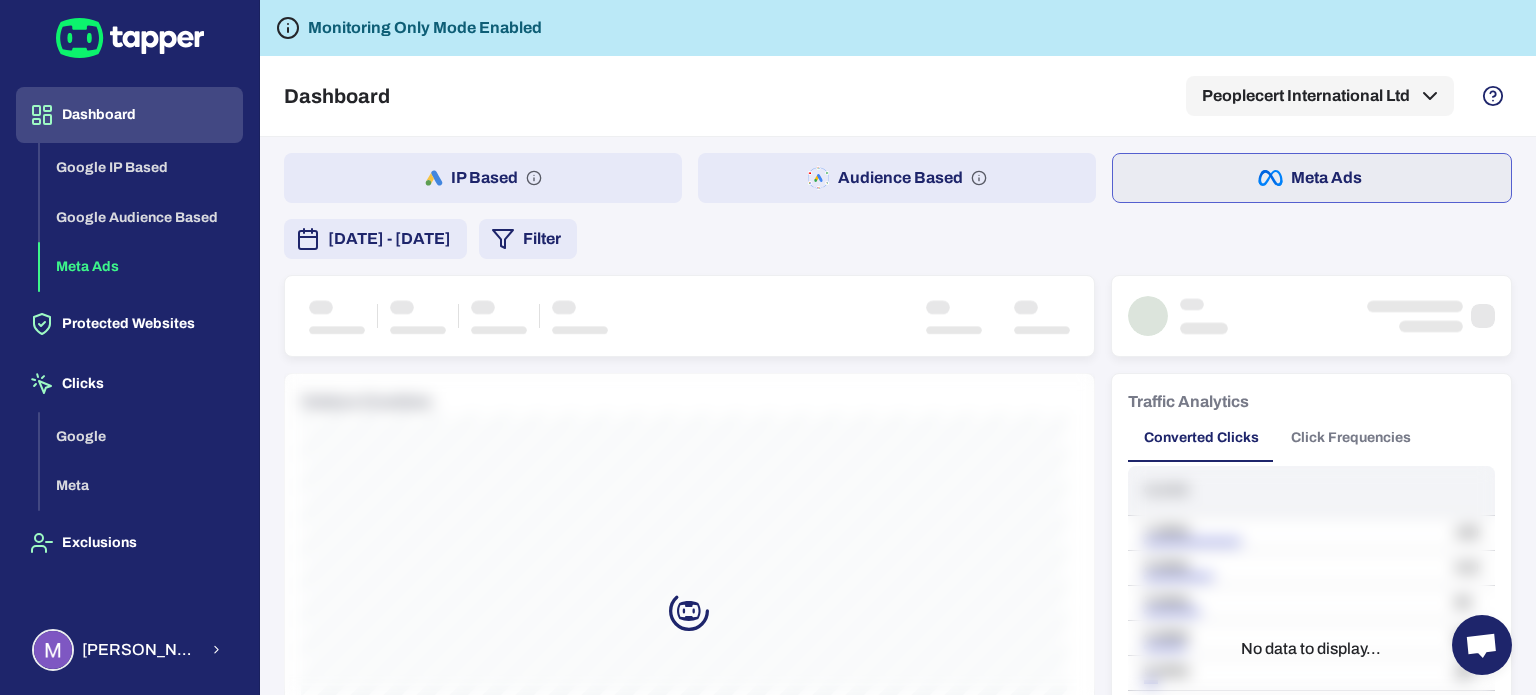 click on "Audience Based" at bounding box center (897, 178) 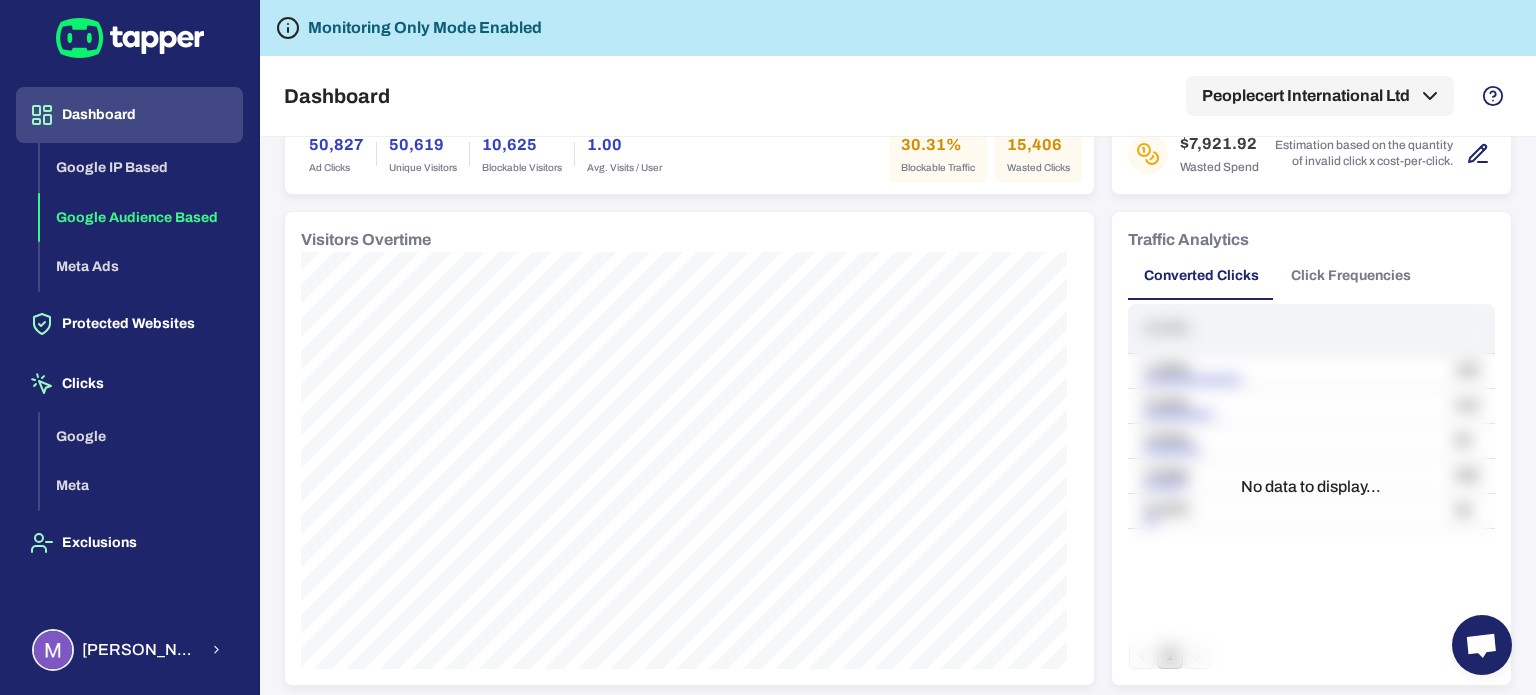 scroll, scrollTop: 200, scrollLeft: 0, axis: vertical 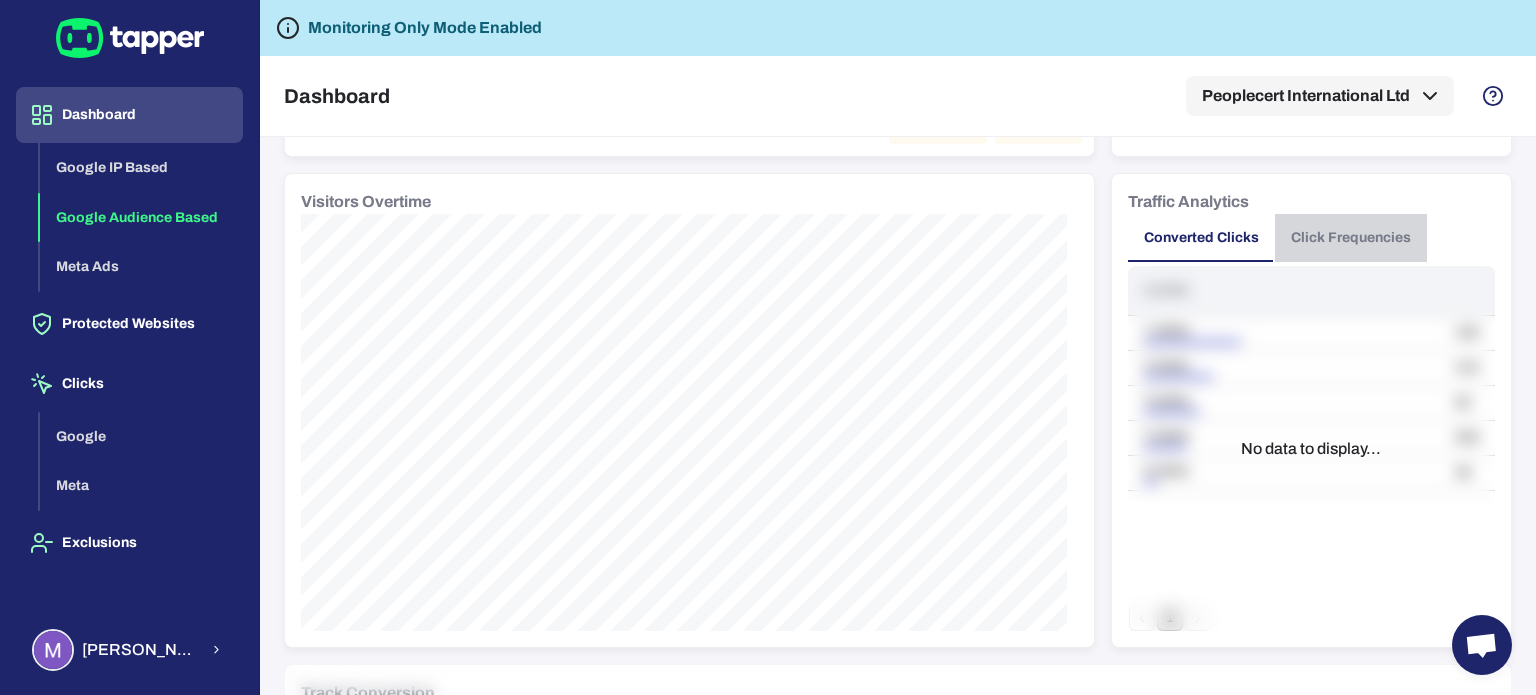 click on "Click Frequencies" at bounding box center [1351, 238] 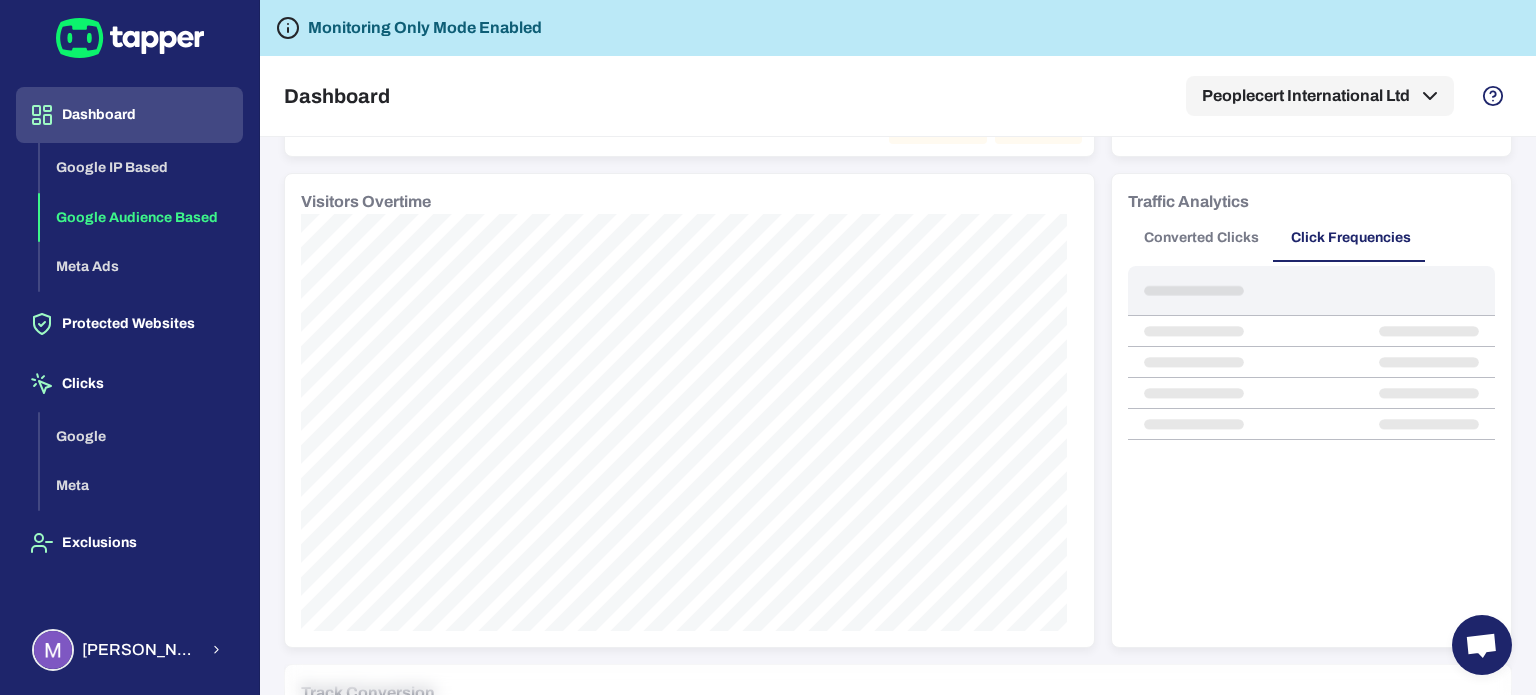 click on "Converted Clicks" at bounding box center [1201, 238] 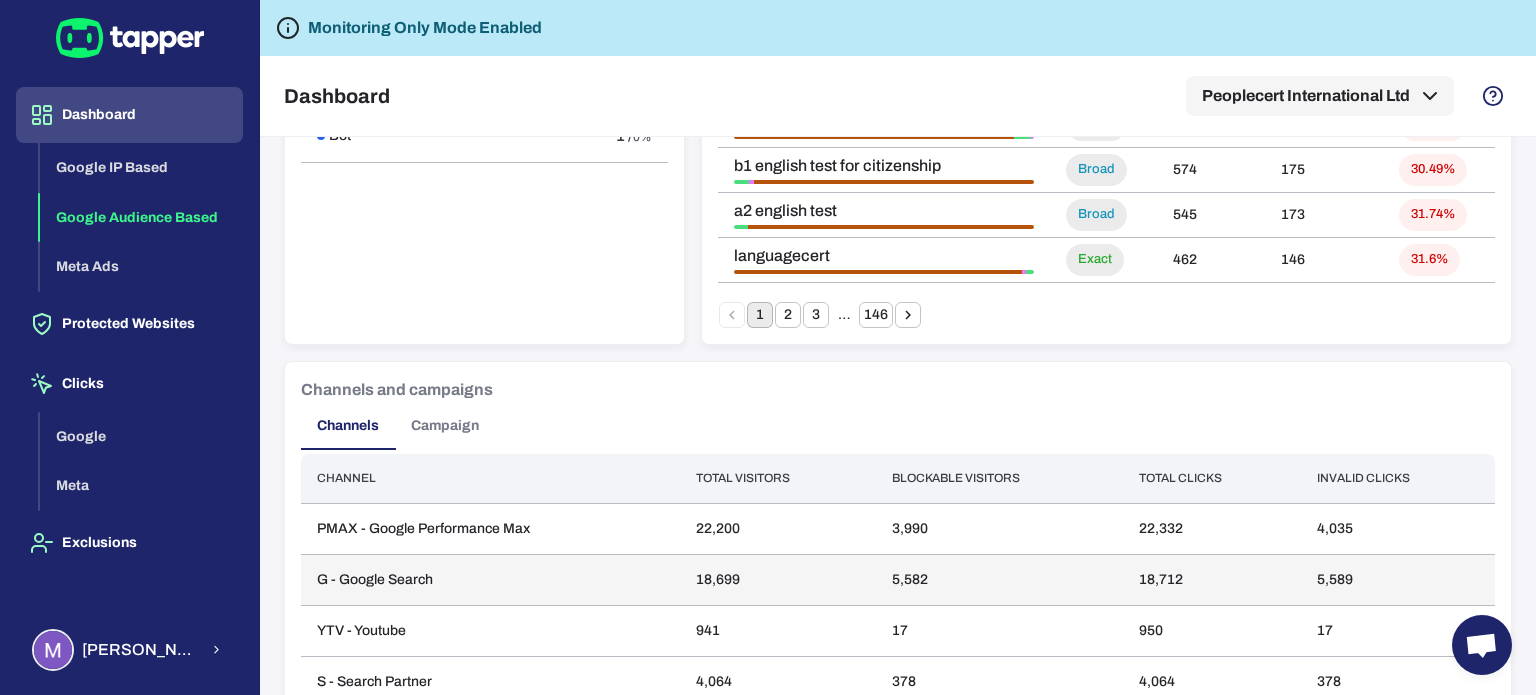 scroll, scrollTop: 1517, scrollLeft: 0, axis: vertical 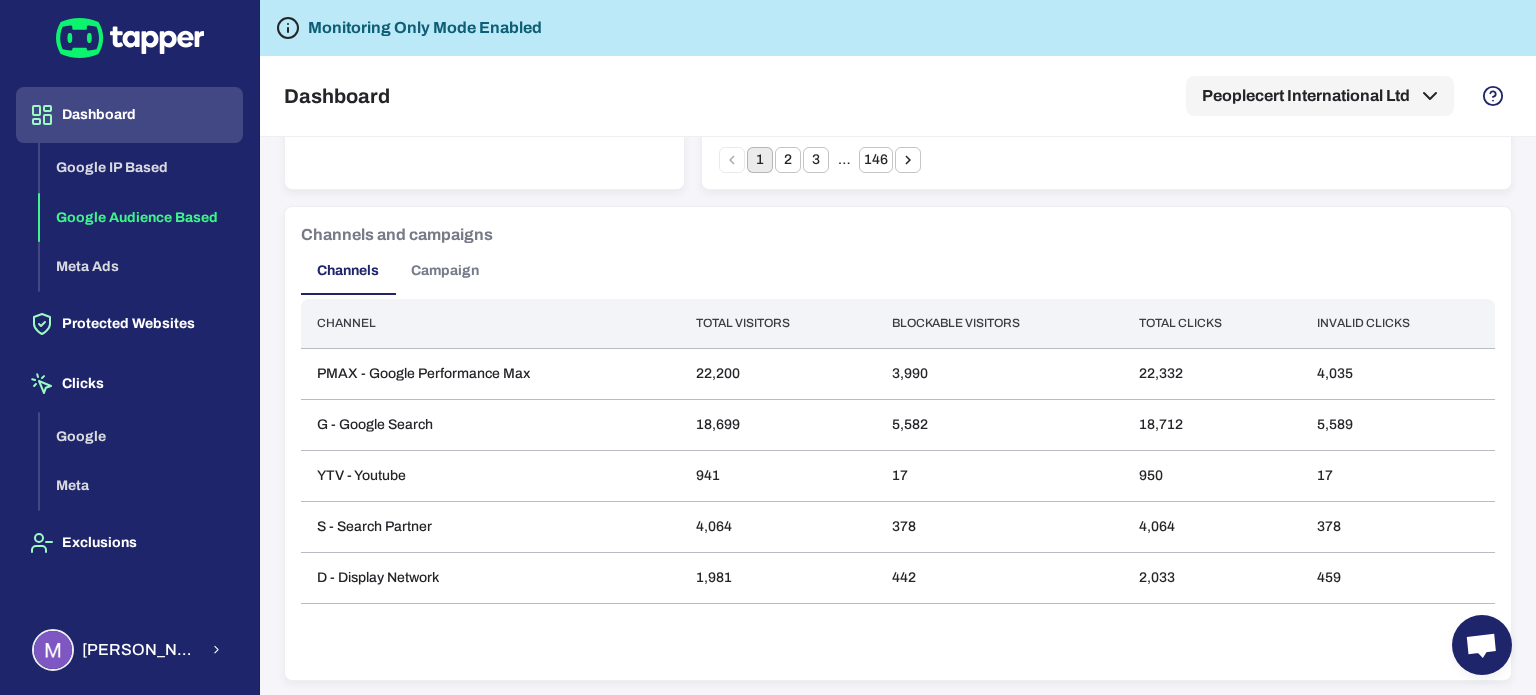 click on "Campaign" at bounding box center (445, 271) 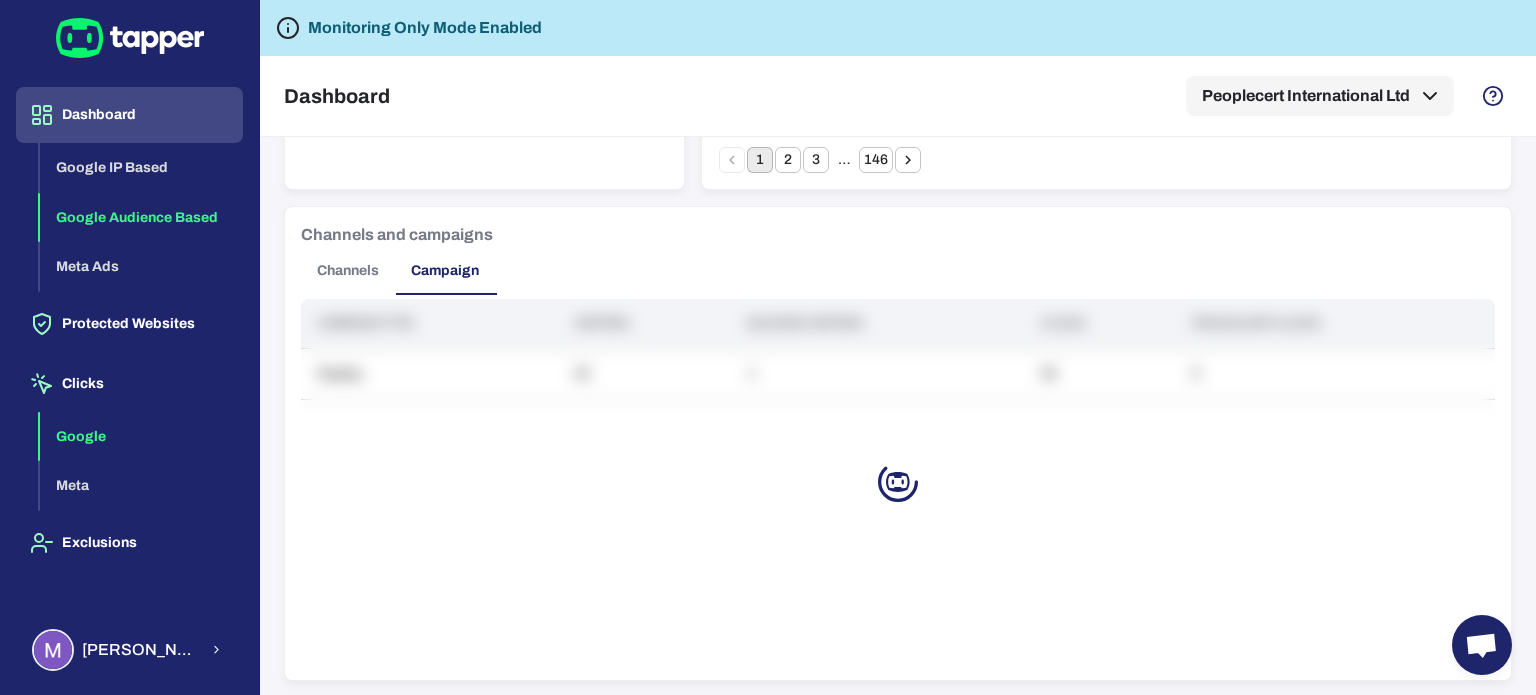 click on "Google" at bounding box center (141, 437) 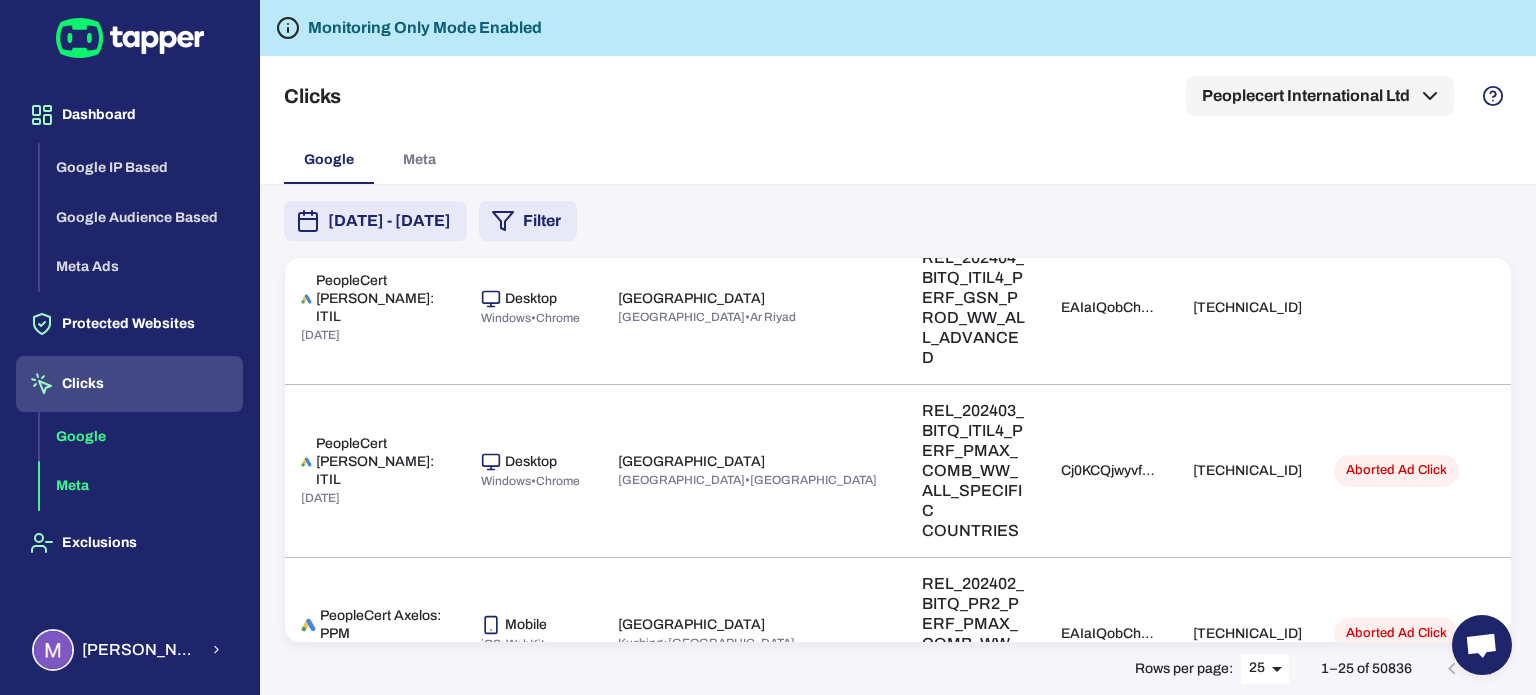 scroll, scrollTop: 100, scrollLeft: 0, axis: vertical 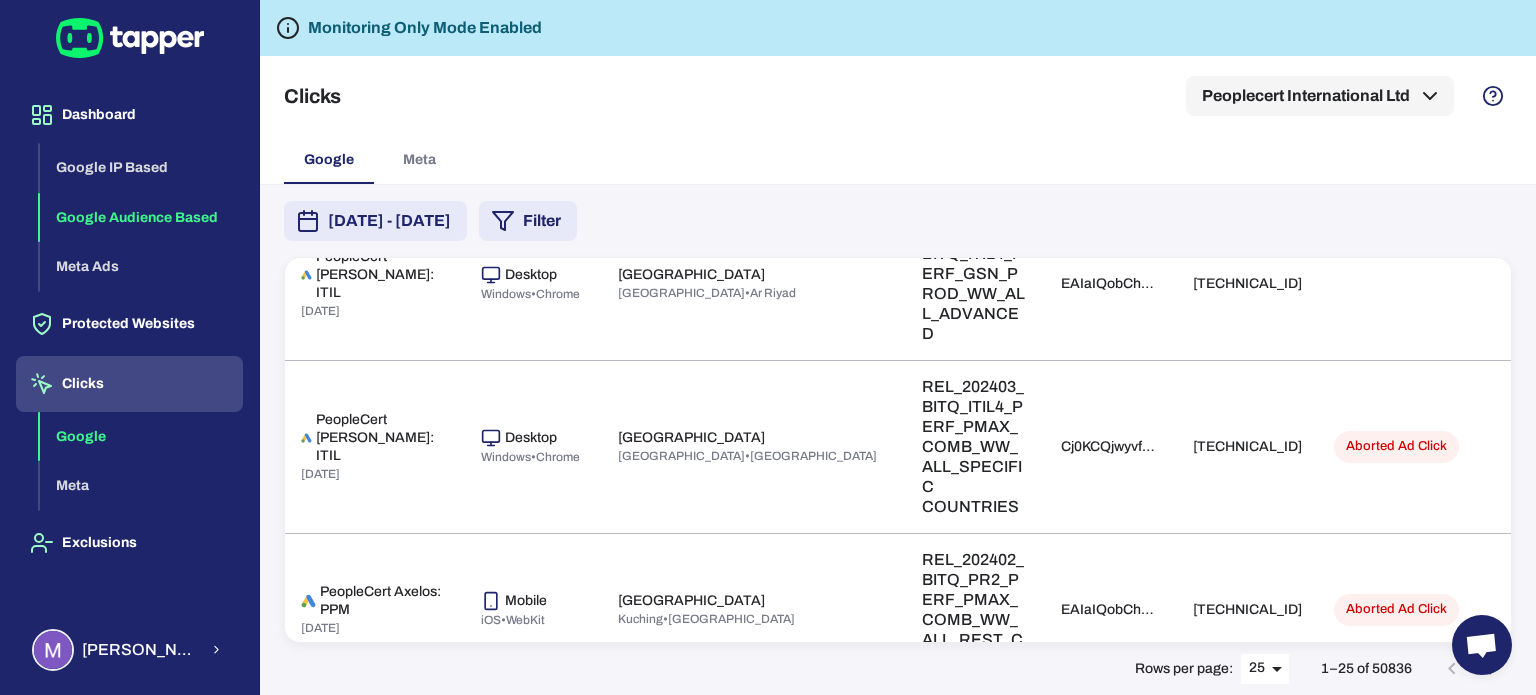 click on "Google Audience Based" at bounding box center (141, 218) 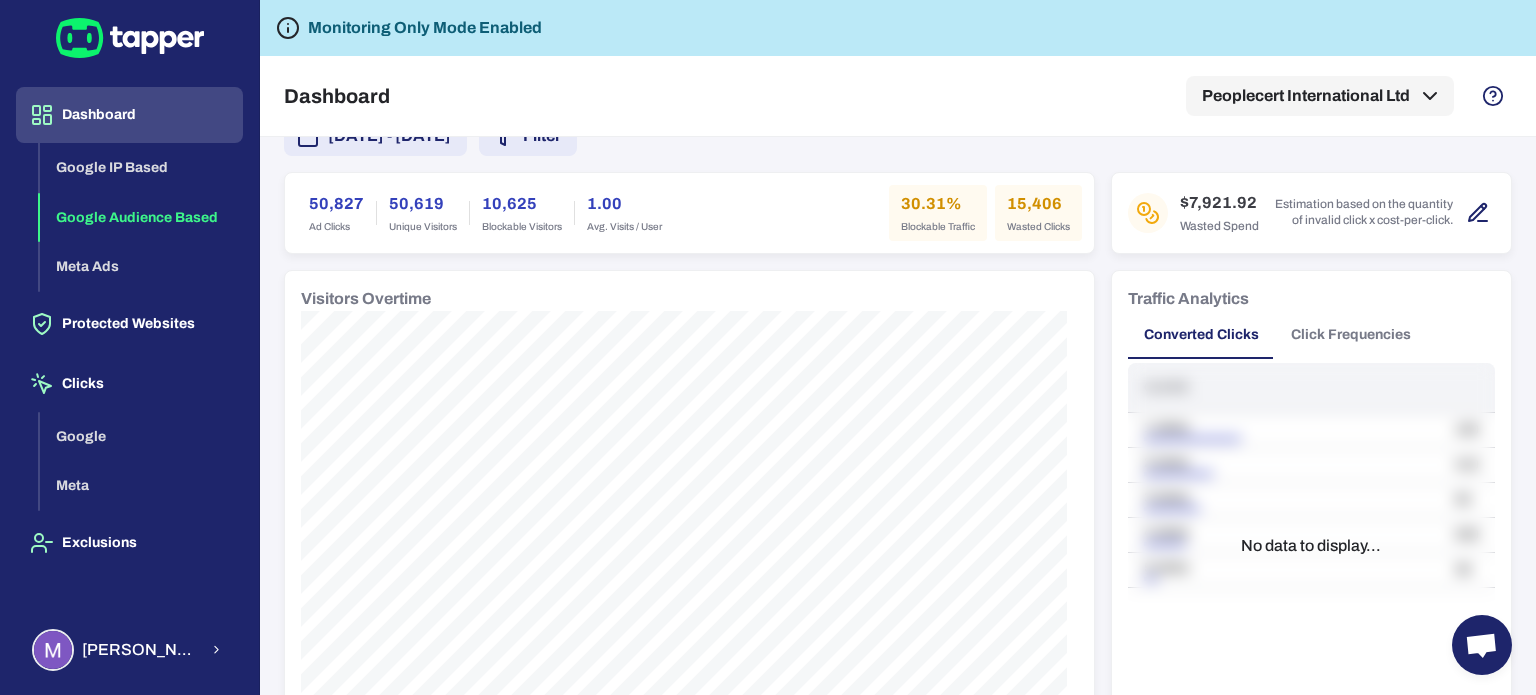 scroll, scrollTop: 0, scrollLeft: 0, axis: both 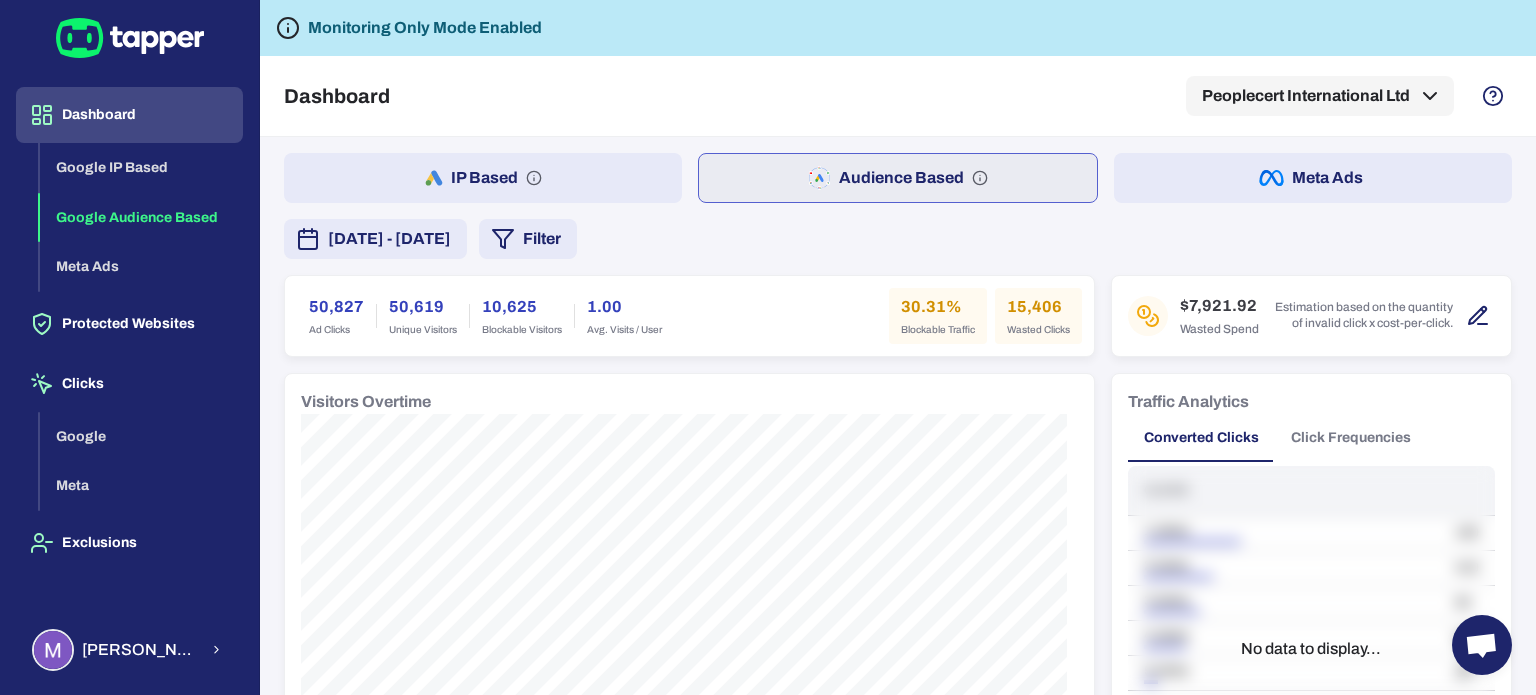 click on "Filter" at bounding box center (528, 239) 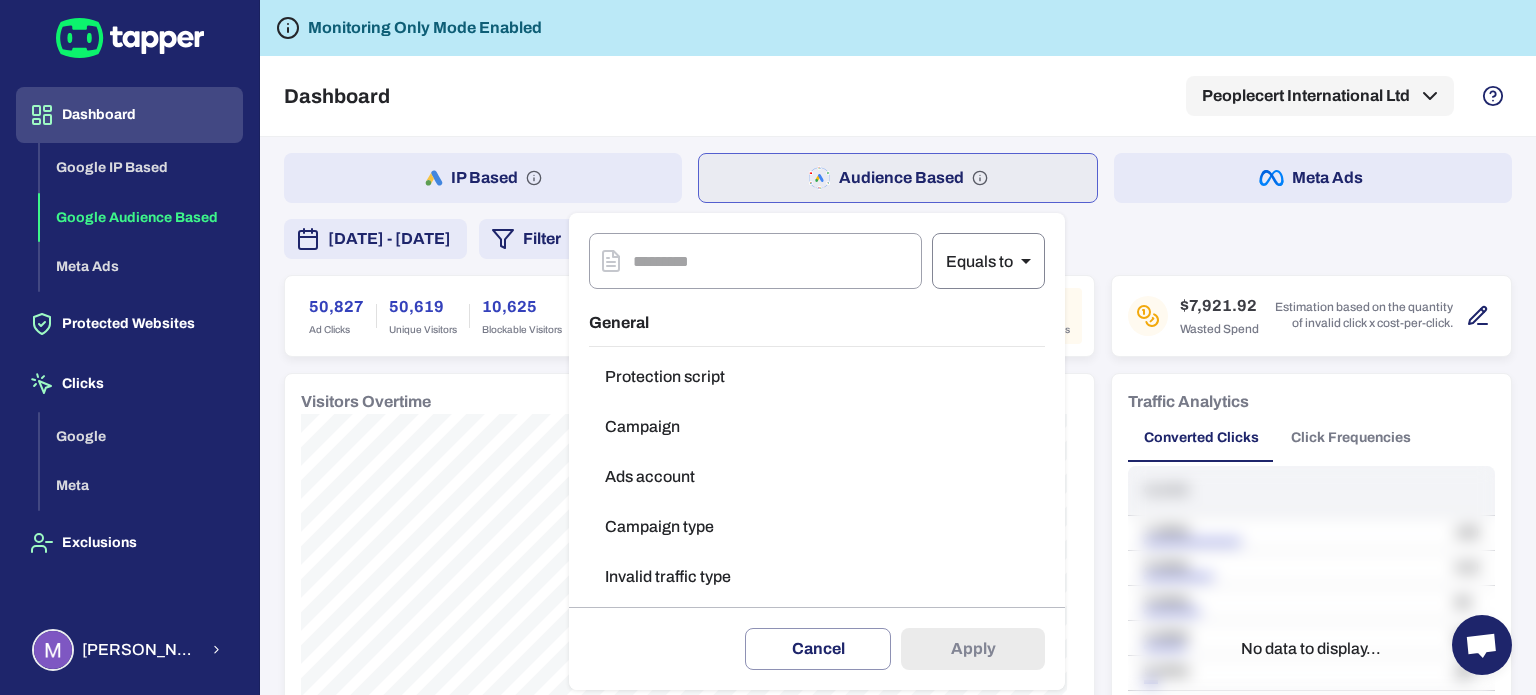 click on "Dashboard Google IP Based Google Audience Based Meta Ads Protected Websites Clicks Google Meta Exclusions [PERSON_NAME] Monitoring Only Mode Enabled Dashboard Peoplecert International Ltd IP Based Audience Based Meta Ads [DATE] - [DATE] Filter 50,827 Ad Clicks 50,619 Unique Visitors 10,625 Blockable Visitors 1.00 Avg. Visits / User 30.31% Blockable Traffic 15,406 Wasted Clicks $7,921.92 Wasted Spend Estimation based on the quantity of invalid click x cost-per-click. Visitors Overtime Traffic Analytics Converted Clicks Click Frequencies Clicks 1 clicks 100 2 clicks 410 3 clicks 50 4 clicks 530 5 clicks 36 1 No data to display... Track Conversion 1857 Conversions 232.13 Conversion / Day 18.93% Conversion Rate Conversion Analysis No data to display... Invalid Traffic Type 10,913 Aborted Ad Click 9852 /  90% Threat 878 /  8% Data Center 182 /  2% Bot 1 /  0% Invalid Traffic Analytics Keywords Campaigns Placements Countries Devices Keyword Match type Total visits Invalid visits Invalid rate 1" at bounding box center (768, 347) 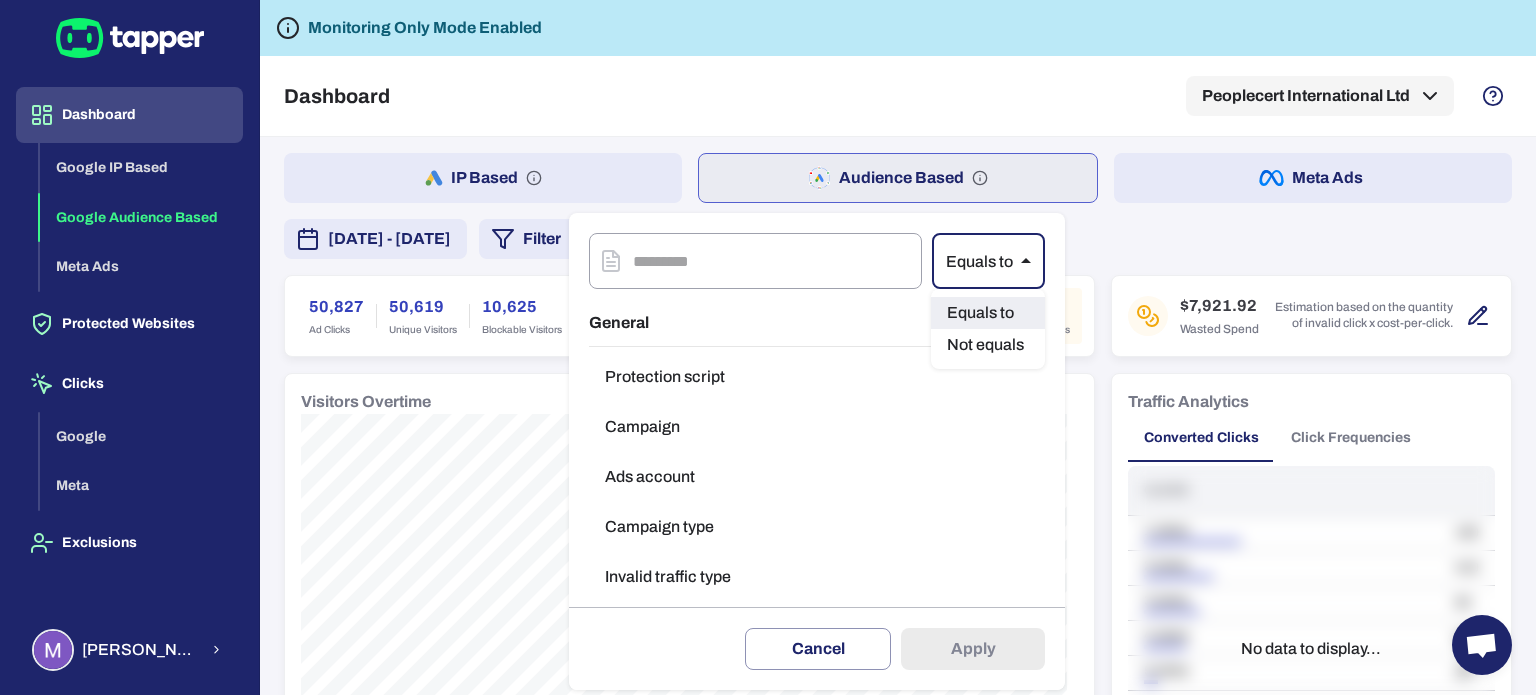 click at bounding box center [768, 347] 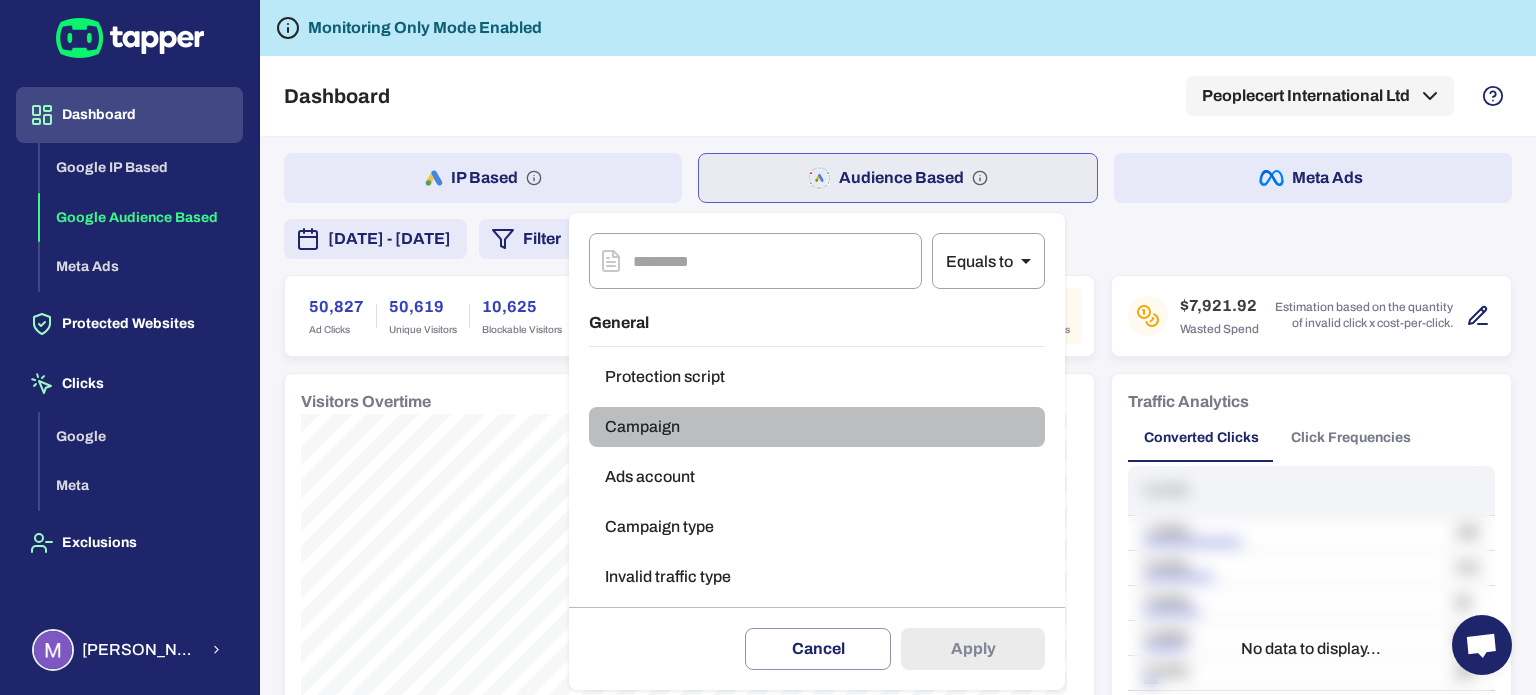 click on "Campaign" at bounding box center (817, 427) 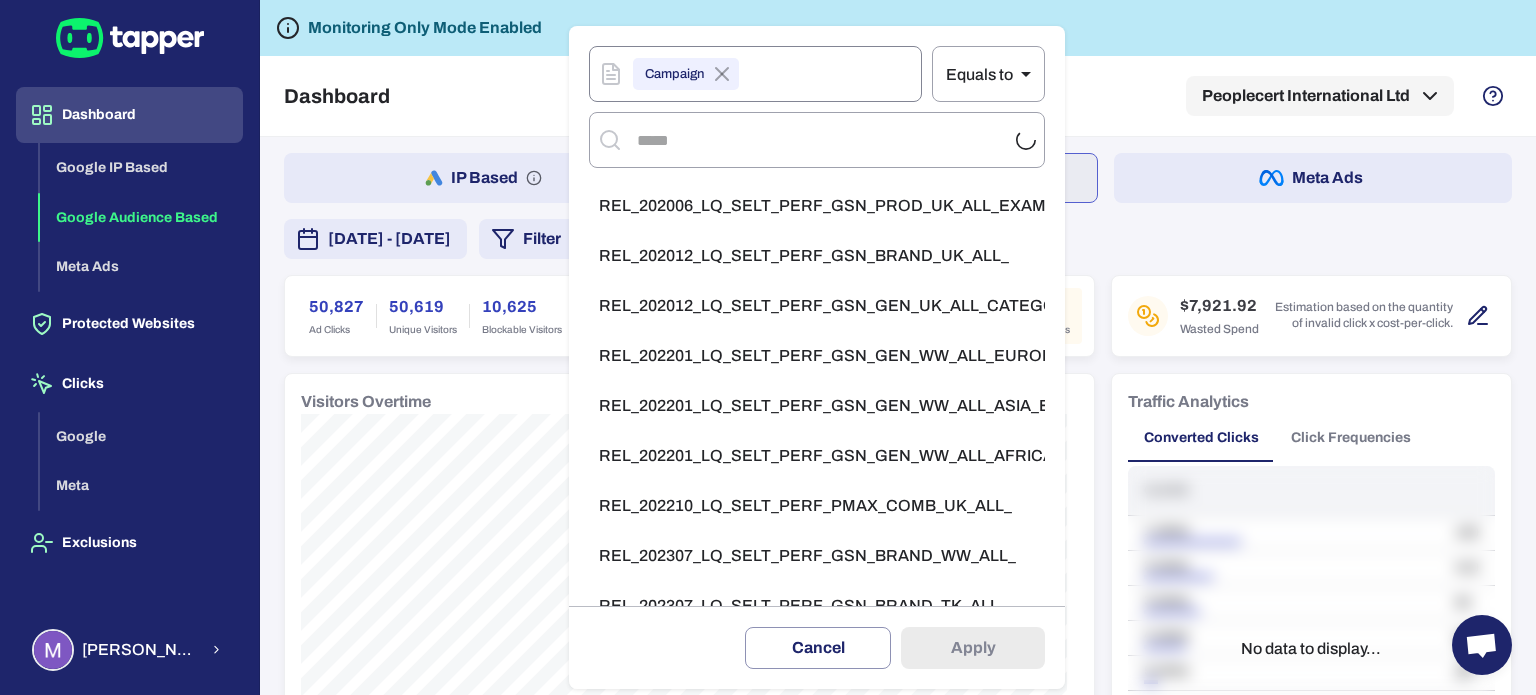 click 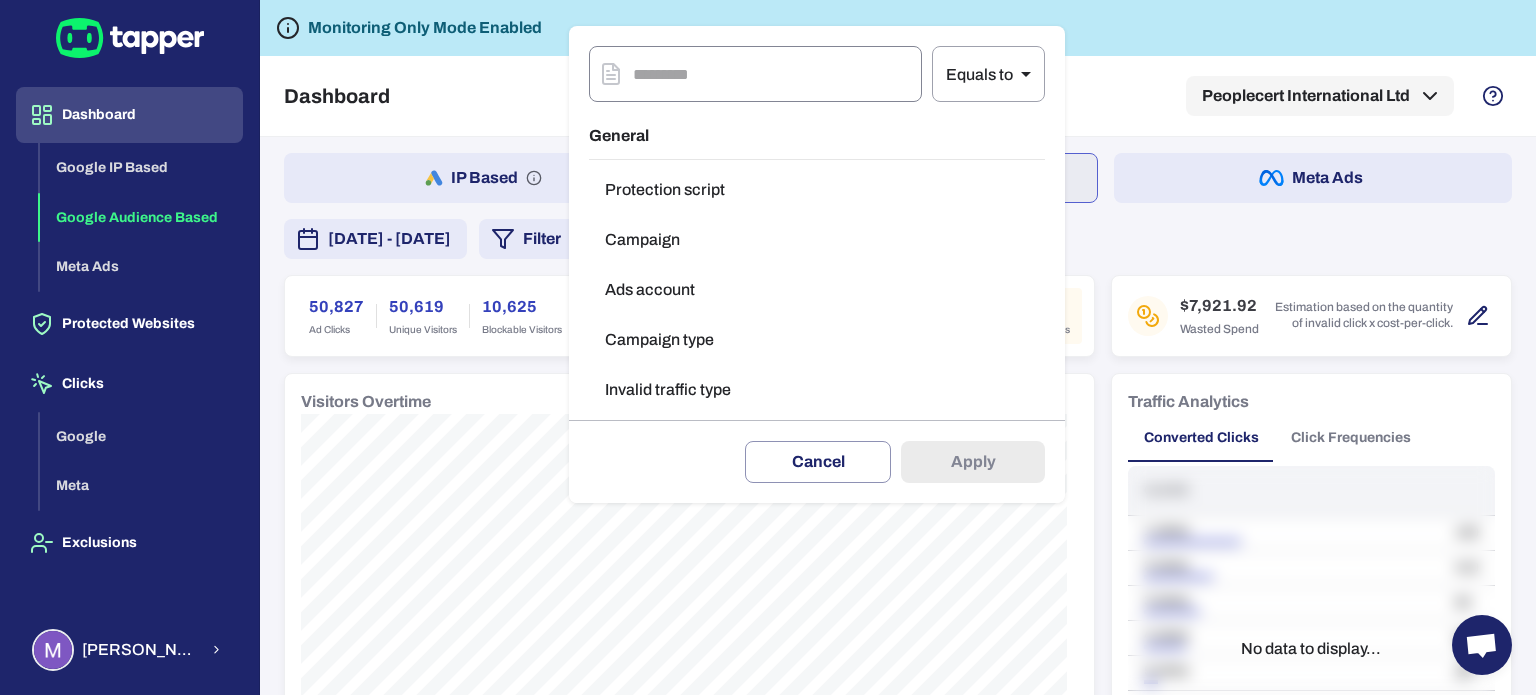 click at bounding box center (777, 74) 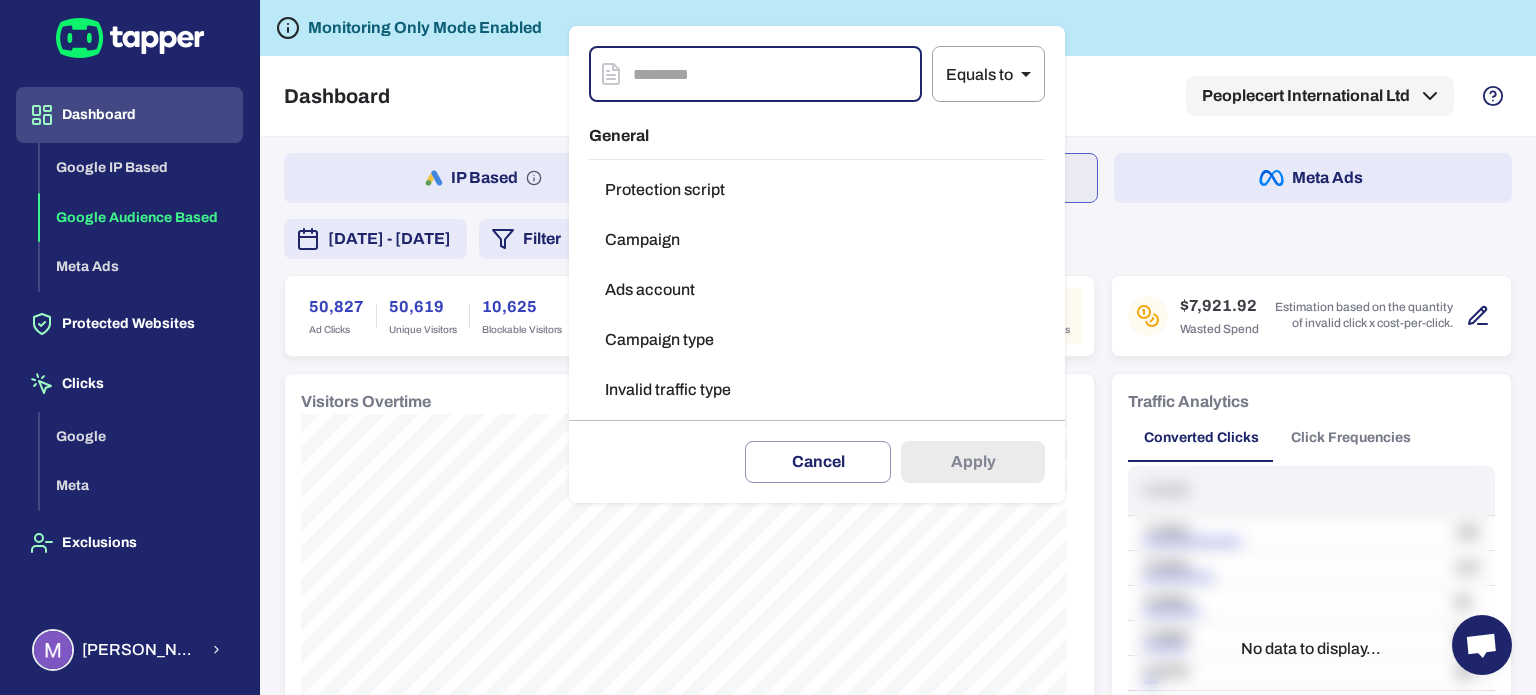 click on "Ads account" at bounding box center [817, 290] 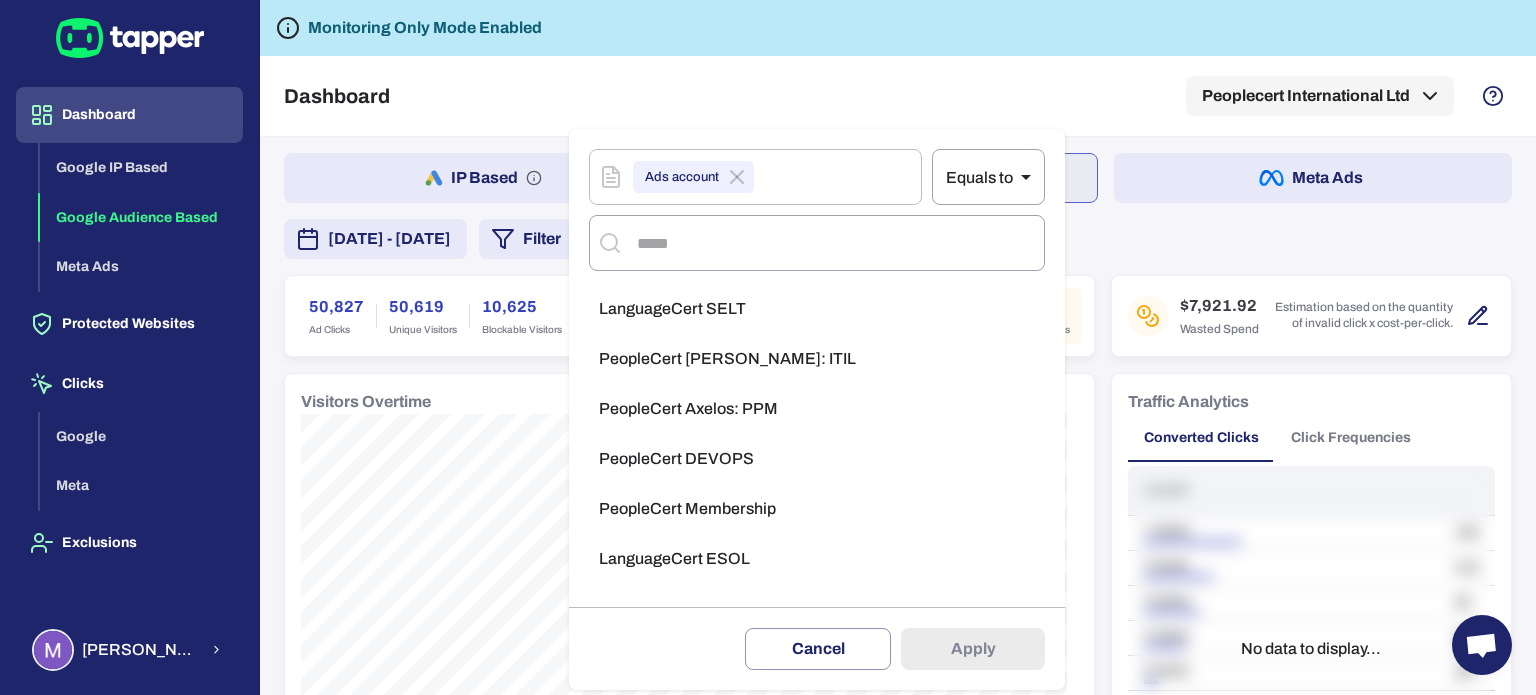 click on "LanguageCert ESOL" at bounding box center (817, 559) 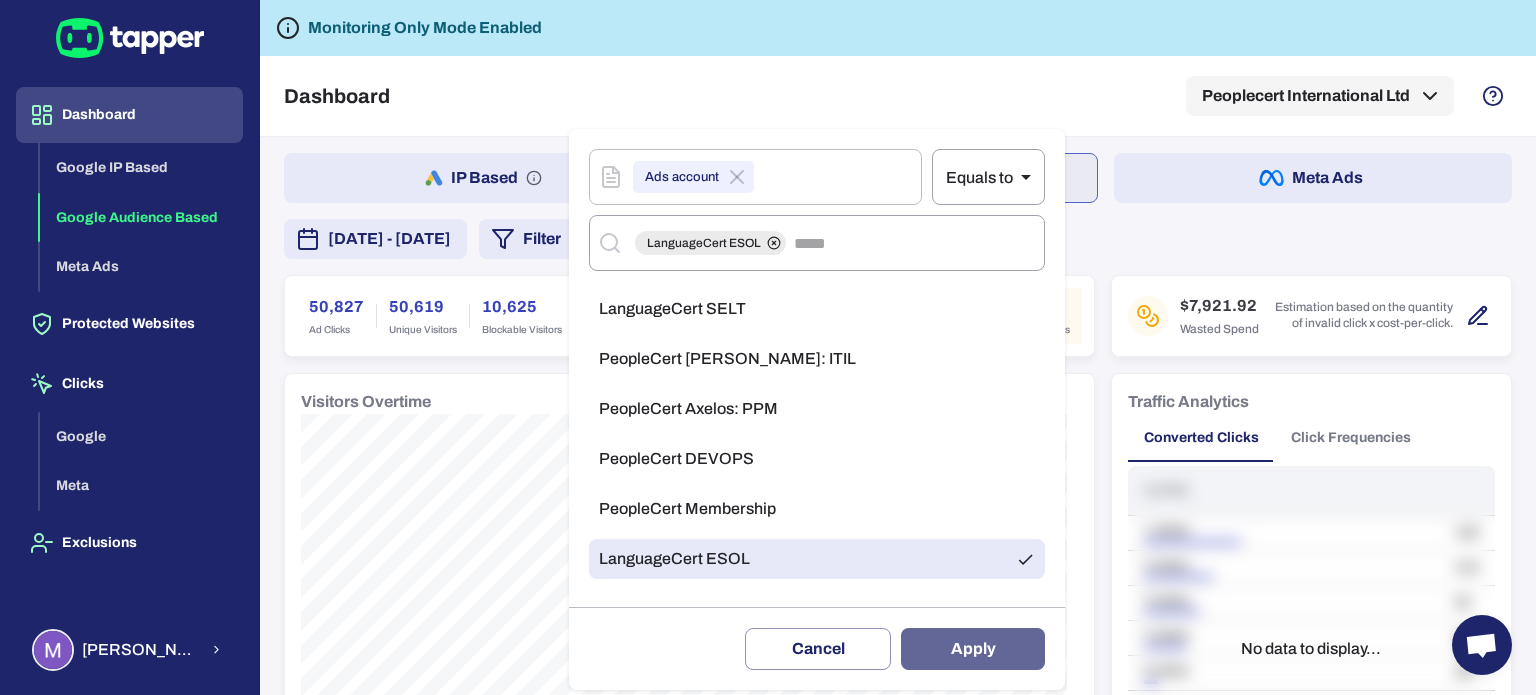 click on "Apply" at bounding box center [973, 649] 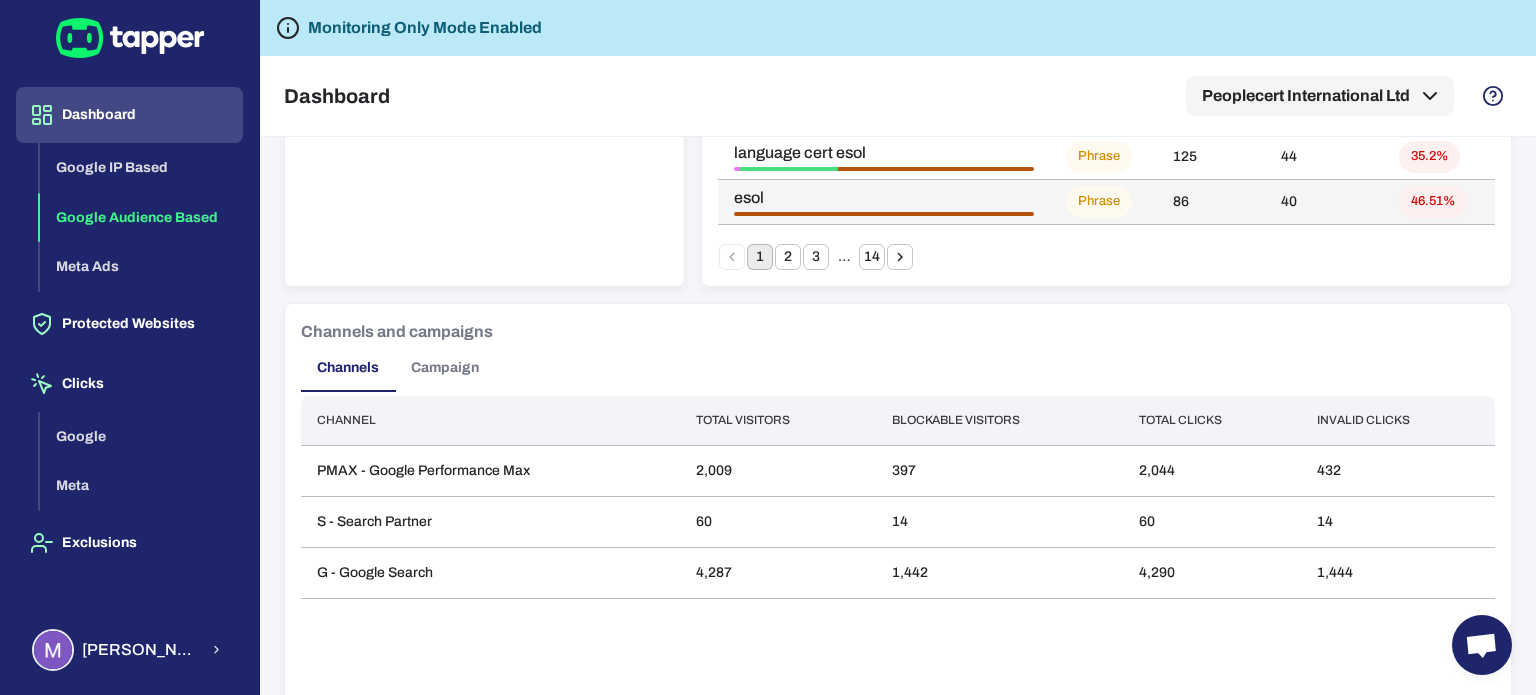 scroll, scrollTop: 1500, scrollLeft: 0, axis: vertical 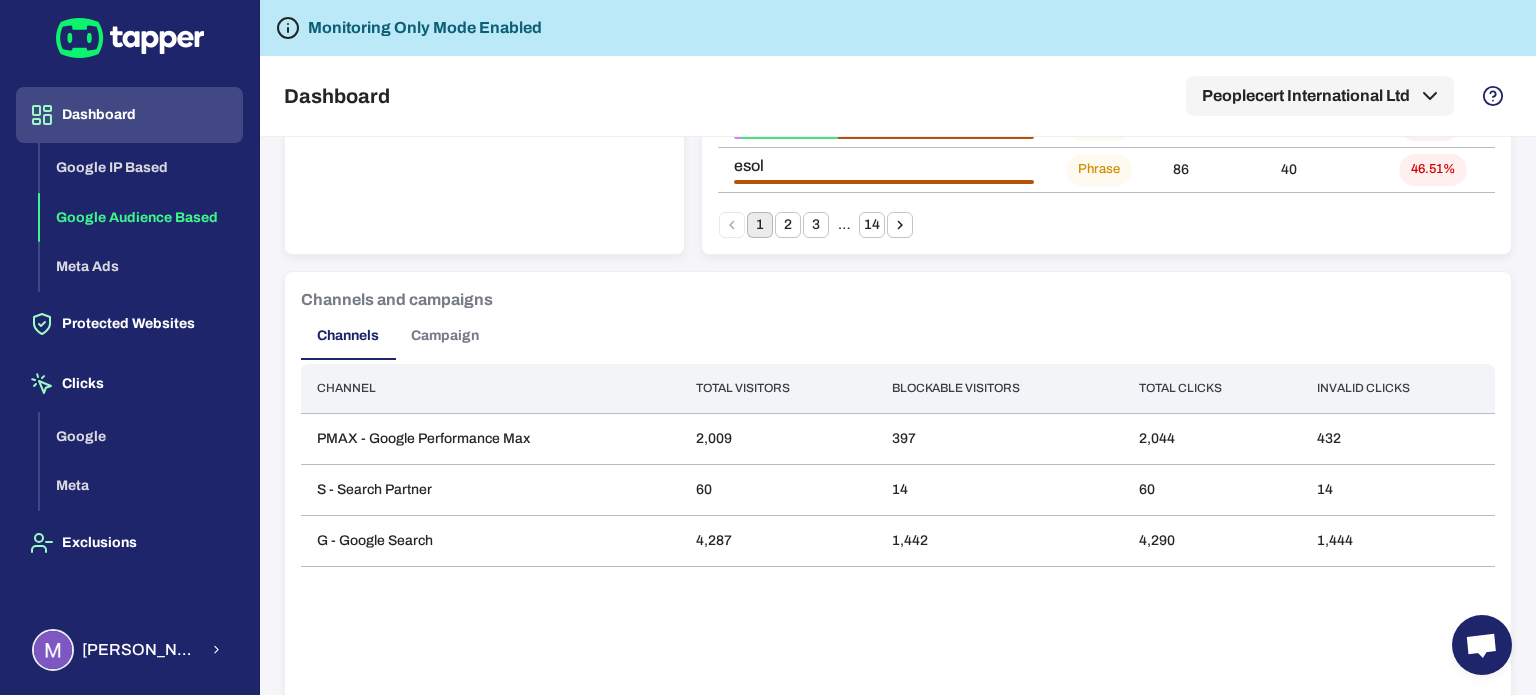 click on "Campaign" at bounding box center (445, 336) 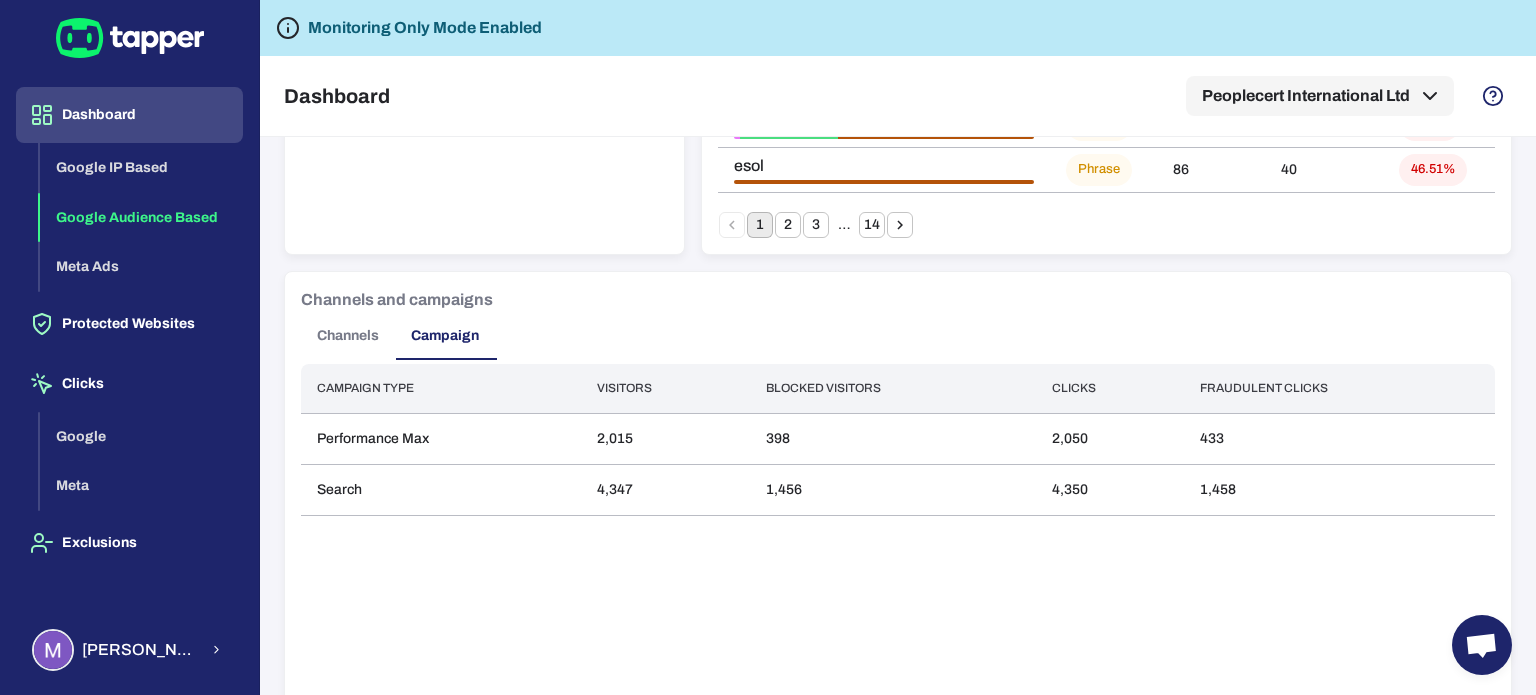 click on "Channels" at bounding box center [348, 336] 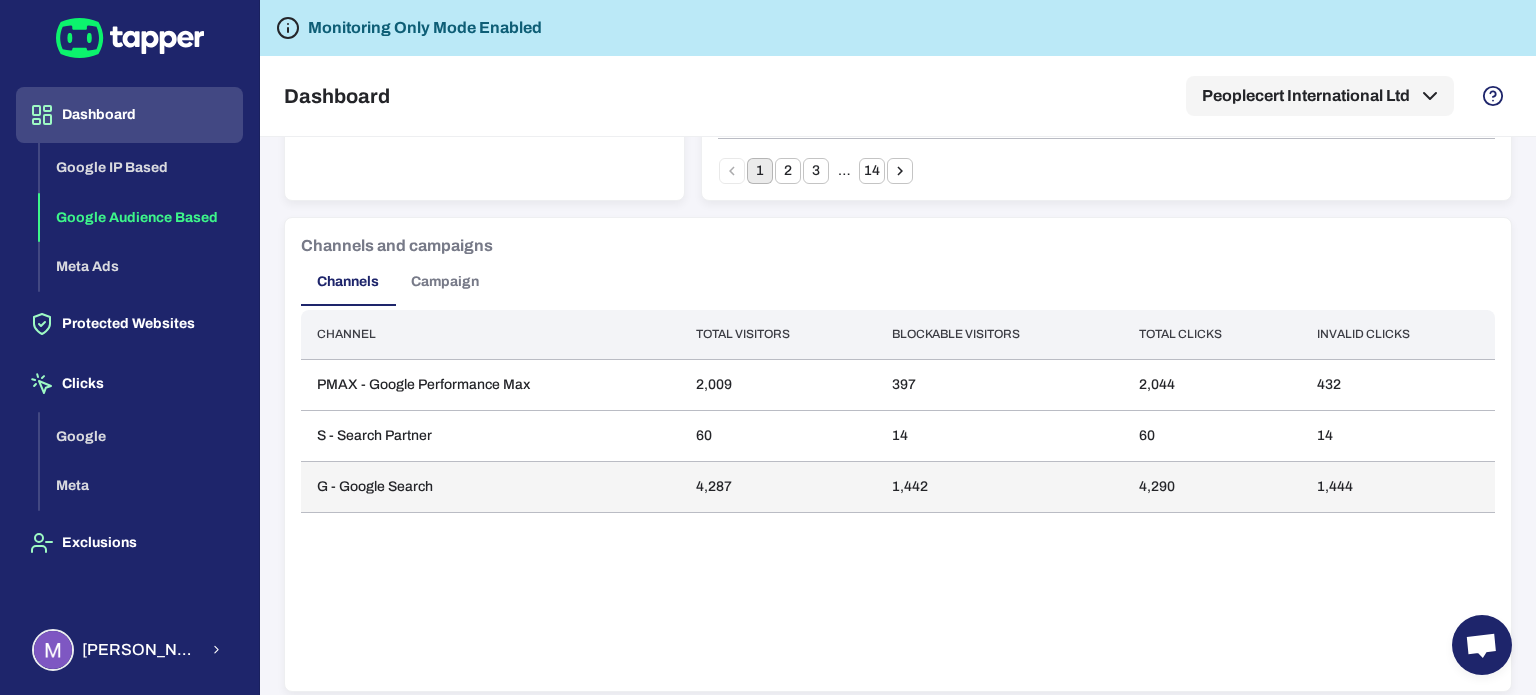 scroll, scrollTop: 1565, scrollLeft: 0, axis: vertical 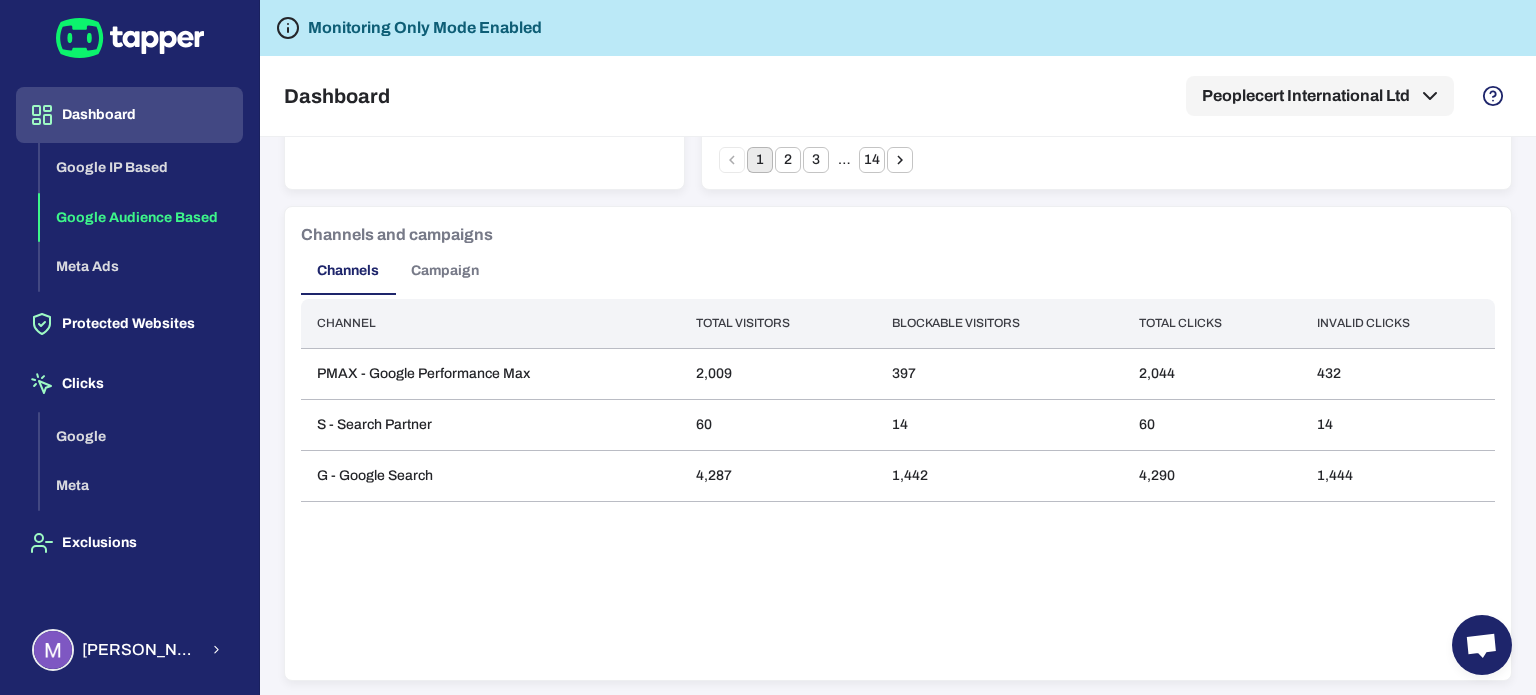 click on "Campaign" at bounding box center [445, 271] 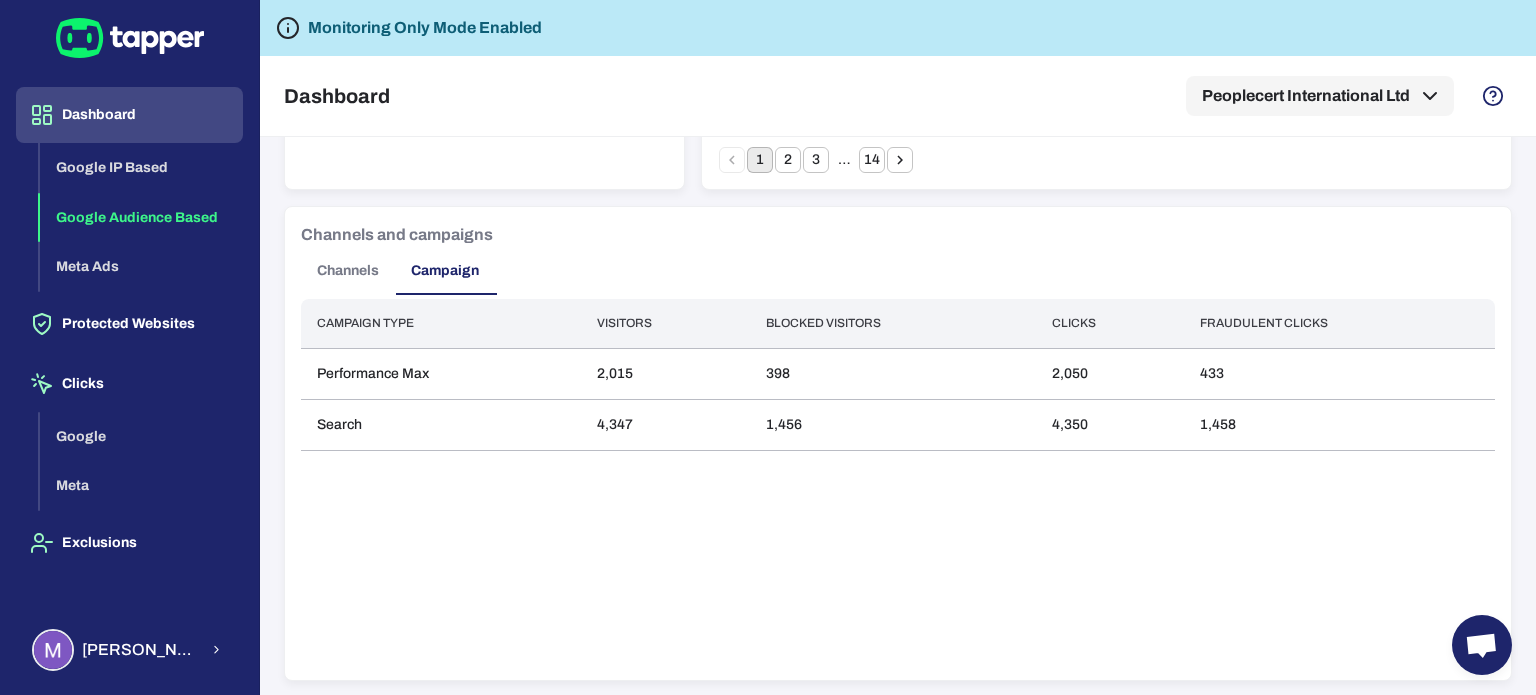 click on "Channels" at bounding box center (348, 271) 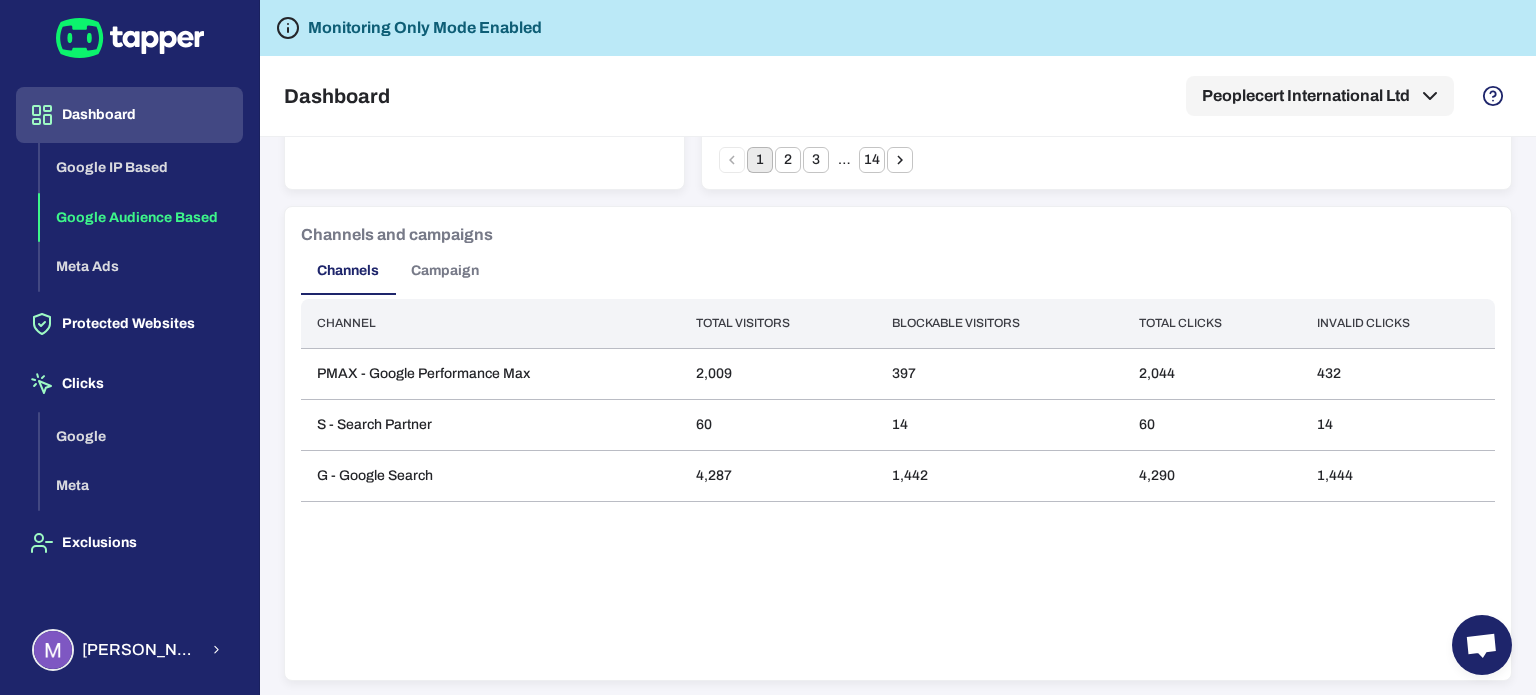 click on "Campaign" at bounding box center (445, 271) 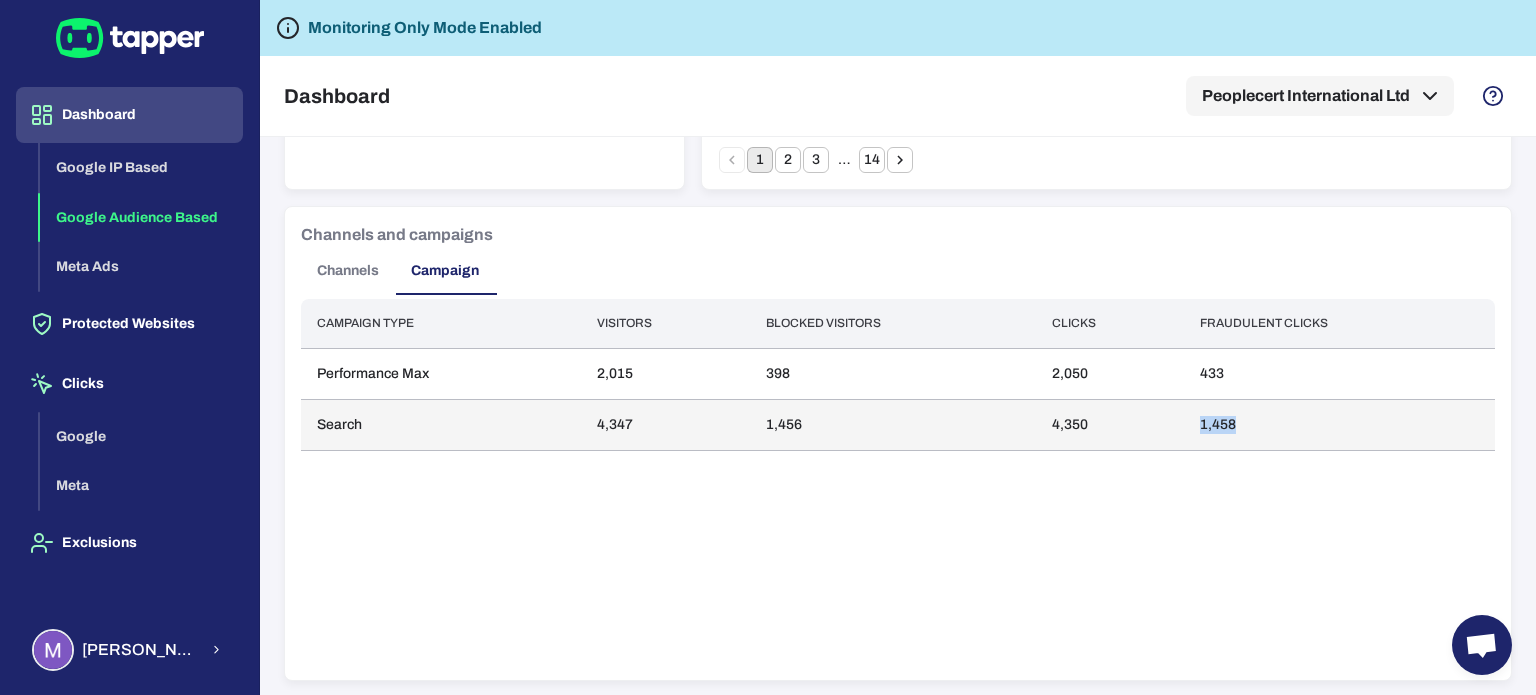 drag, startPoint x: 1223, startPoint y: 416, endPoint x: 1246, endPoint y: 416, distance: 23 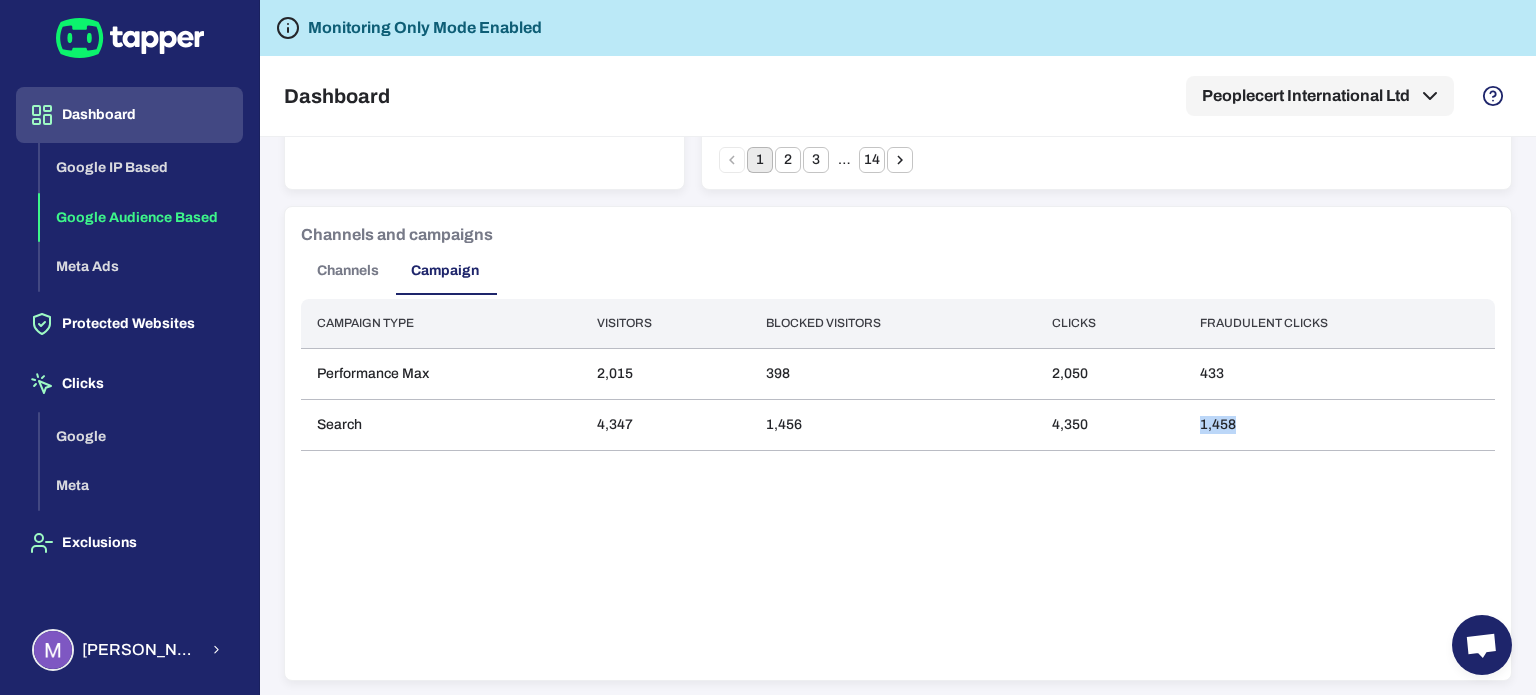 click on "Channels" at bounding box center [348, 271] 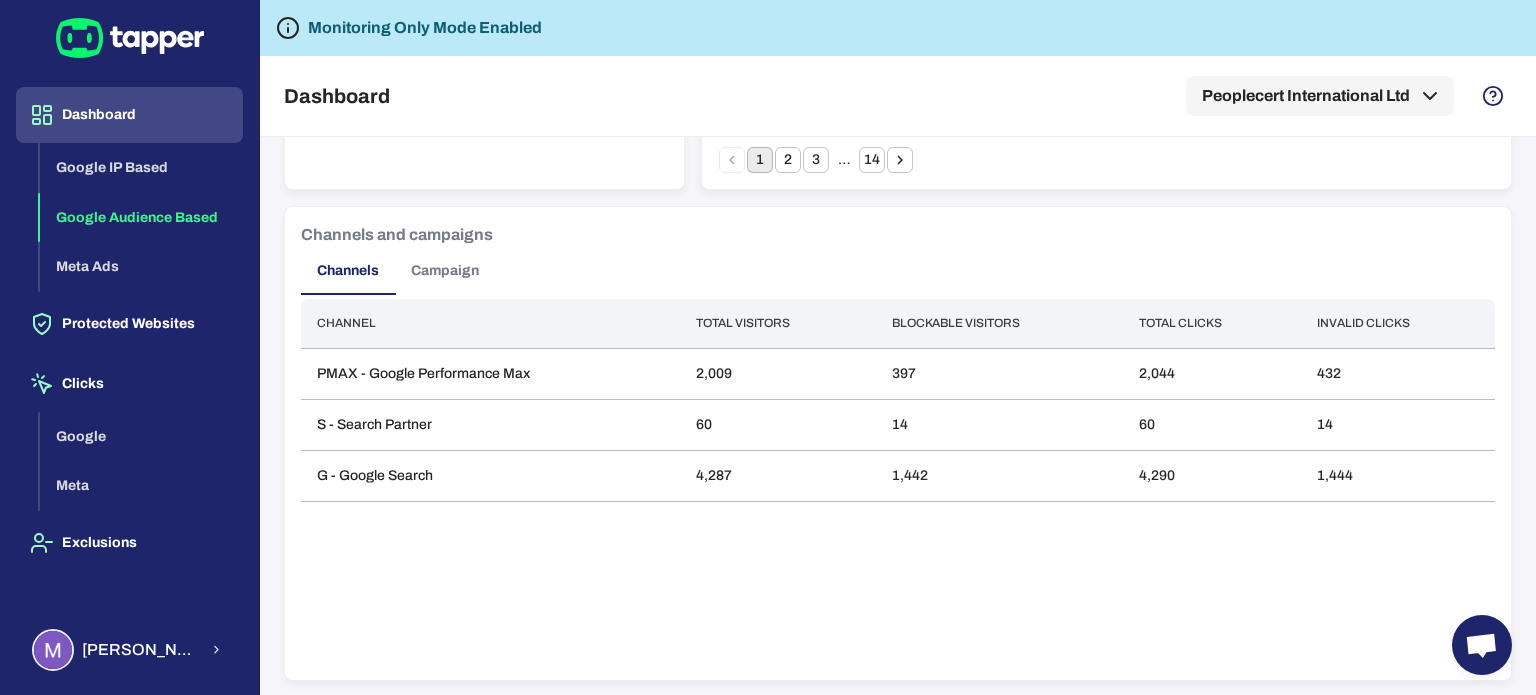 click on "Campaign" at bounding box center [445, 271] 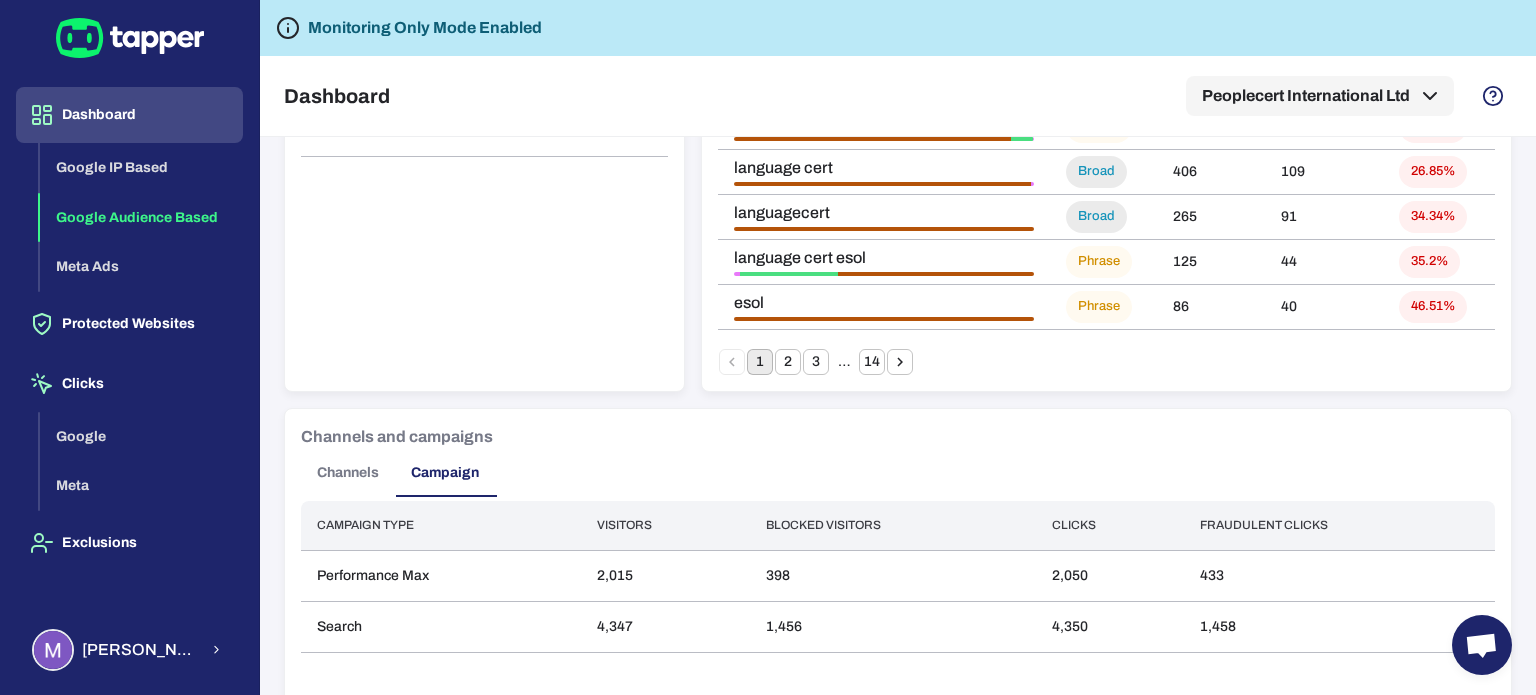 scroll, scrollTop: 1565, scrollLeft: 0, axis: vertical 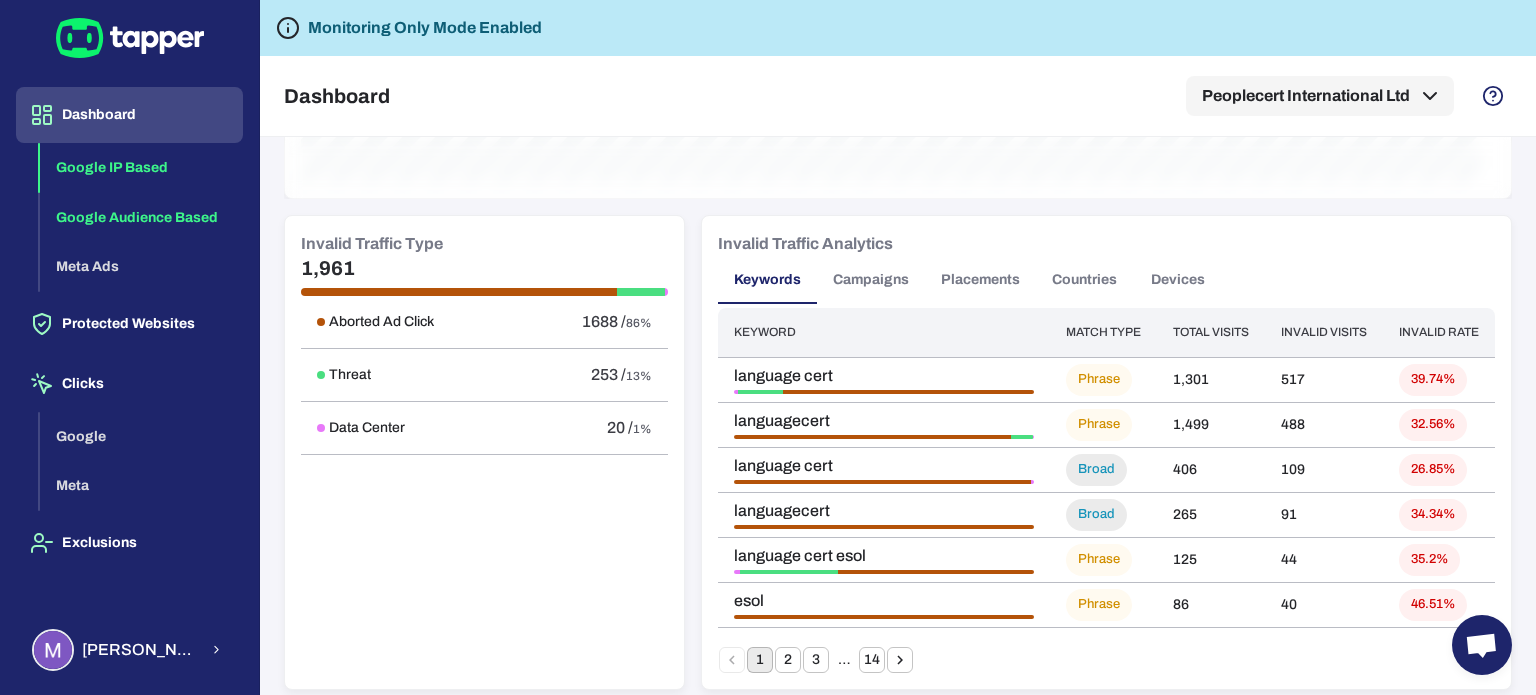 click on "Google IP Based" at bounding box center (141, 168) 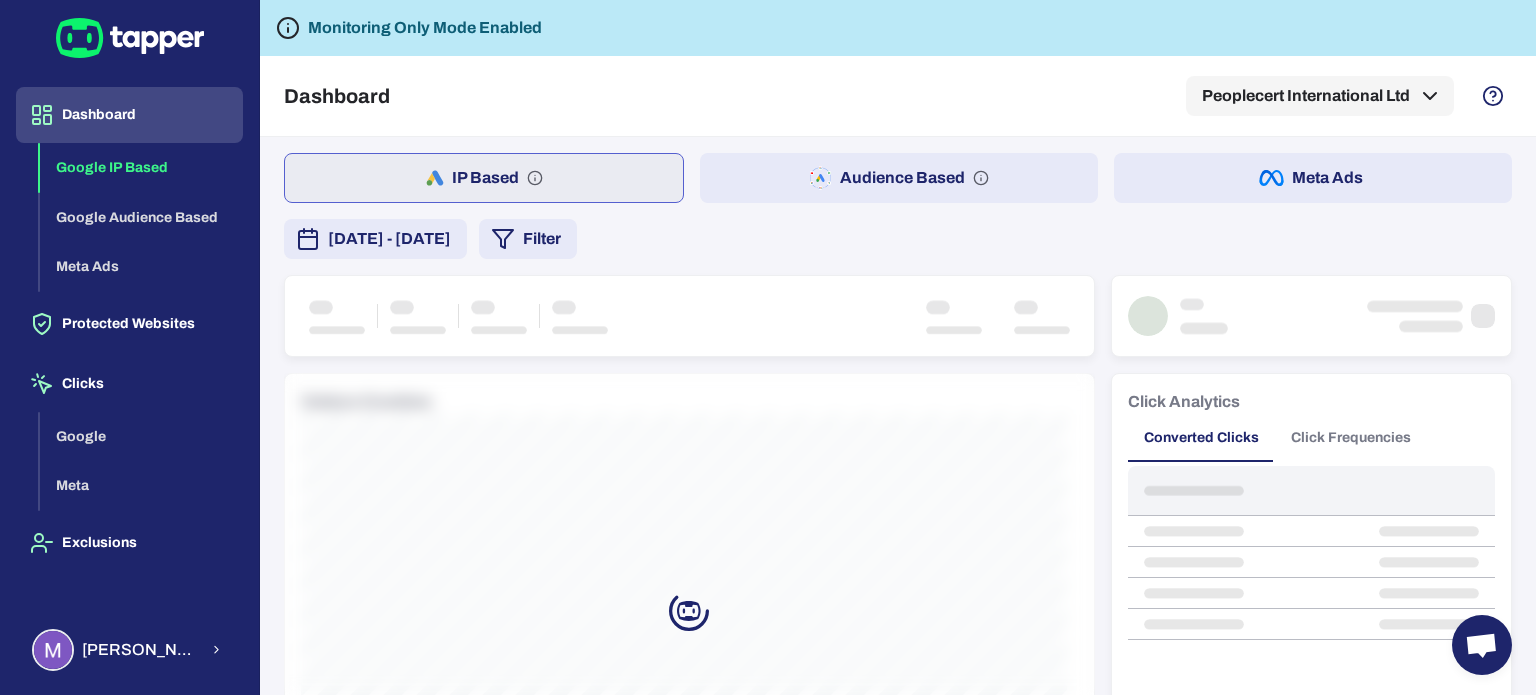 click on "Filter" at bounding box center (528, 239) 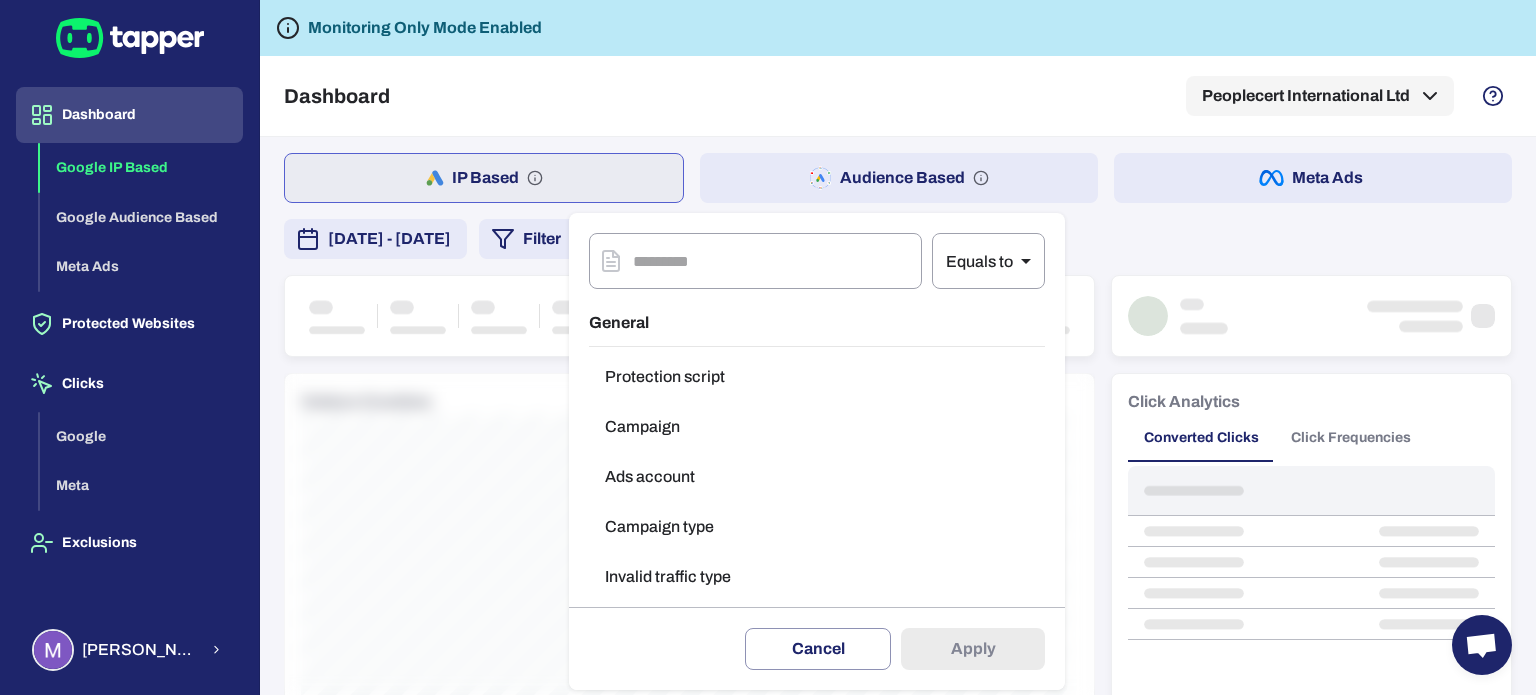 click on "Campaign" at bounding box center [817, 427] 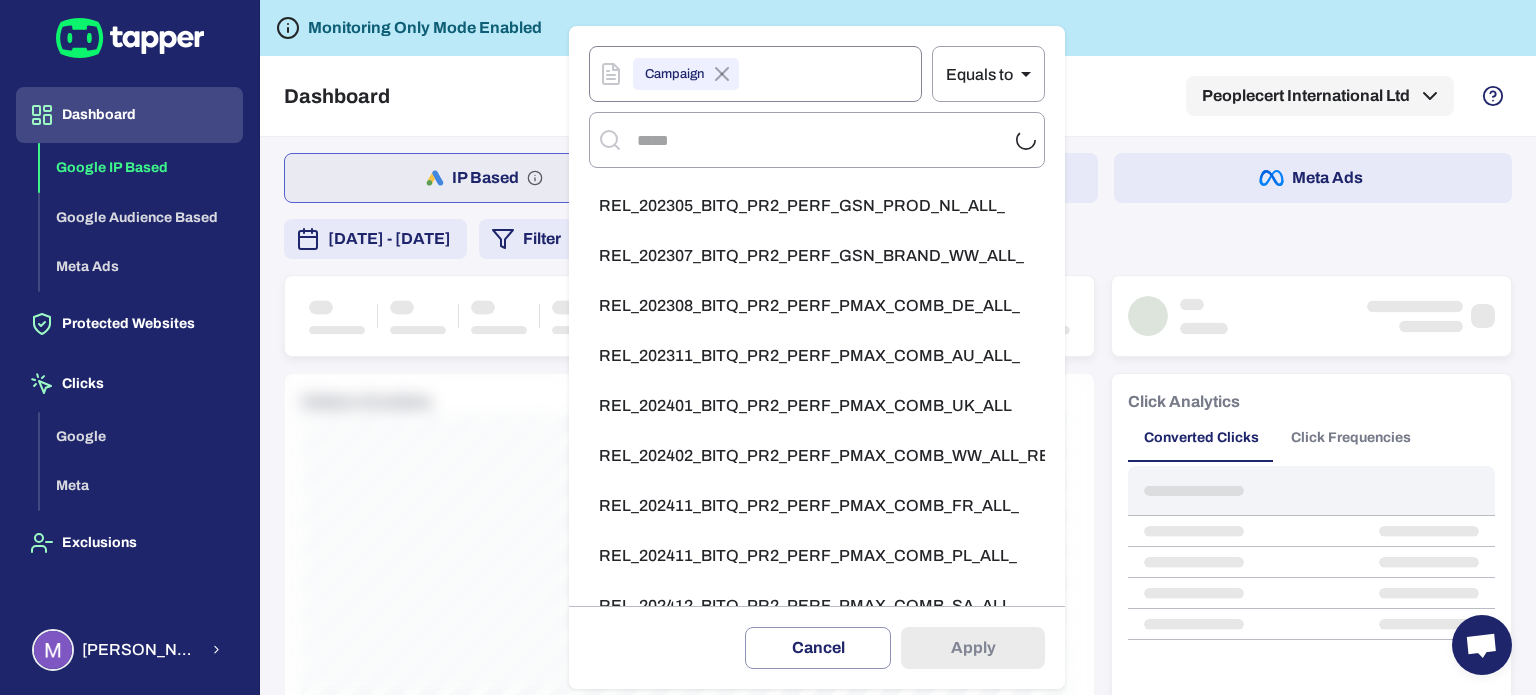 click 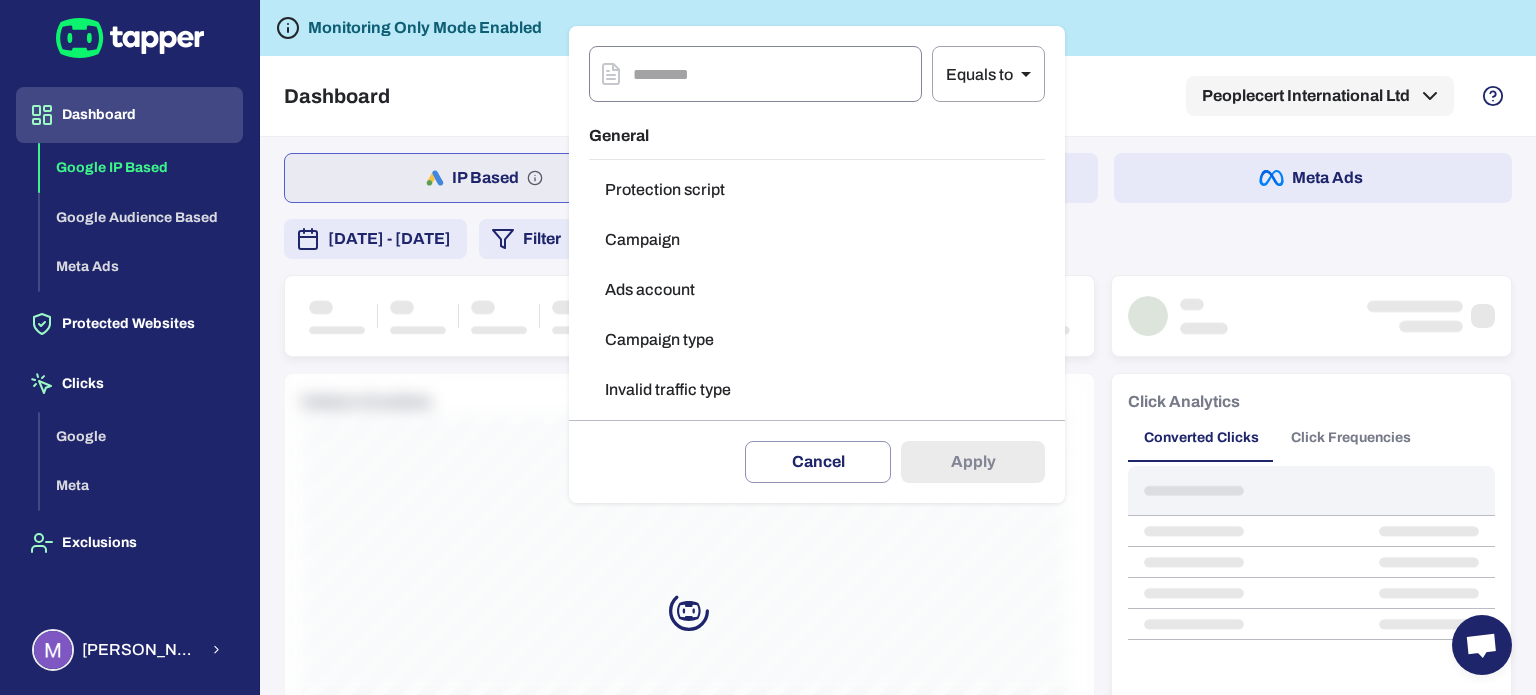 click on "Ads account" at bounding box center [817, 290] 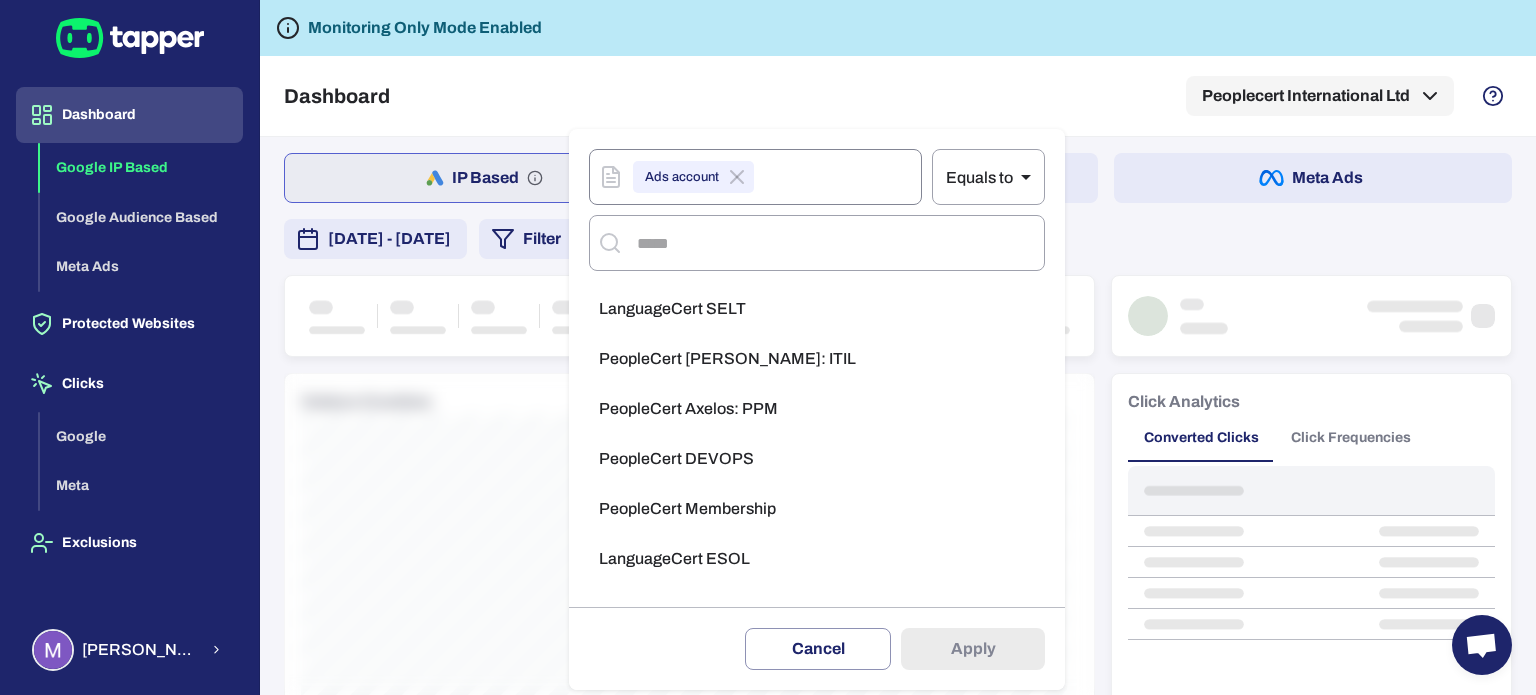 click on "LanguageCert SELT" at bounding box center [672, 309] 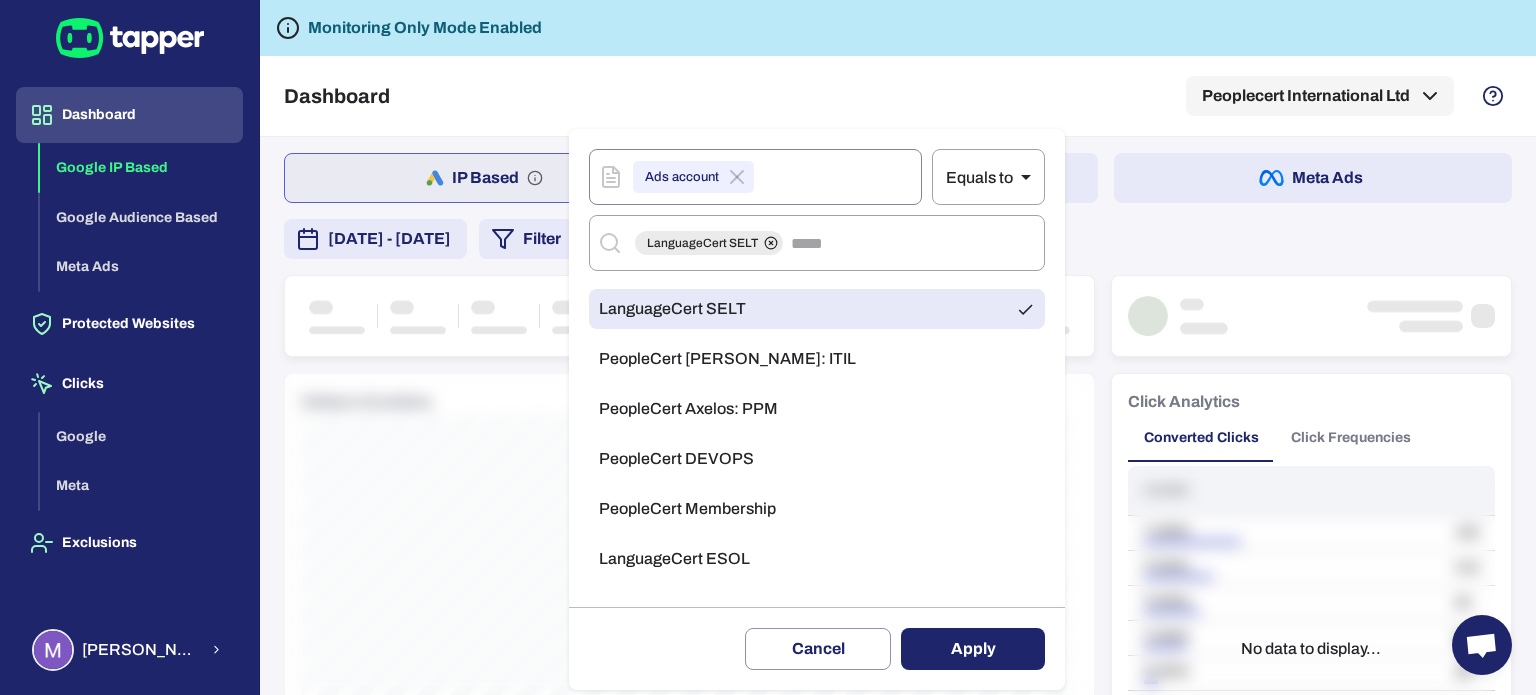 click on "Apply" at bounding box center (973, 649) 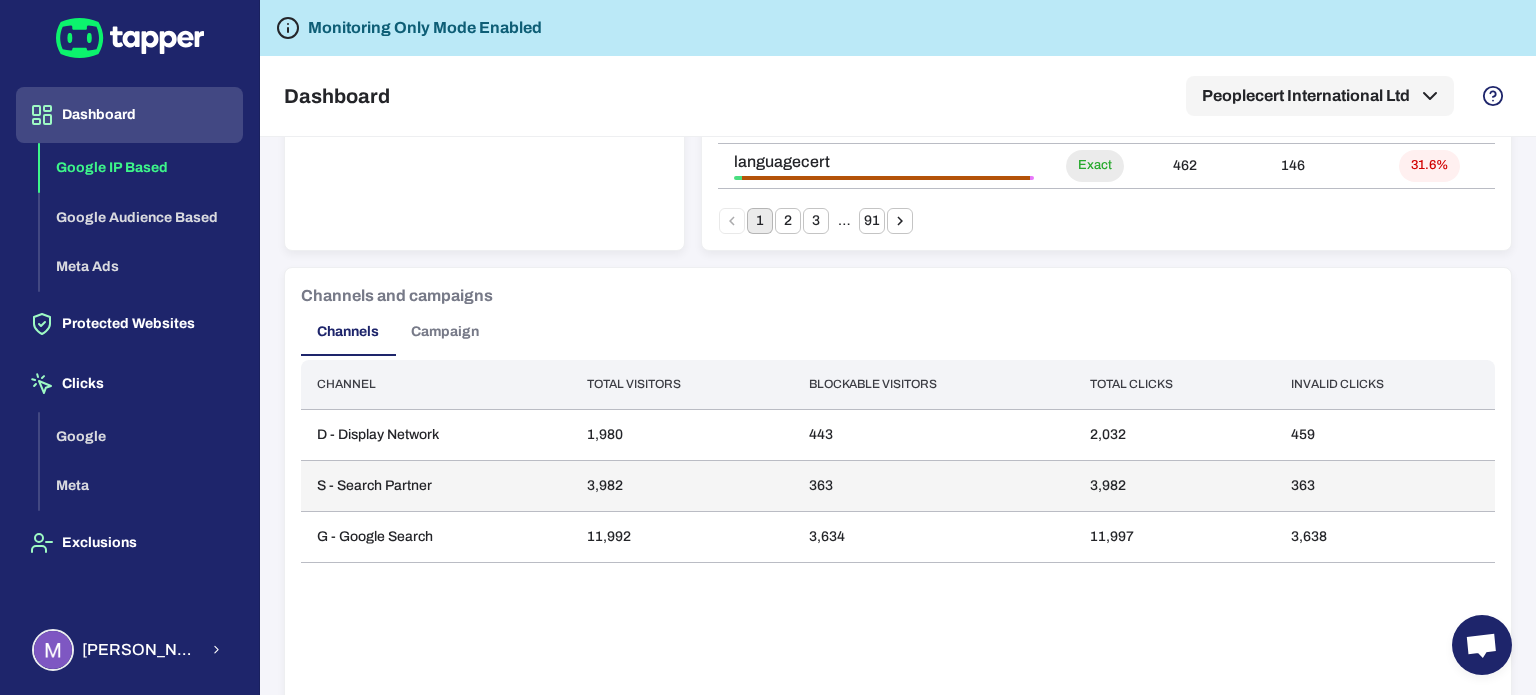 scroll, scrollTop: 1565, scrollLeft: 0, axis: vertical 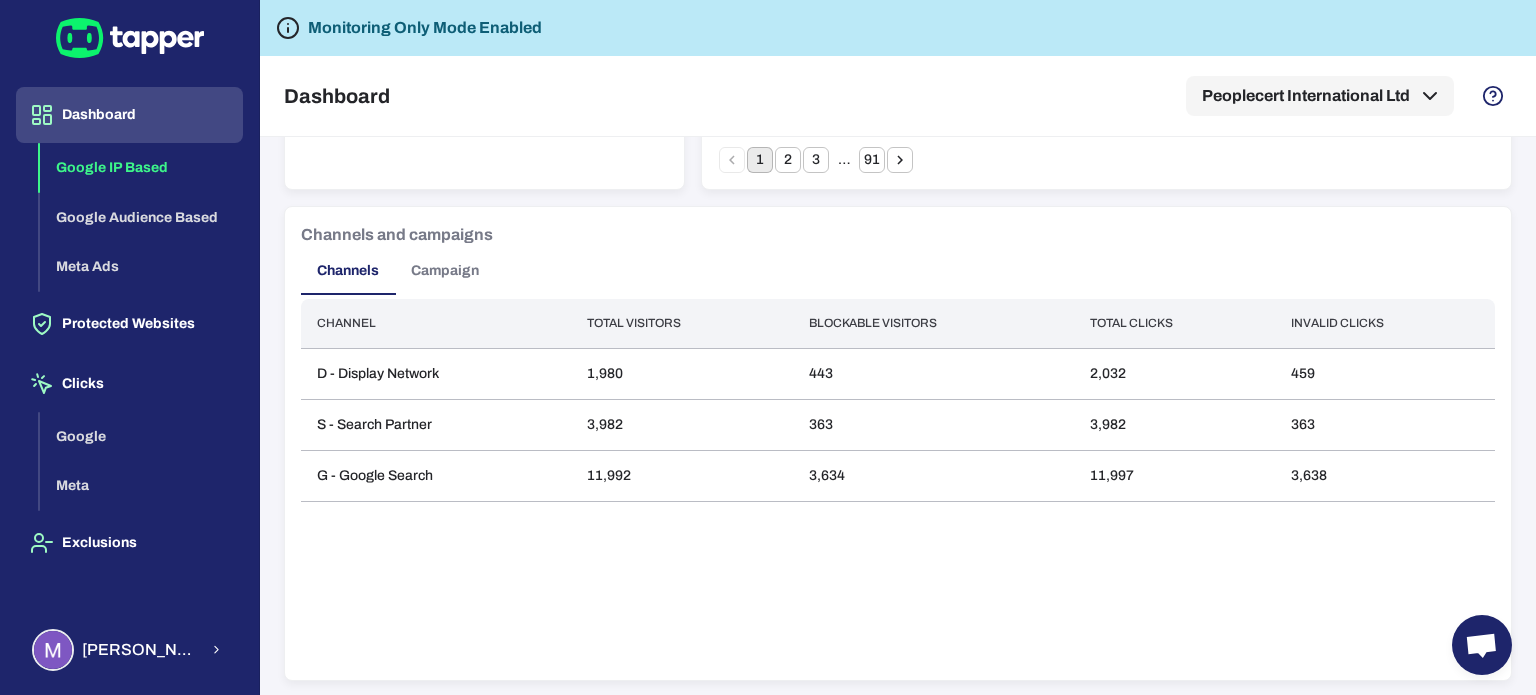 click on "Campaign" at bounding box center [445, 271] 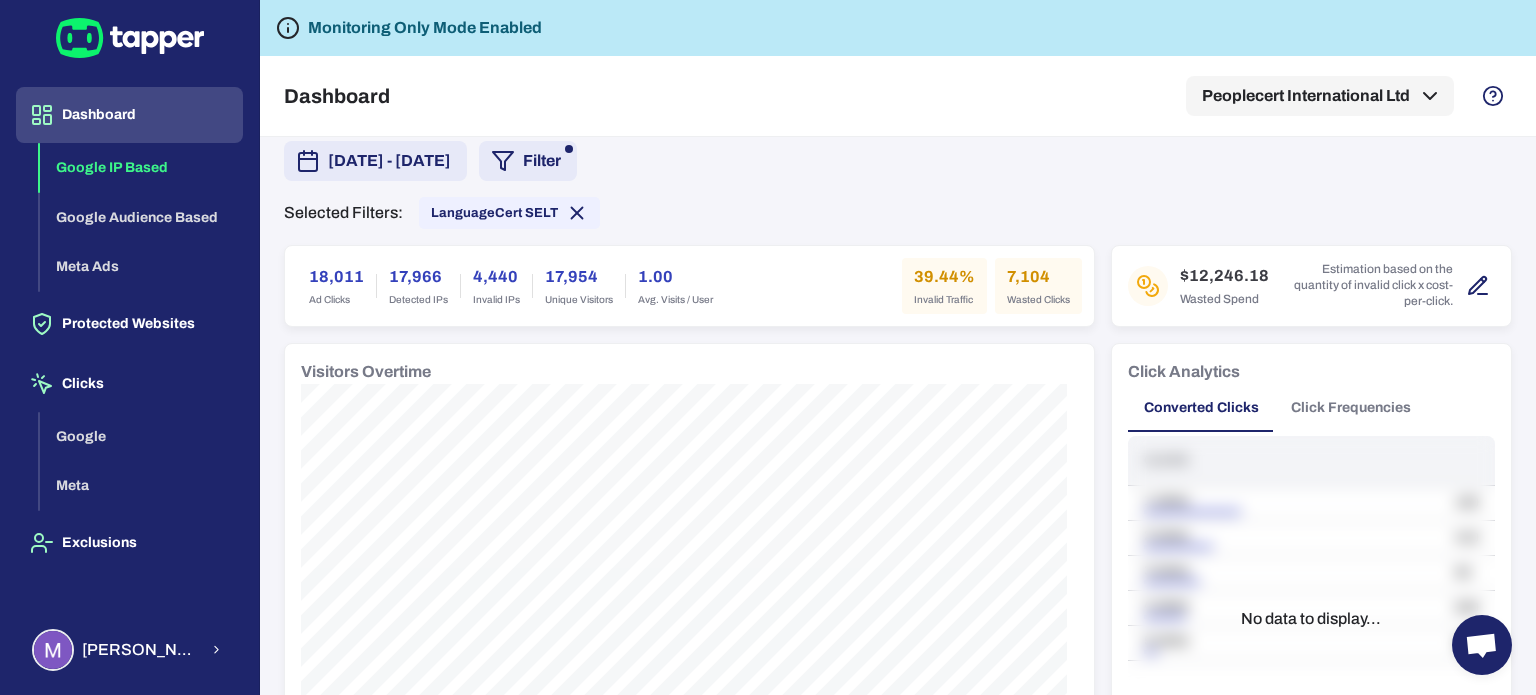 scroll, scrollTop: 65, scrollLeft: 0, axis: vertical 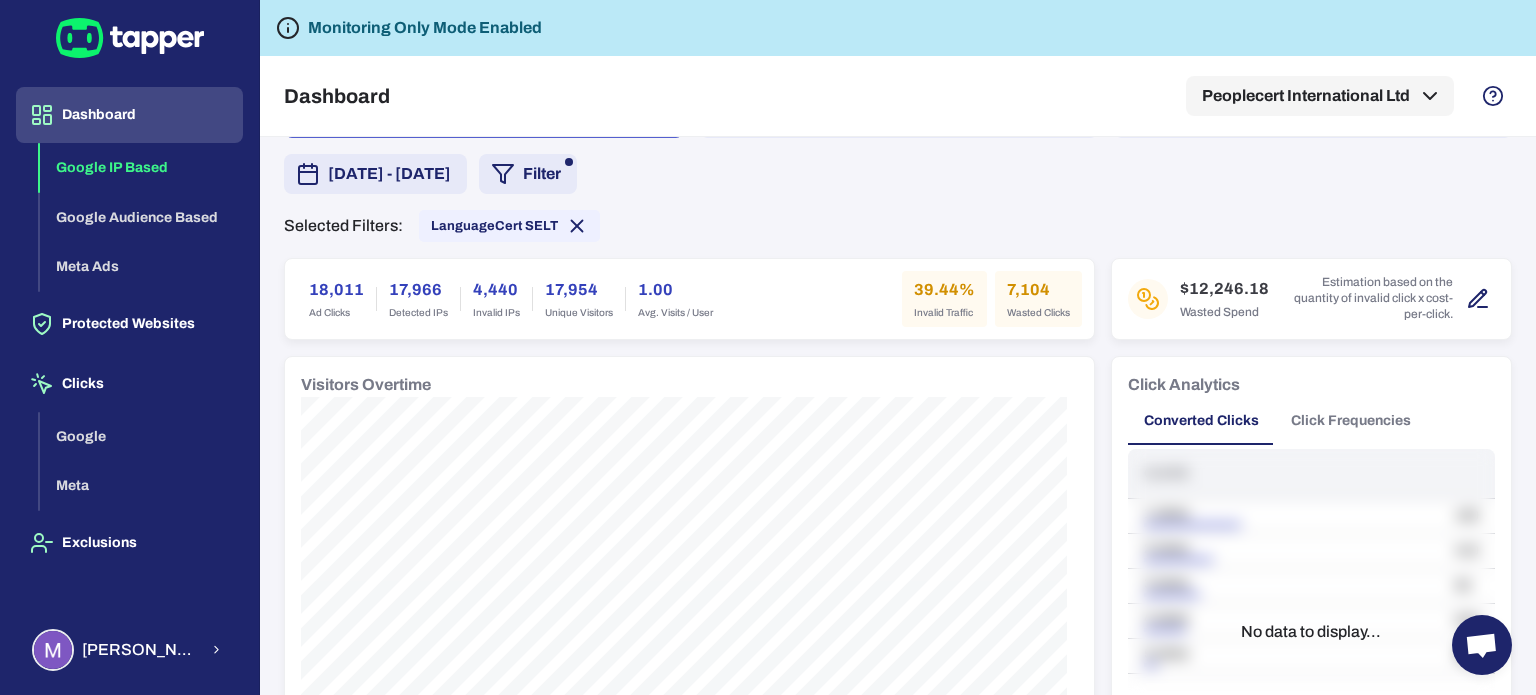 click on "Filter" at bounding box center [528, 174] 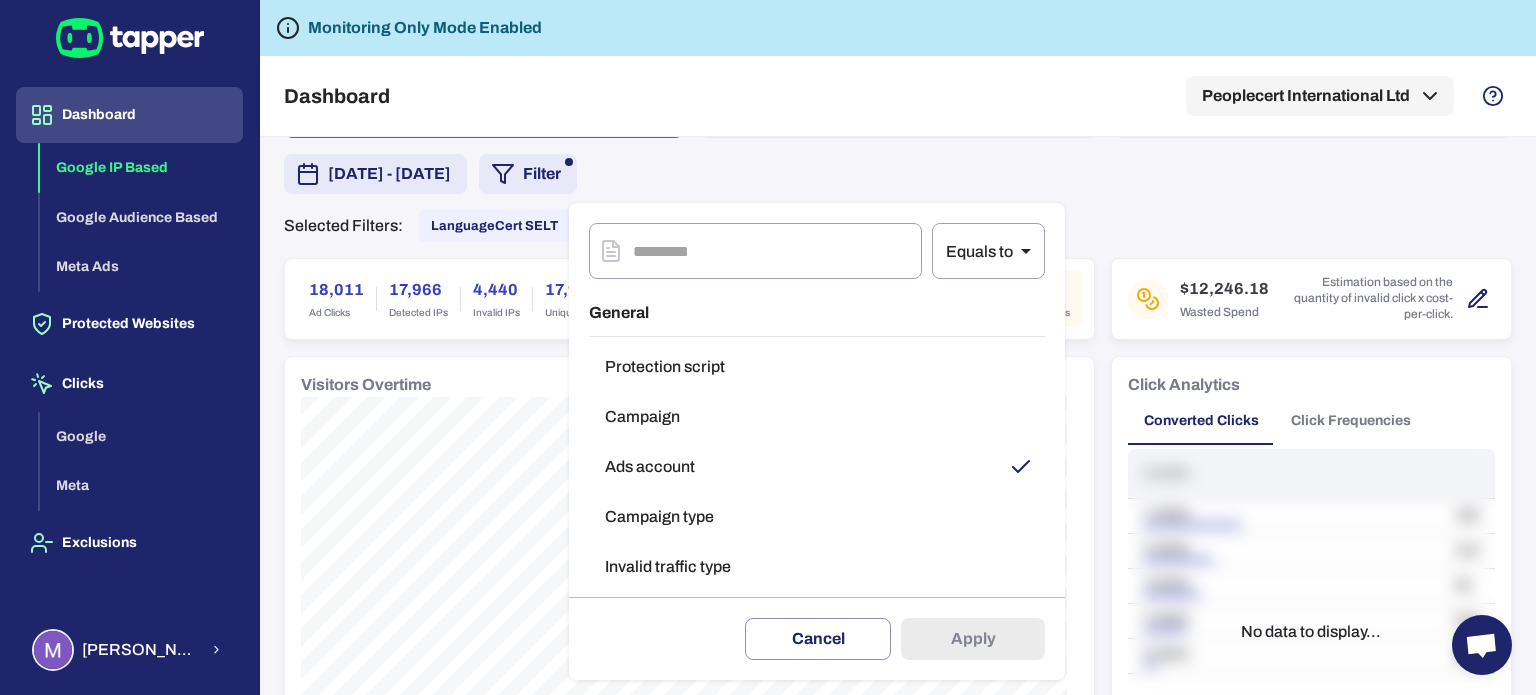 click on "Ads account" at bounding box center [817, 467] 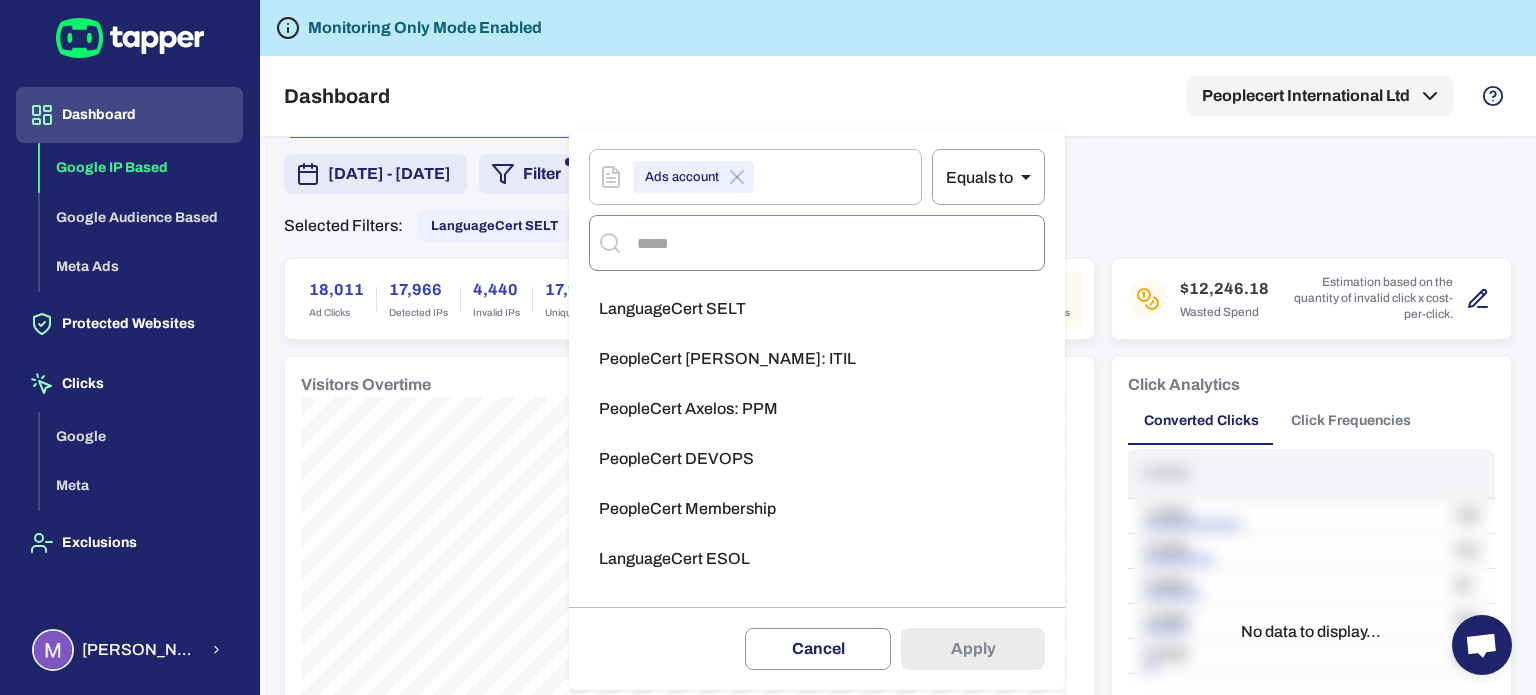 click at bounding box center [834, 243] 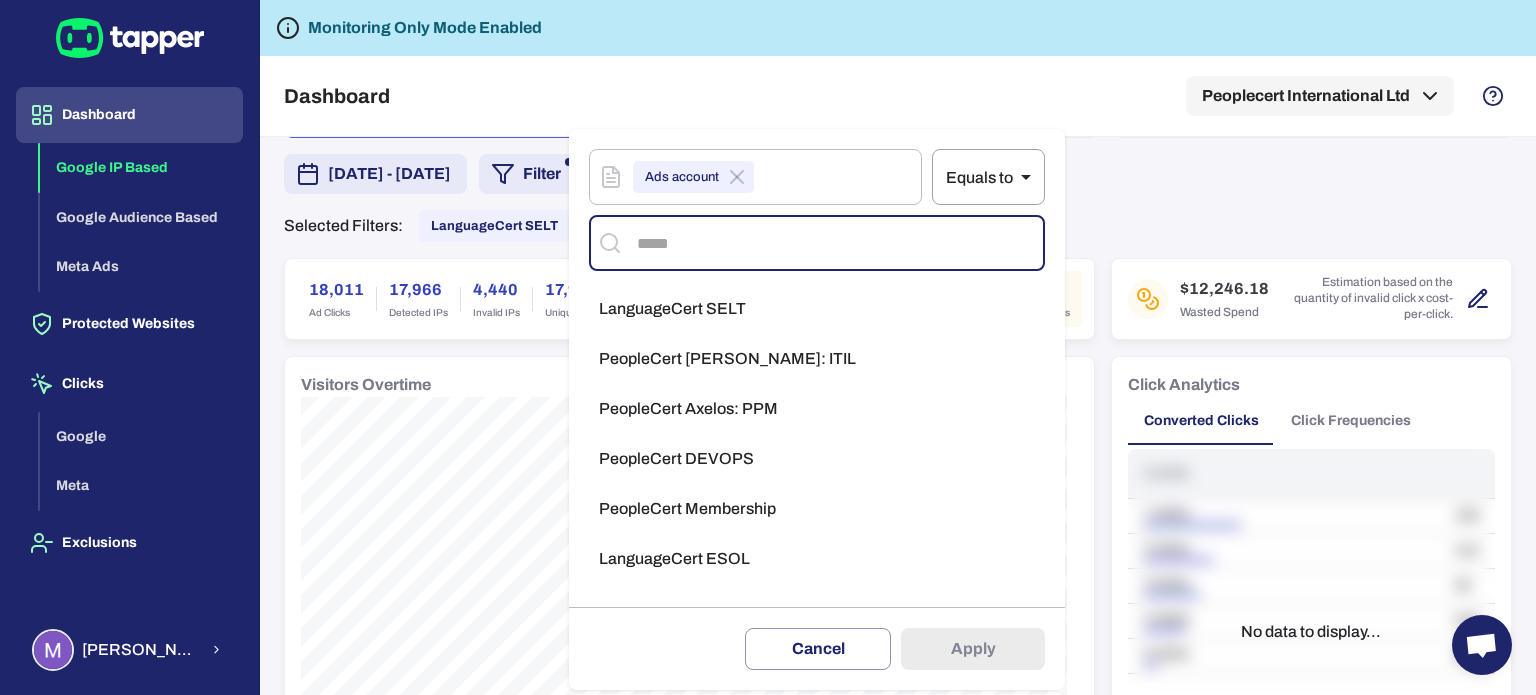 click on "LanguageCert ESOL" at bounding box center (817, 559) 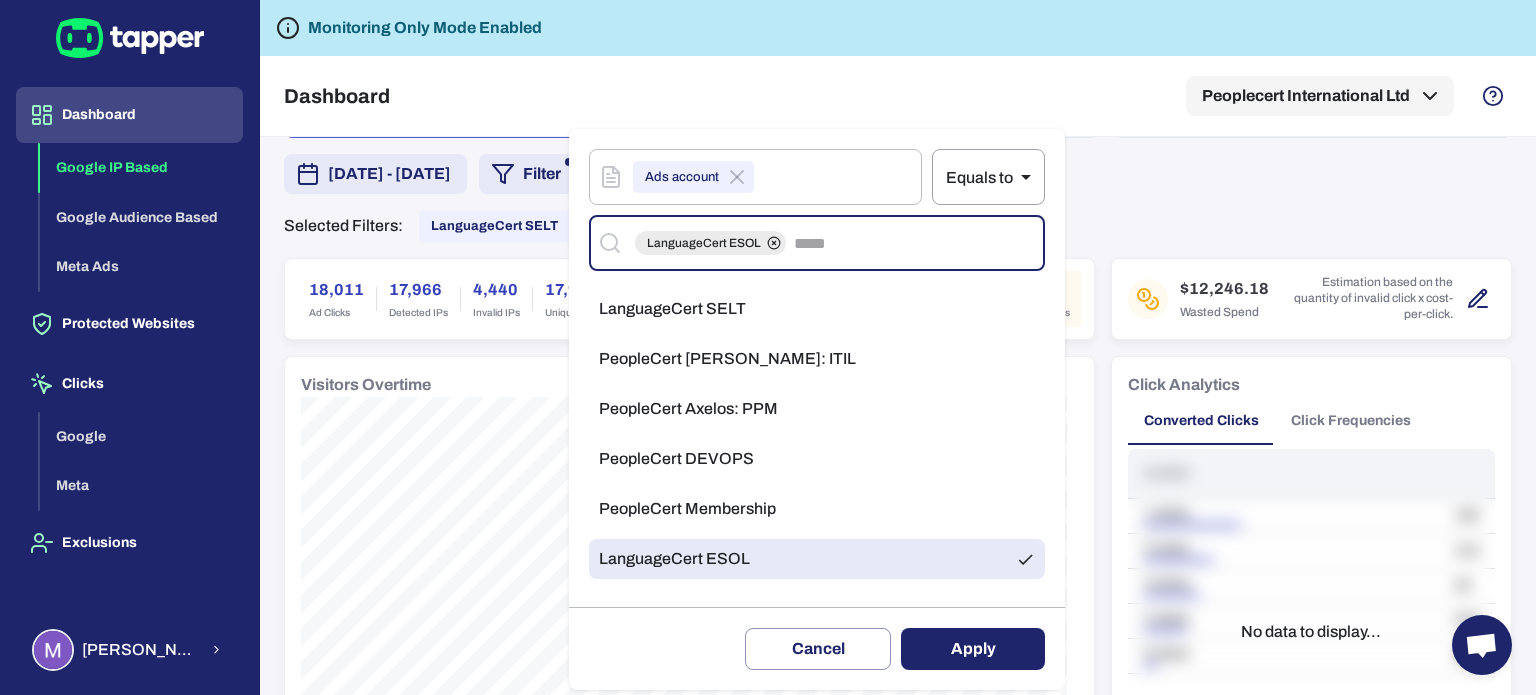 click on "Apply" at bounding box center [973, 649] 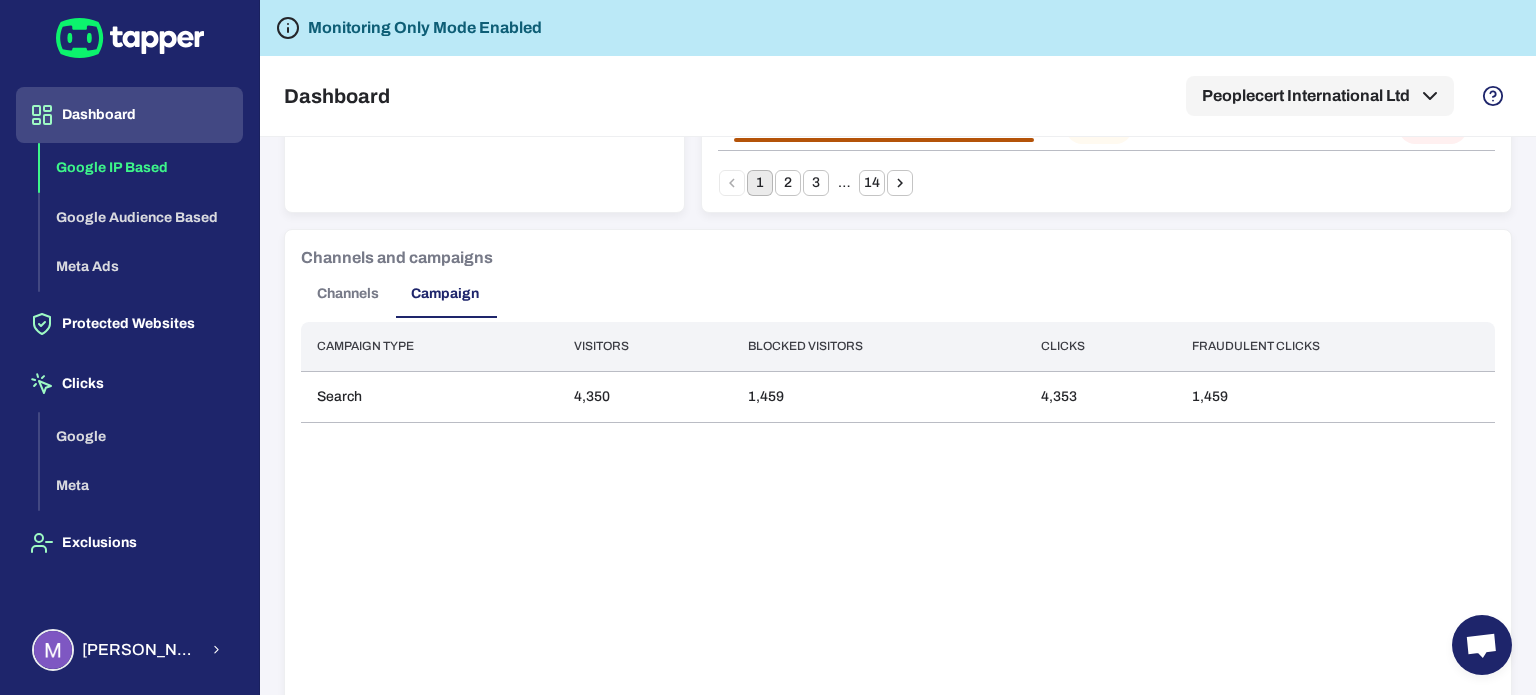 scroll, scrollTop: 1565, scrollLeft: 0, axis: vertical 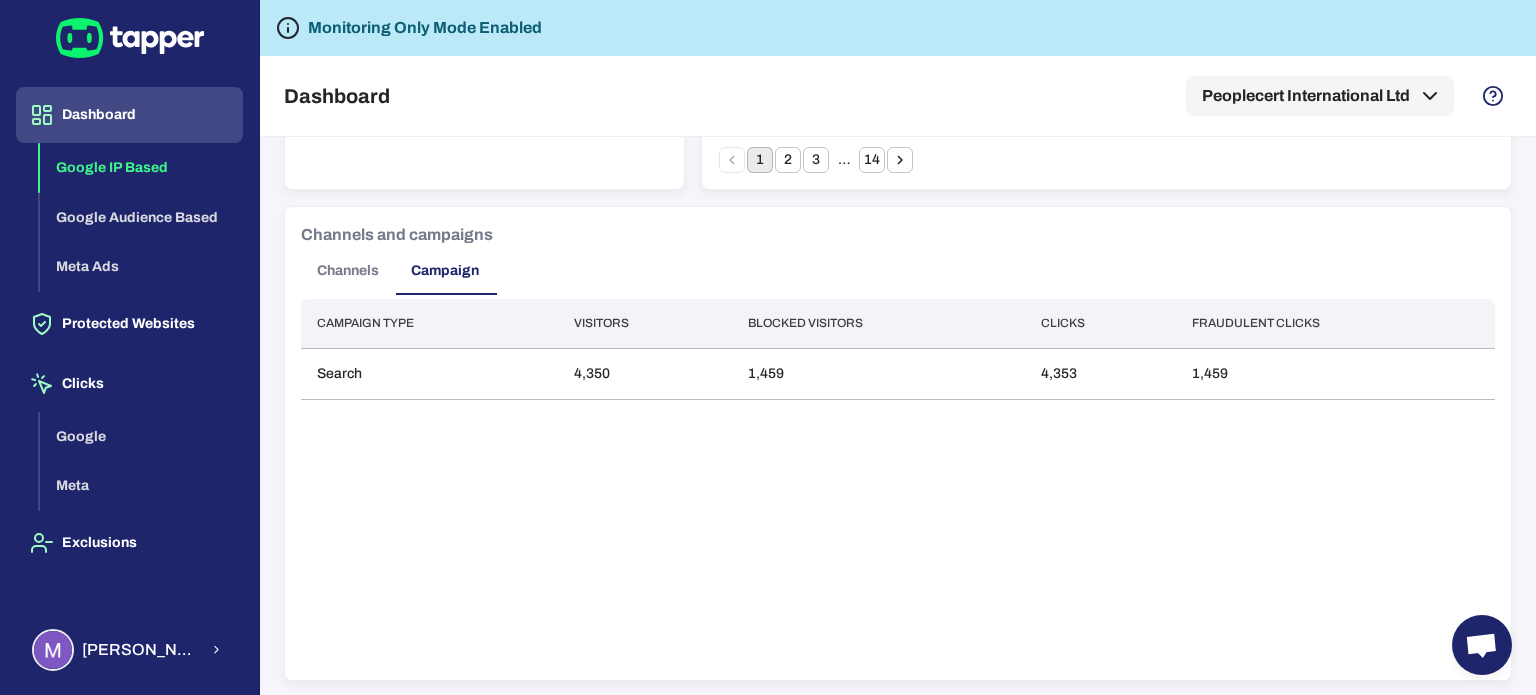 click on "Channels" at bounding box center (348, 271) 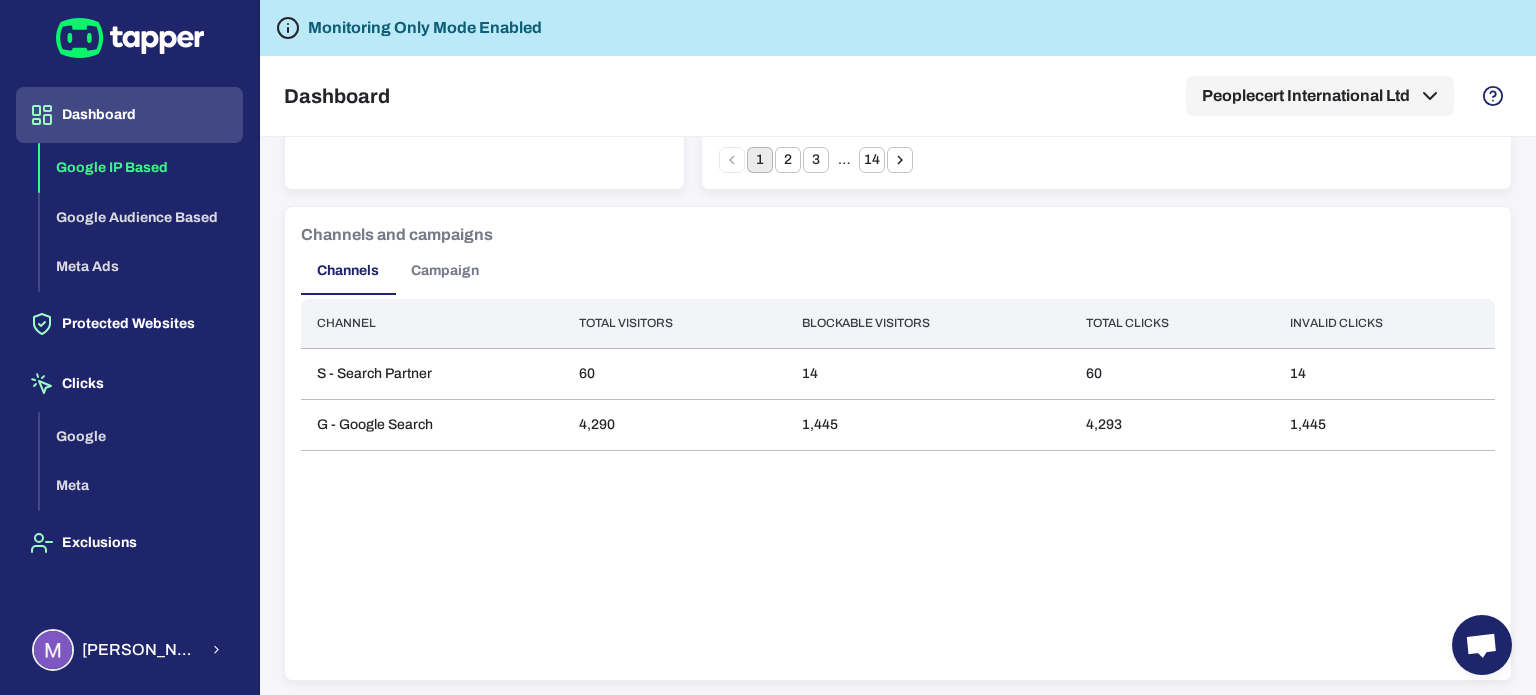 click on "Campaign" at bounding box center (445, 271) 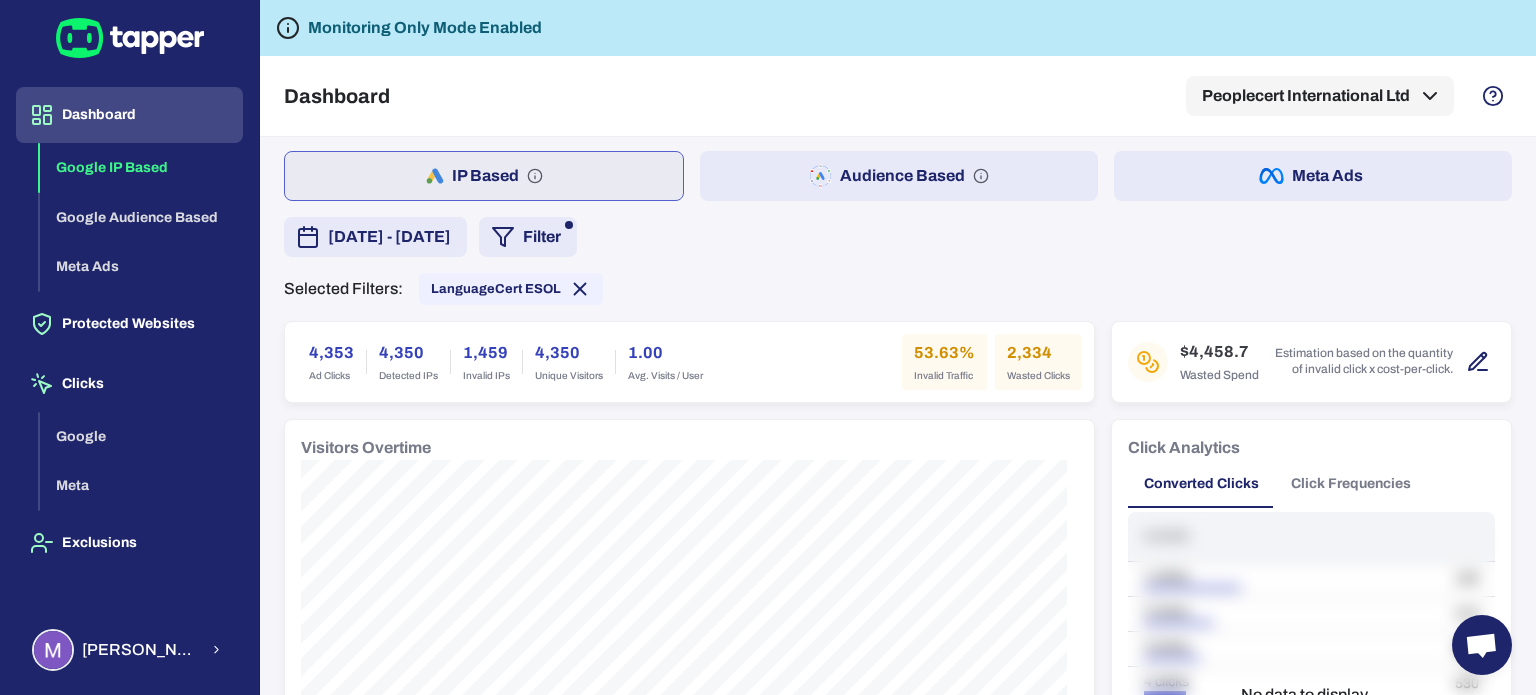 scroll, scrollTop: 0, scrollLeft: 0, axis: both 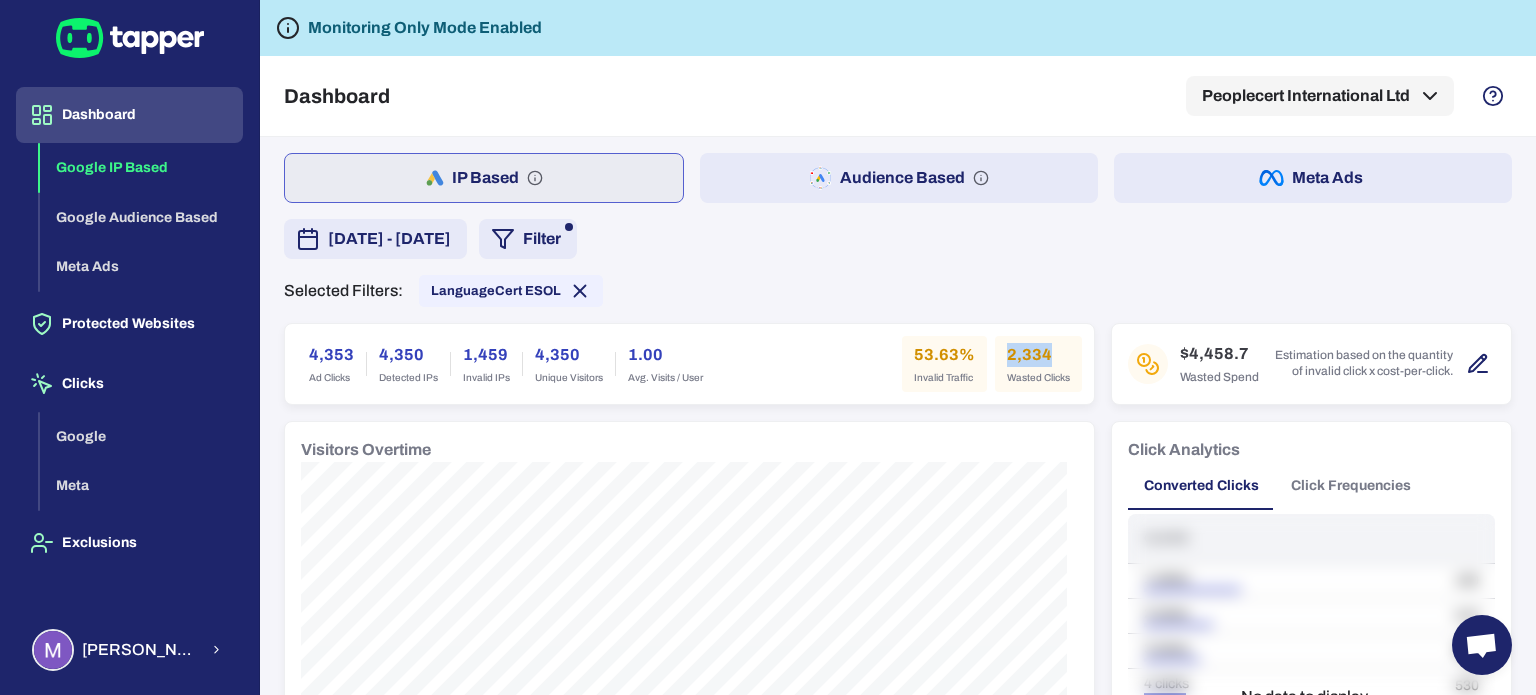 drag, startPoint x: 992, startPoint y: 354, endPoint x: 1037, endPoint y: 354, distance: 45 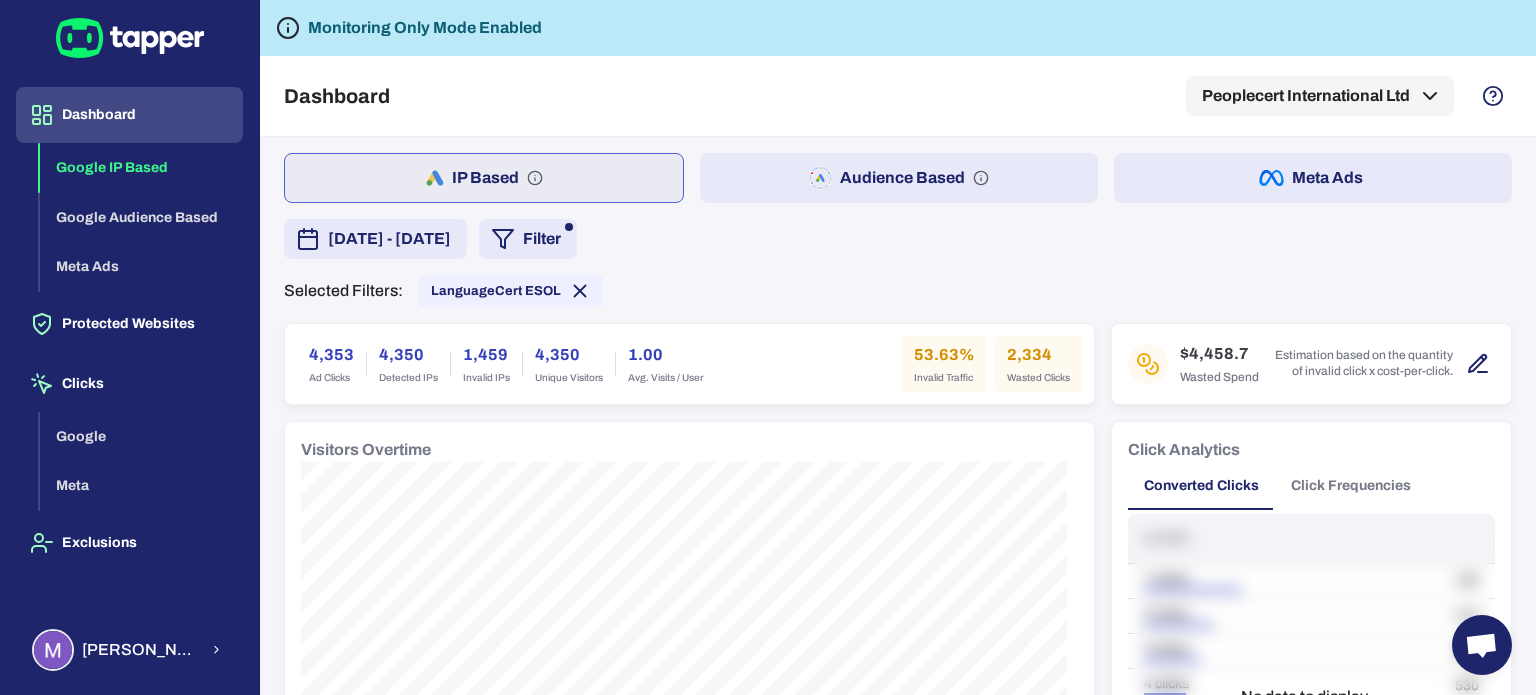 click on "Selected Filters: LanguageCert ESOL" at bounding box center (898, 291) 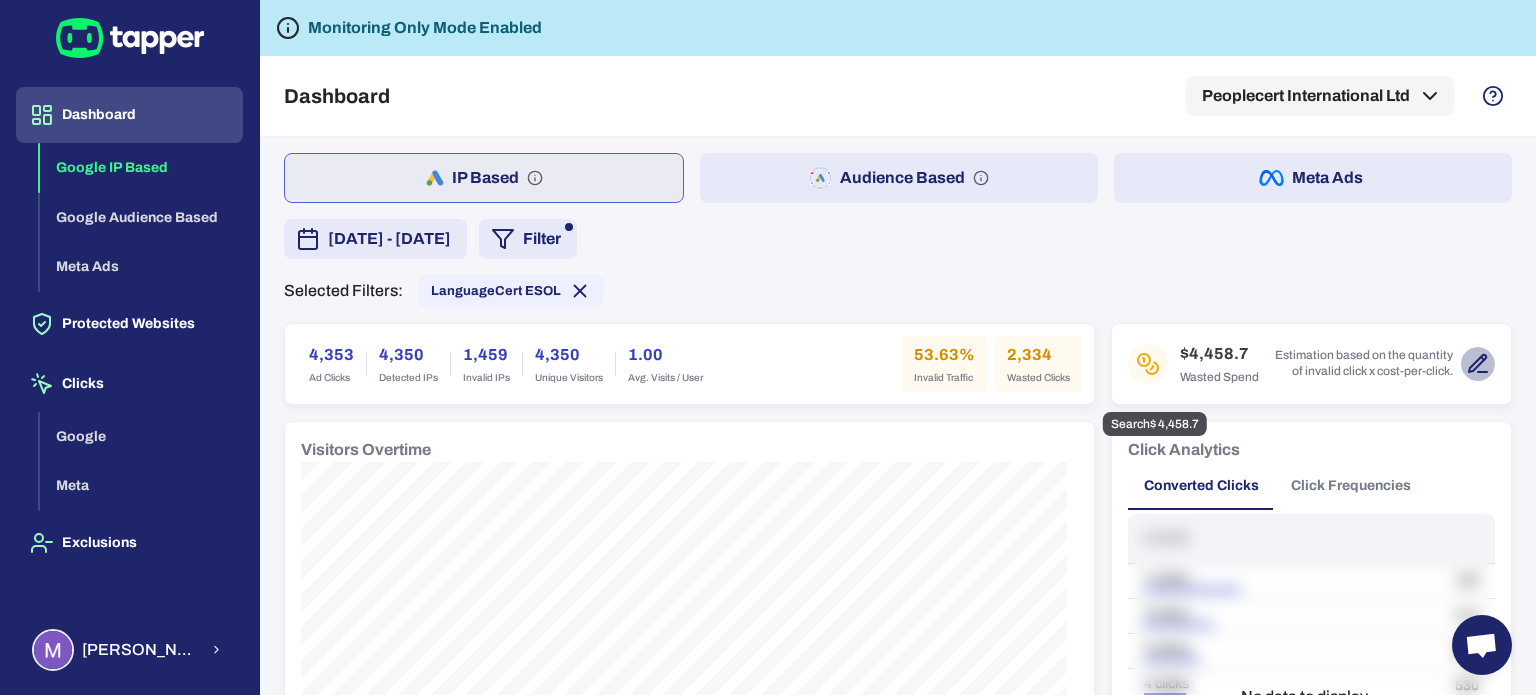 click 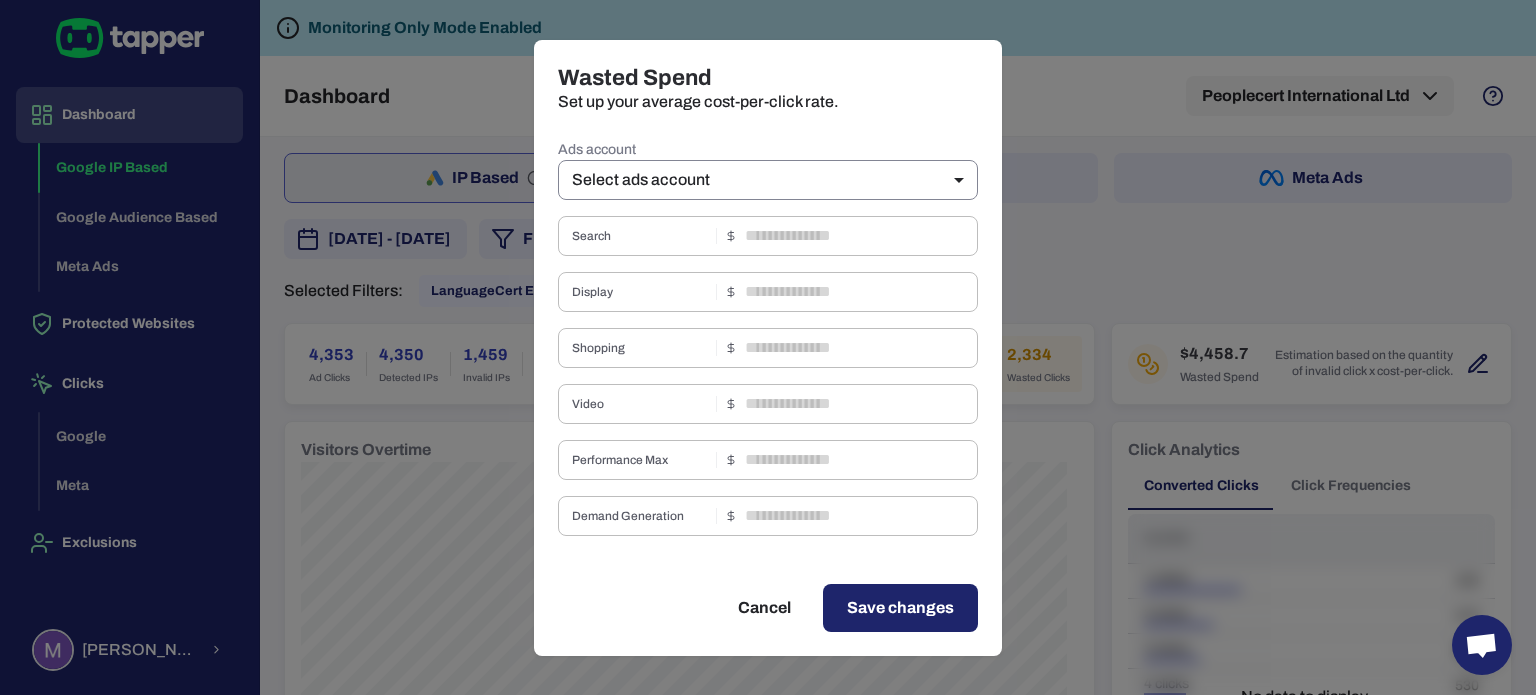 click on "Dashboard Google IP Based Google Audience Based Meta Ads Protected Websites Clicks Google Meta Exclusions [PERSON_NAME] Monitoring Only Mode Enabled Dashboard Peoplecert International Ltd IP Based Audience Based Meta Ads [DATE] - [DATE] Filter Selected Filters: LanguageCert ESOL 4,353 Ad Clicks 4,350 Detected IPs 1,459 Invalid IPs 4,350 Unique Visitors 1.00 Avg. Visits / User 53.63% Invalid Traffic 2,334 Wasted Clicks $4,458.7 Wasted Spend Estimation based on the quantity of invalid click x cost-per-click. Visitors Overtime Click Analytics Converted Clicks Click Frequencies Clicks 1 clicks 100 2 clicks 410 3 clicks 50 4 clicks 530 5 clicks 36 1 No data to display... Track Conversion 1857 Conversions 232.13 Conversion / Day 18.93% Conversion Rate Conversion Analysis No data to display... Invalid Traffic Type 1,524 Aborted Ad Click 1363 /  89% Threat 149 /  10% Data Center 12 /  1% Invalid Traffic Analytics Keywords Campaigns Placements Countries Devices Keyword Match type Total visits 518" at bounding box center [768, 347] 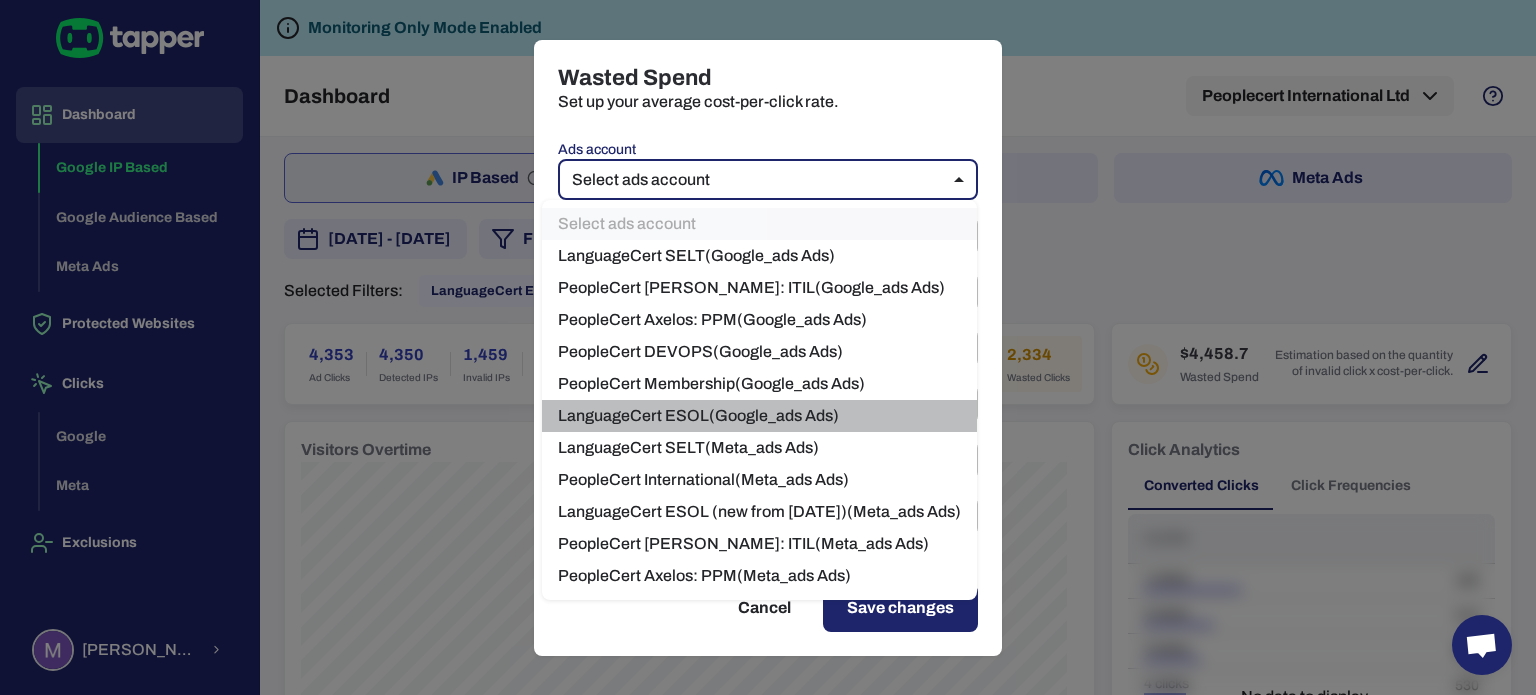 click on "LanguageCert ESOL  ( Google_ads   Ads)" at bounding box center [759, 416] 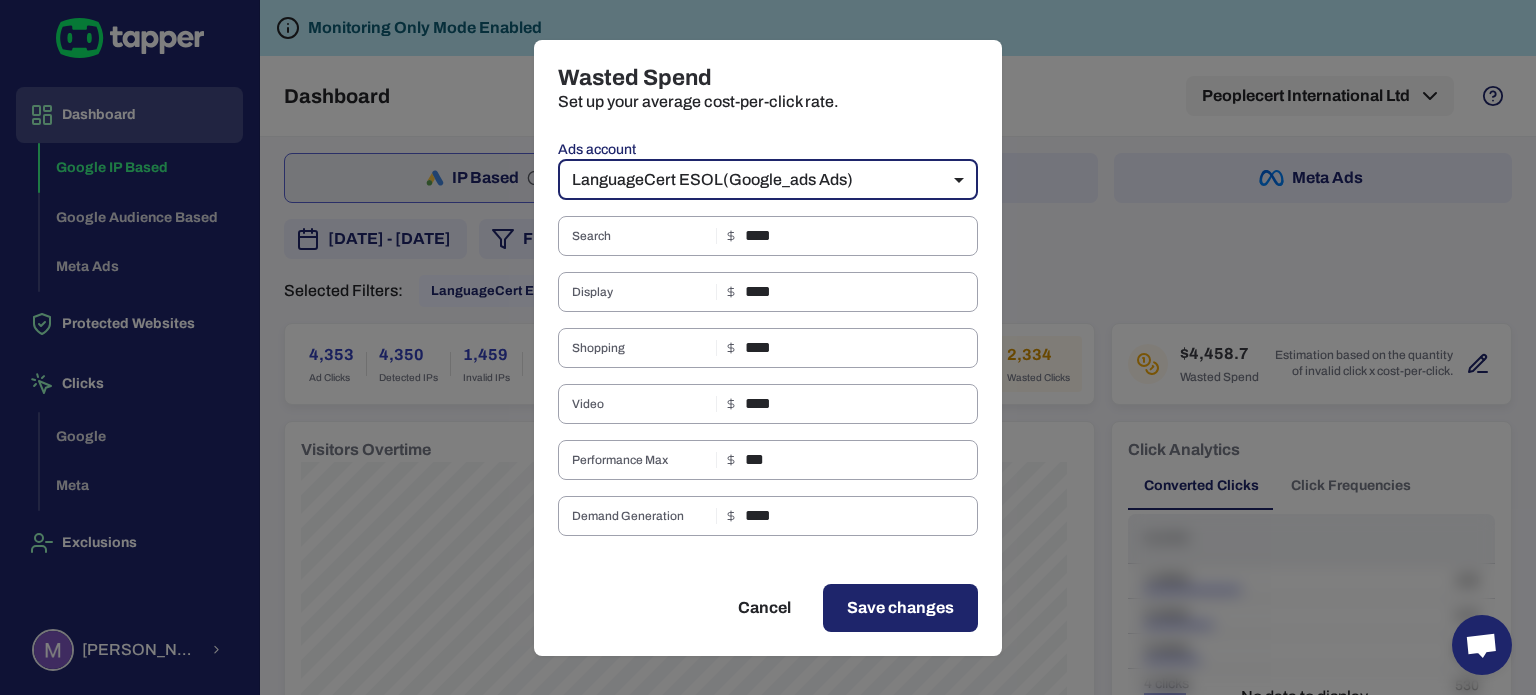 drag, startPoint x: 882, startPoint y: 603, endPoint x: 893, endPoint y: 593, distance: 14.866069 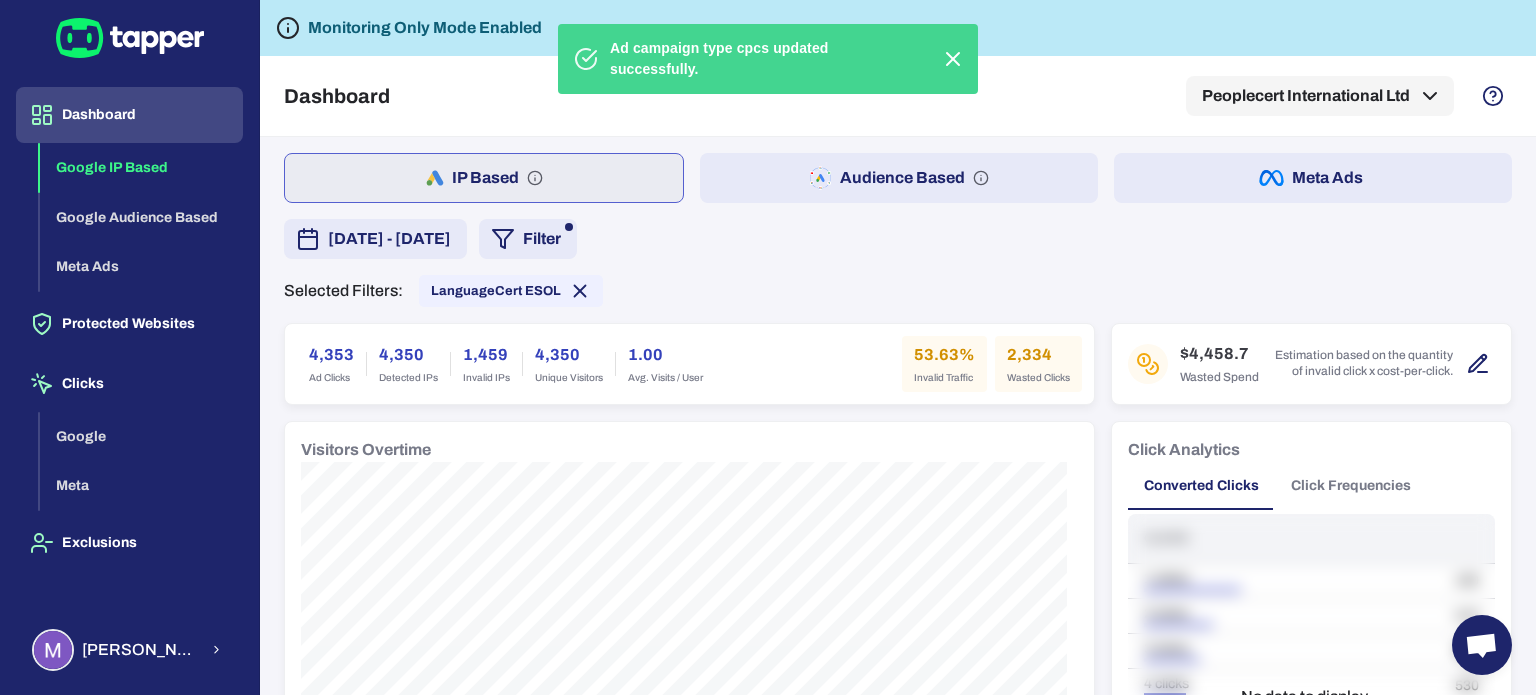 click 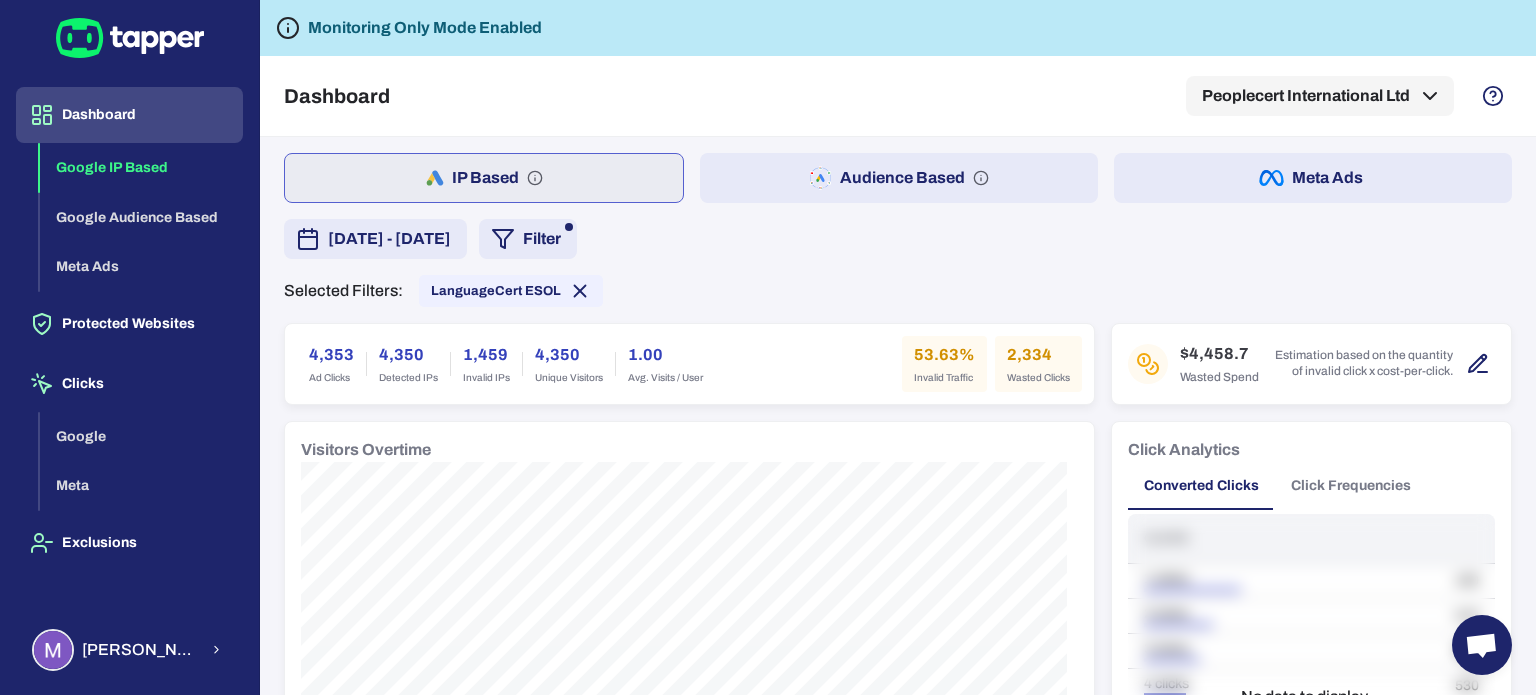 click on "[DATE] - [DATE]" at bounding box center [389, 239] 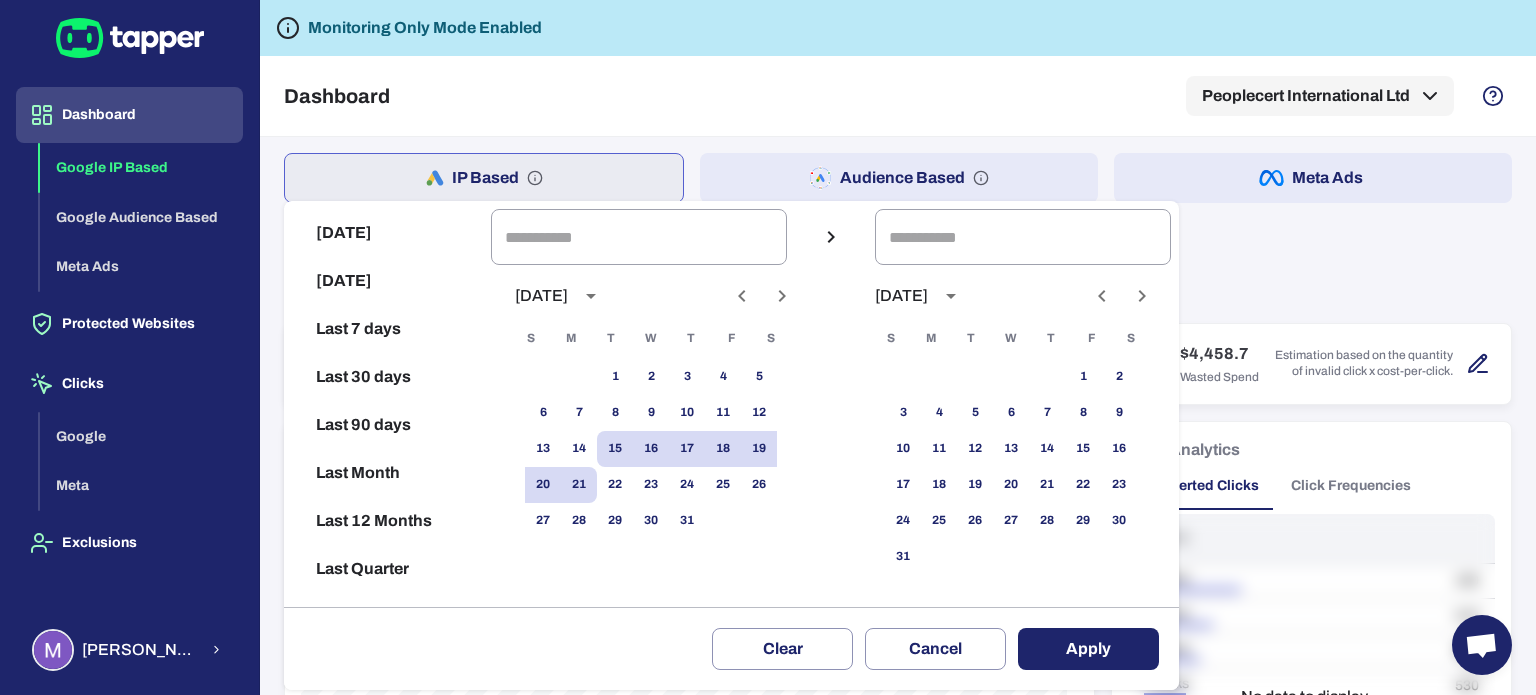 click 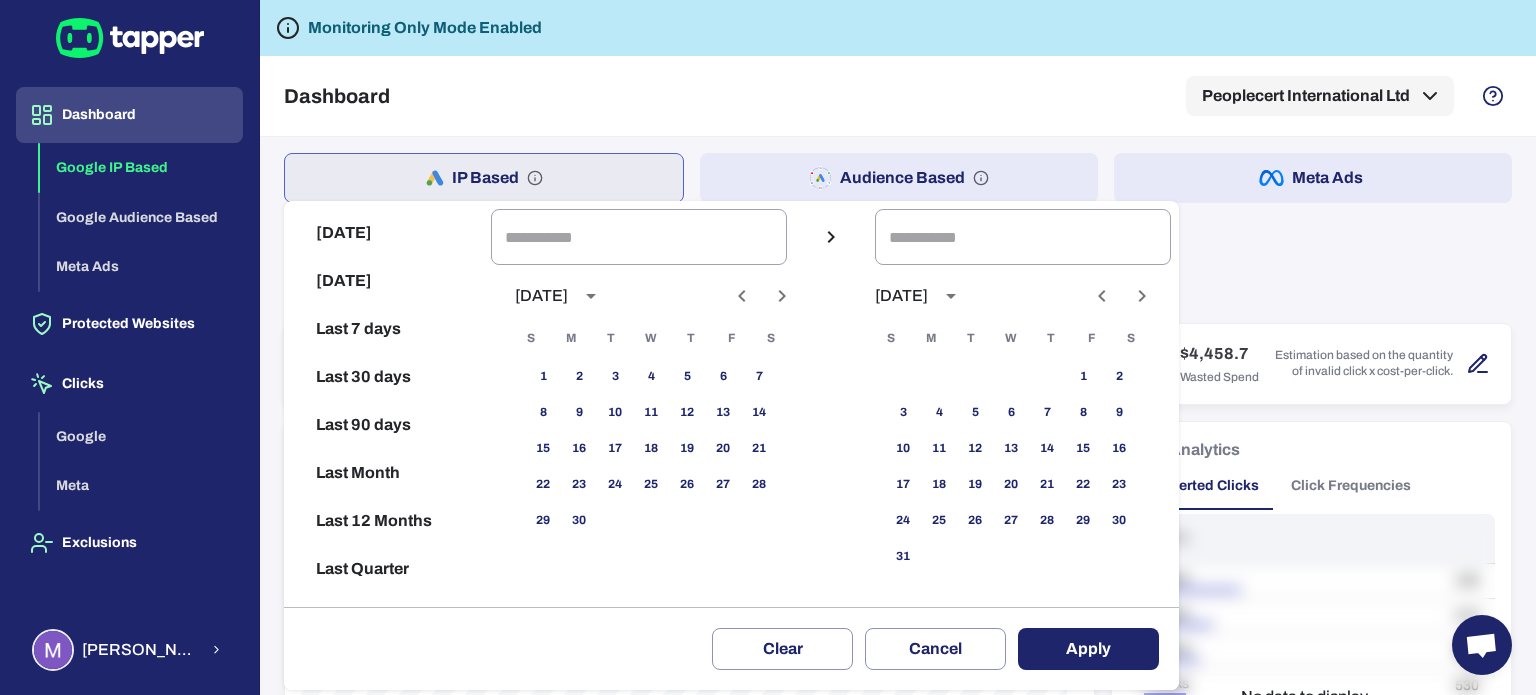 click 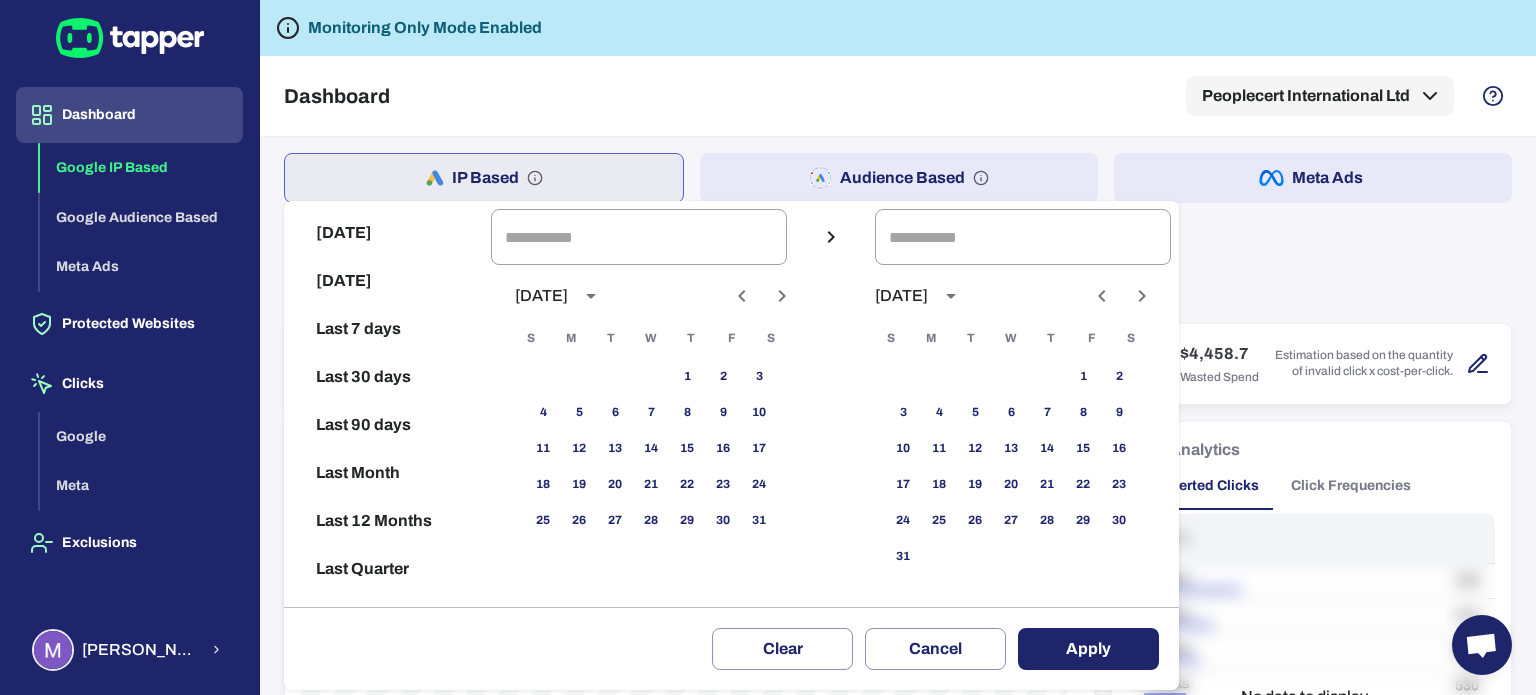 click 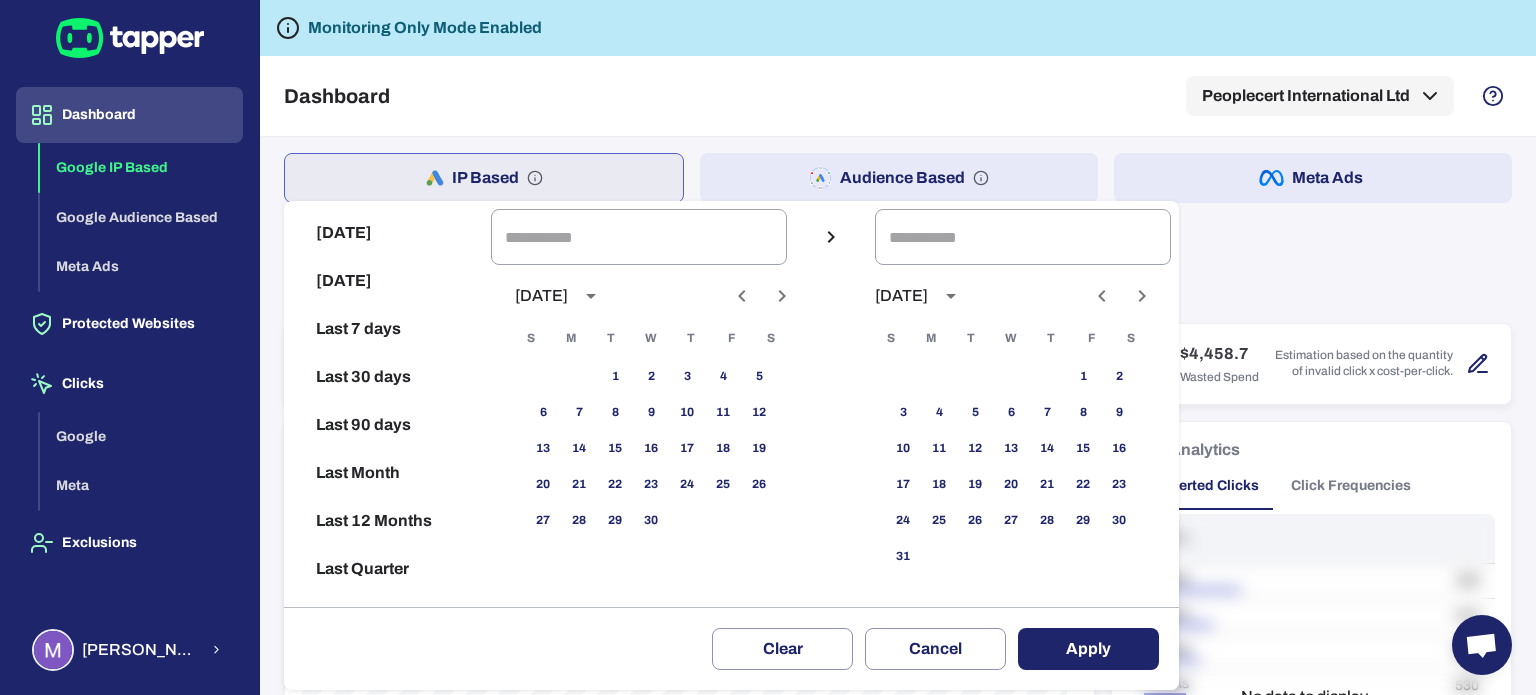 click 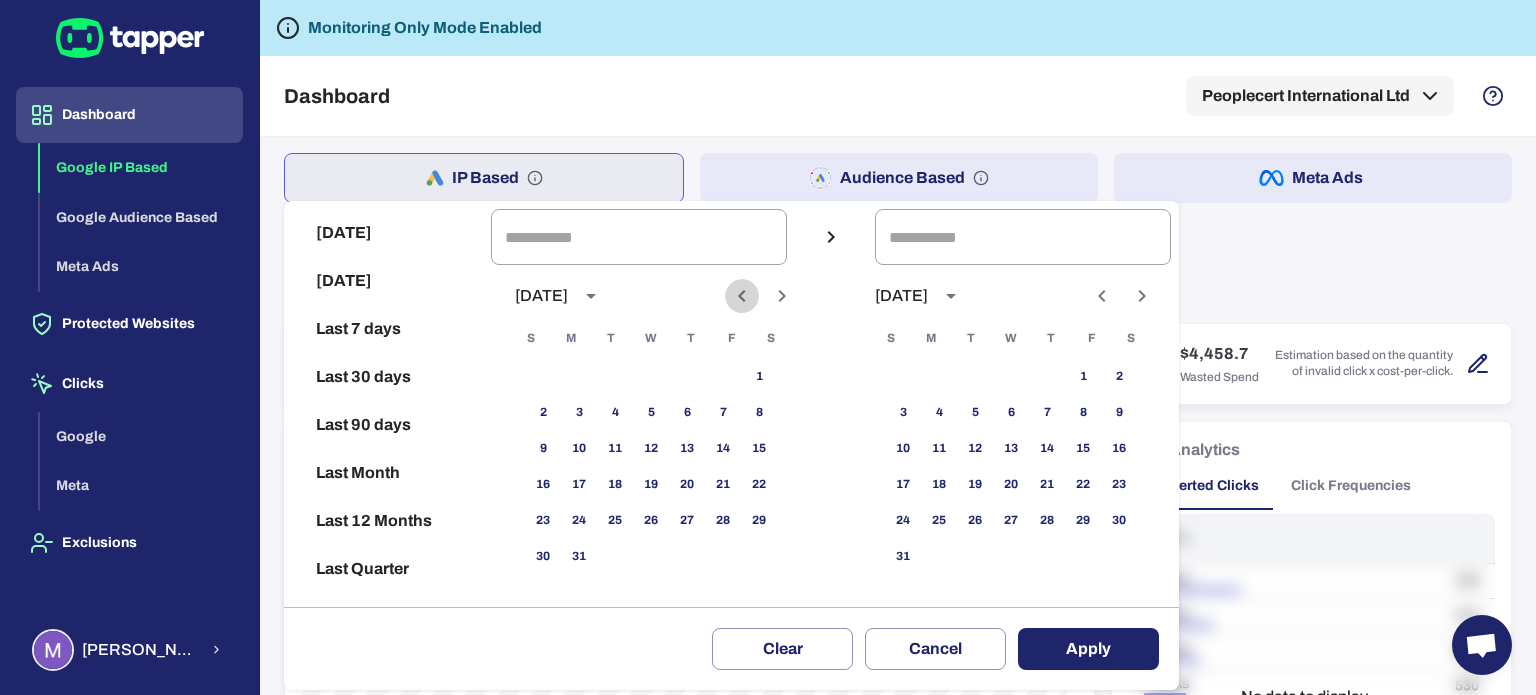 drag, startPoint x: 752, startPoint y: 292, endPoint x: 748, endPoint y: 312, distance: 20.396078 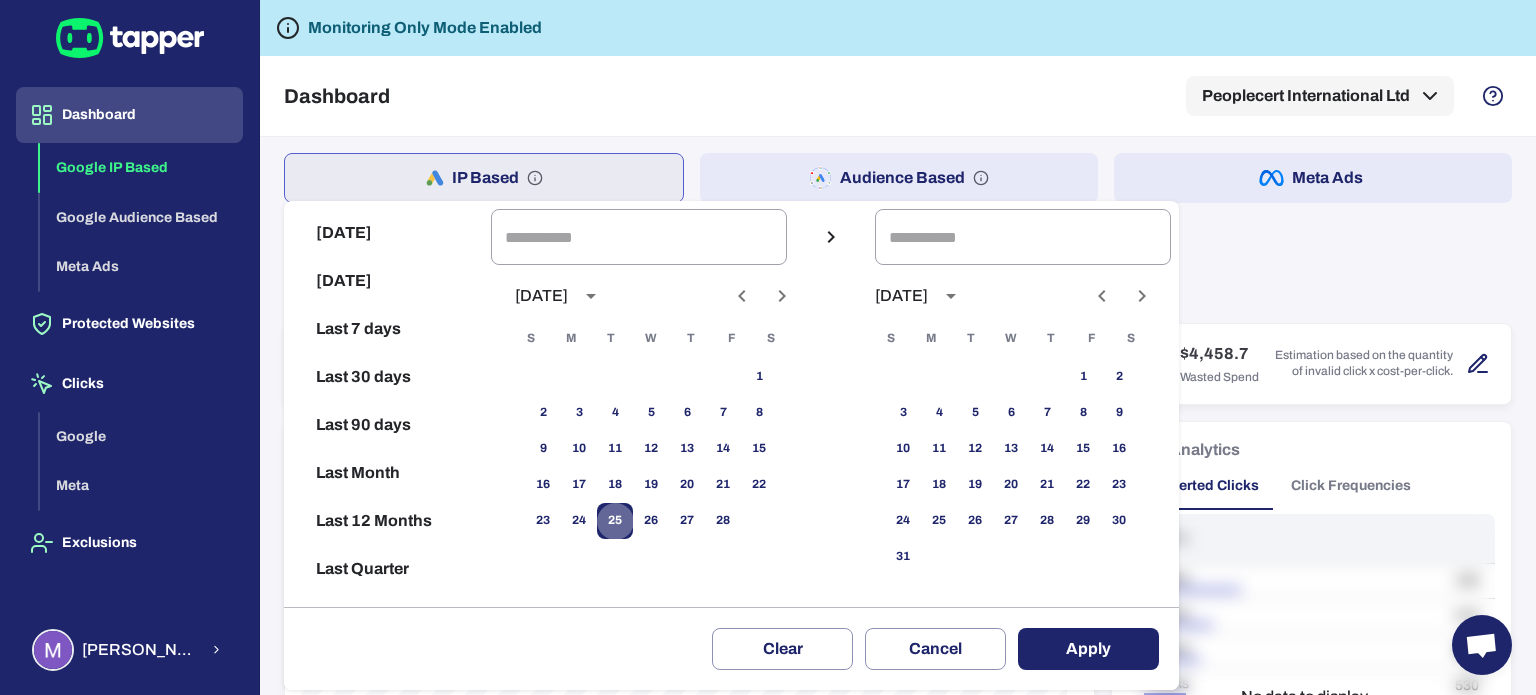 click on "25" at bounding box center [615, 521] 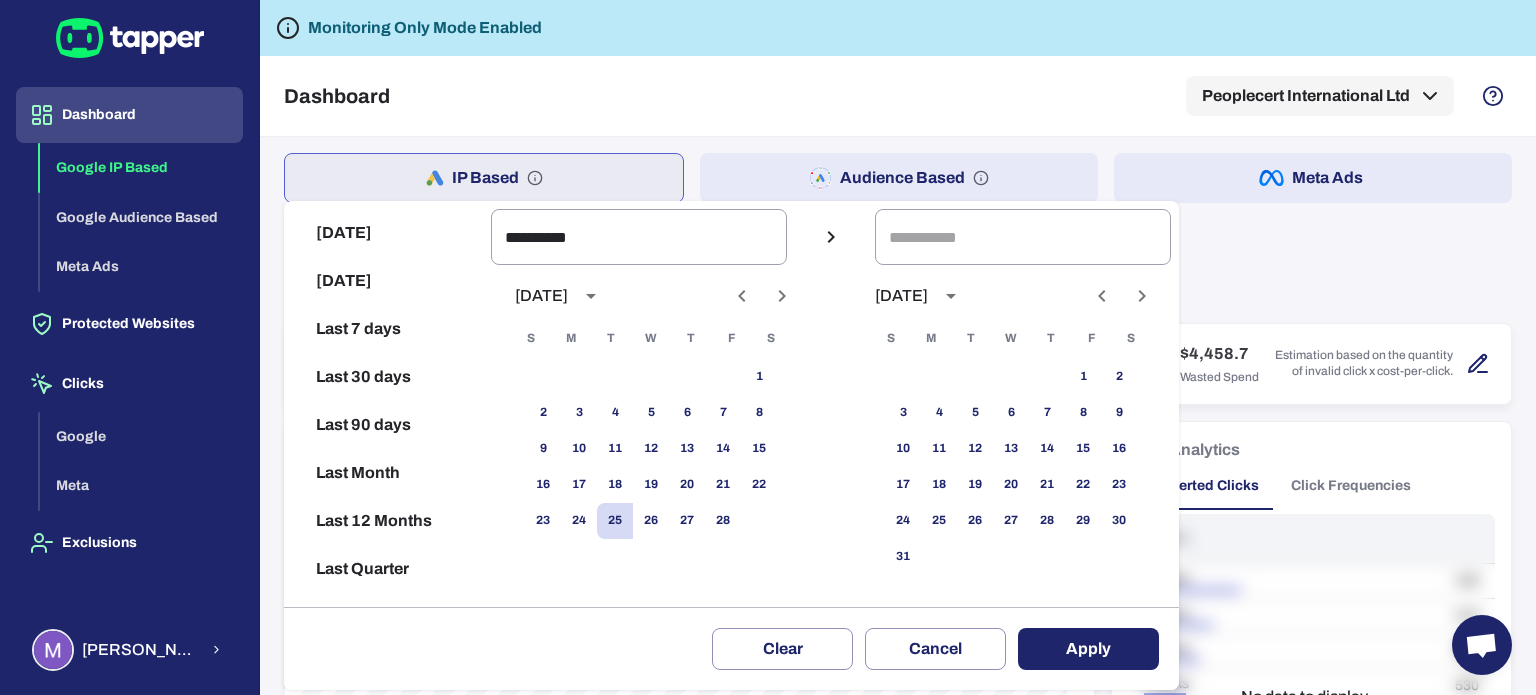 click 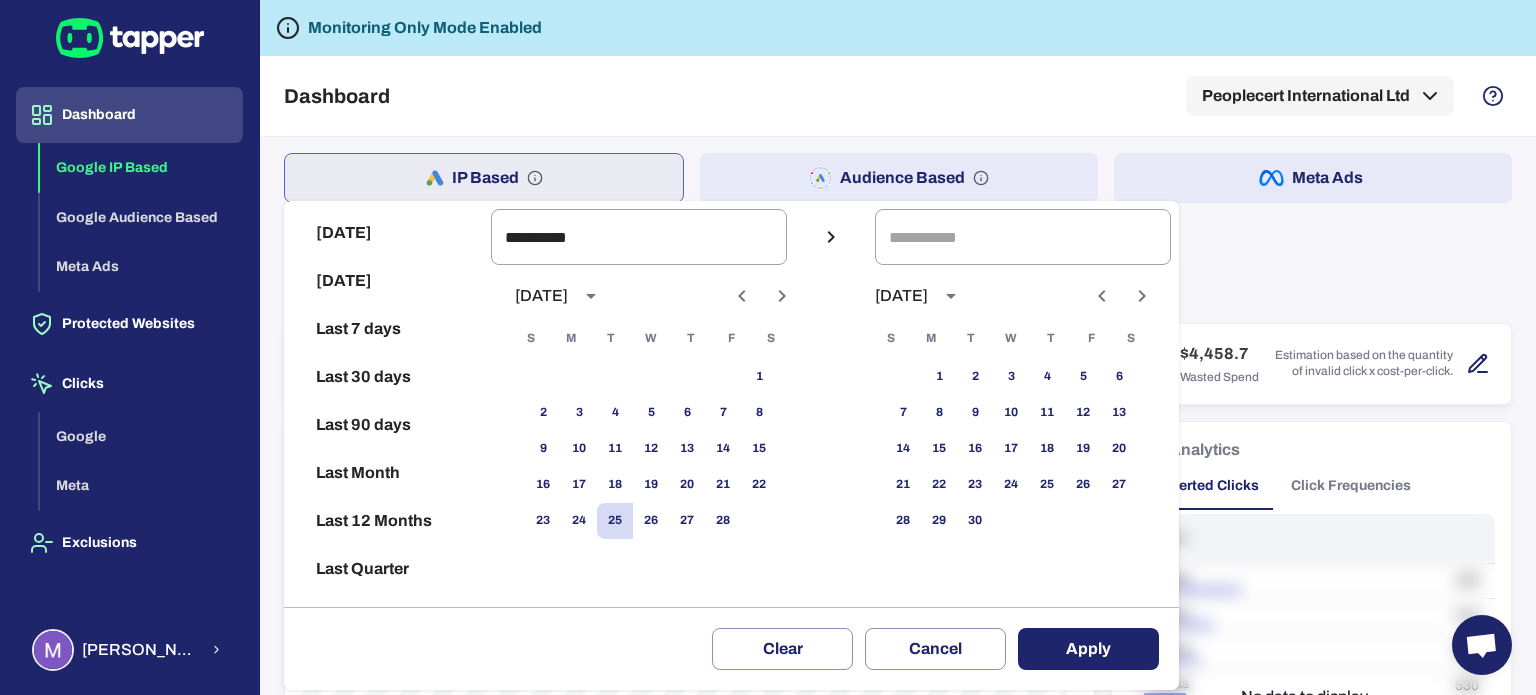 click 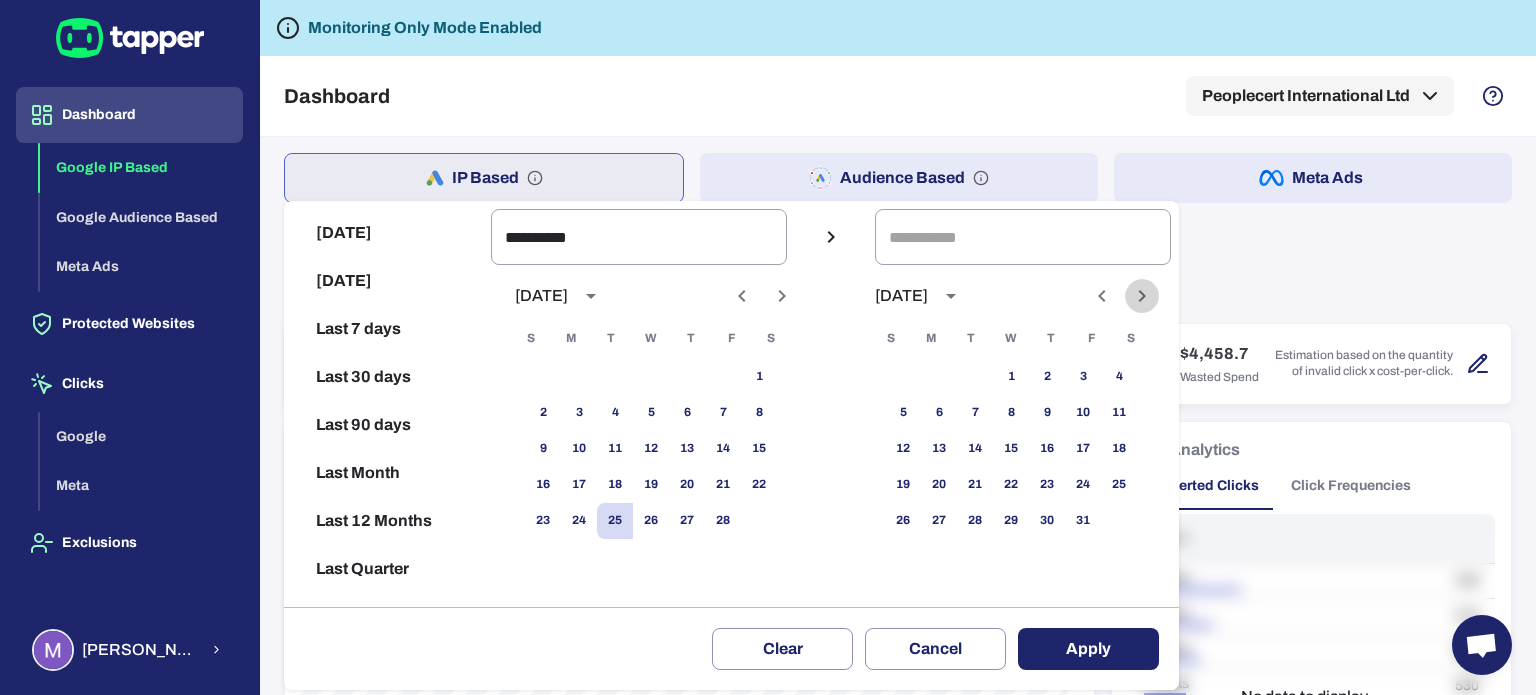 click 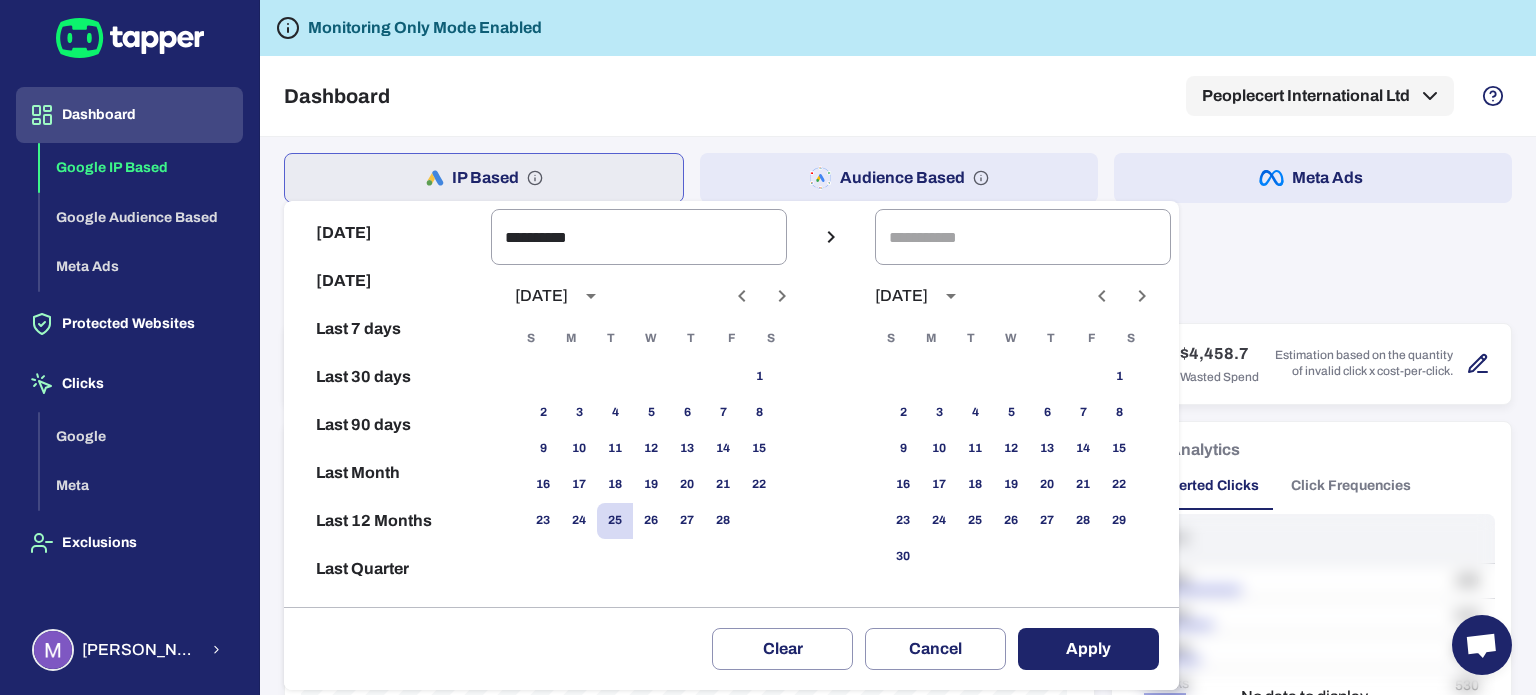 click 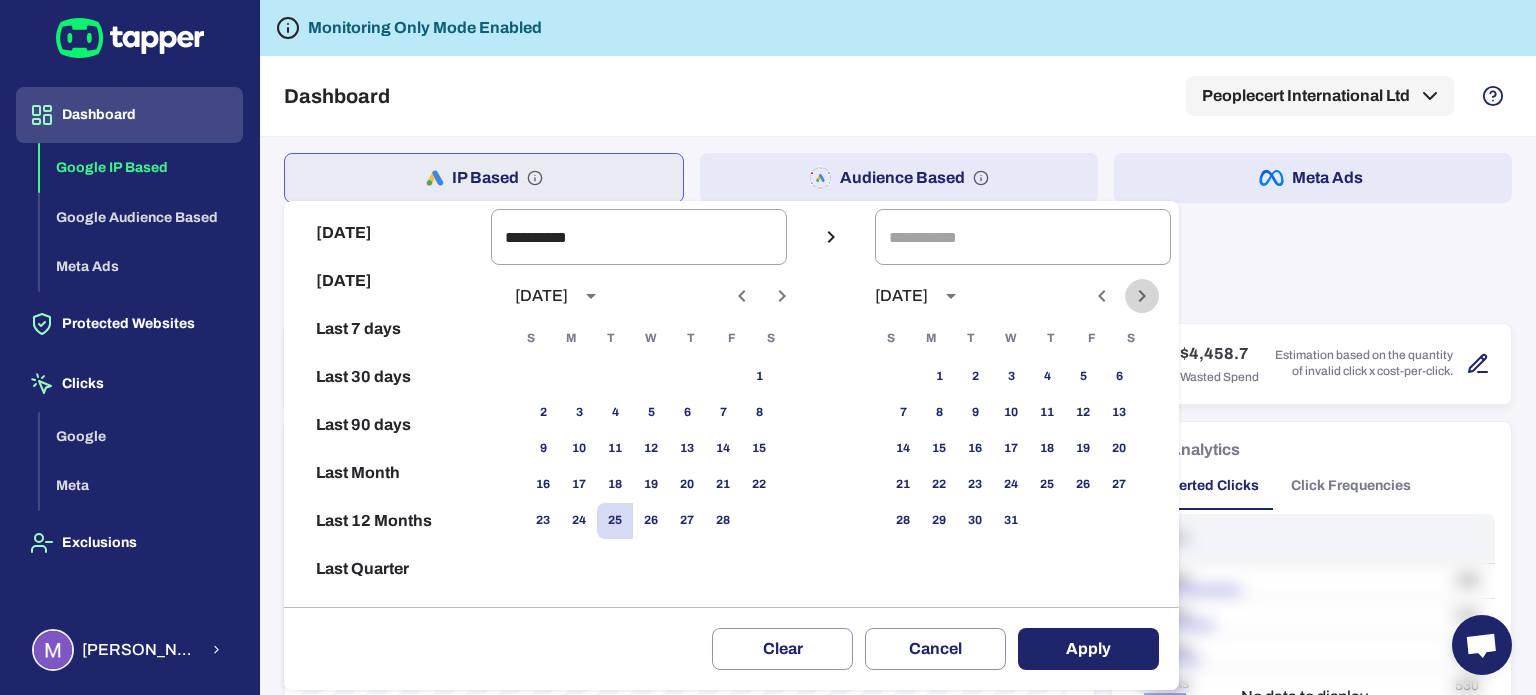 click 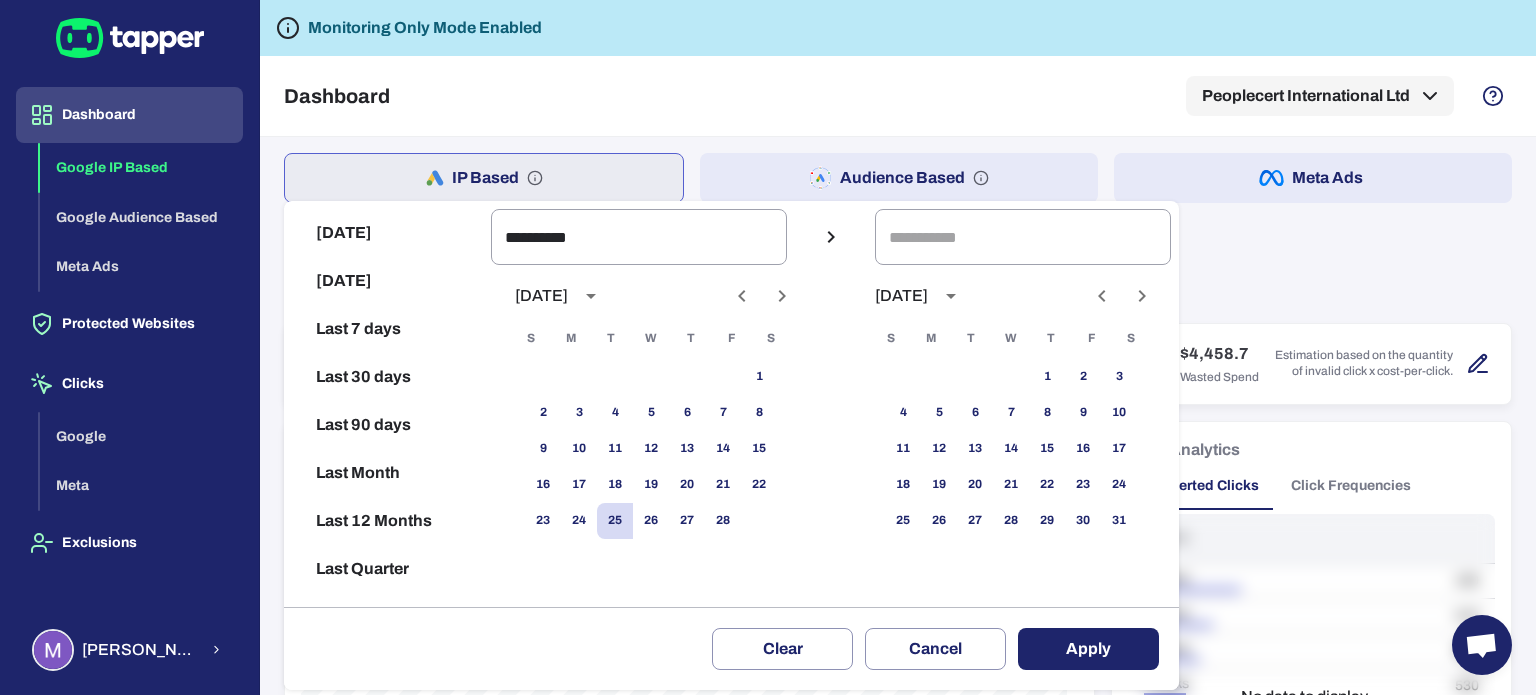 click 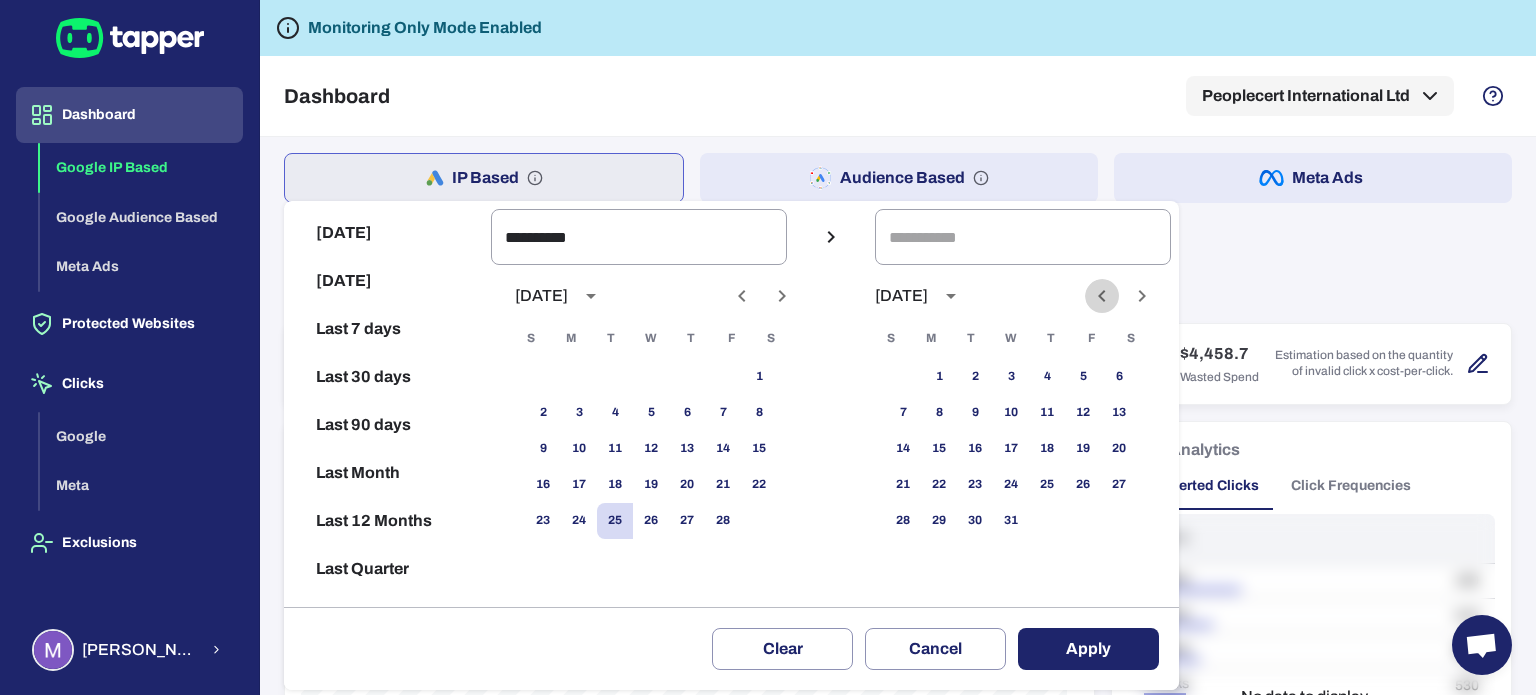 click 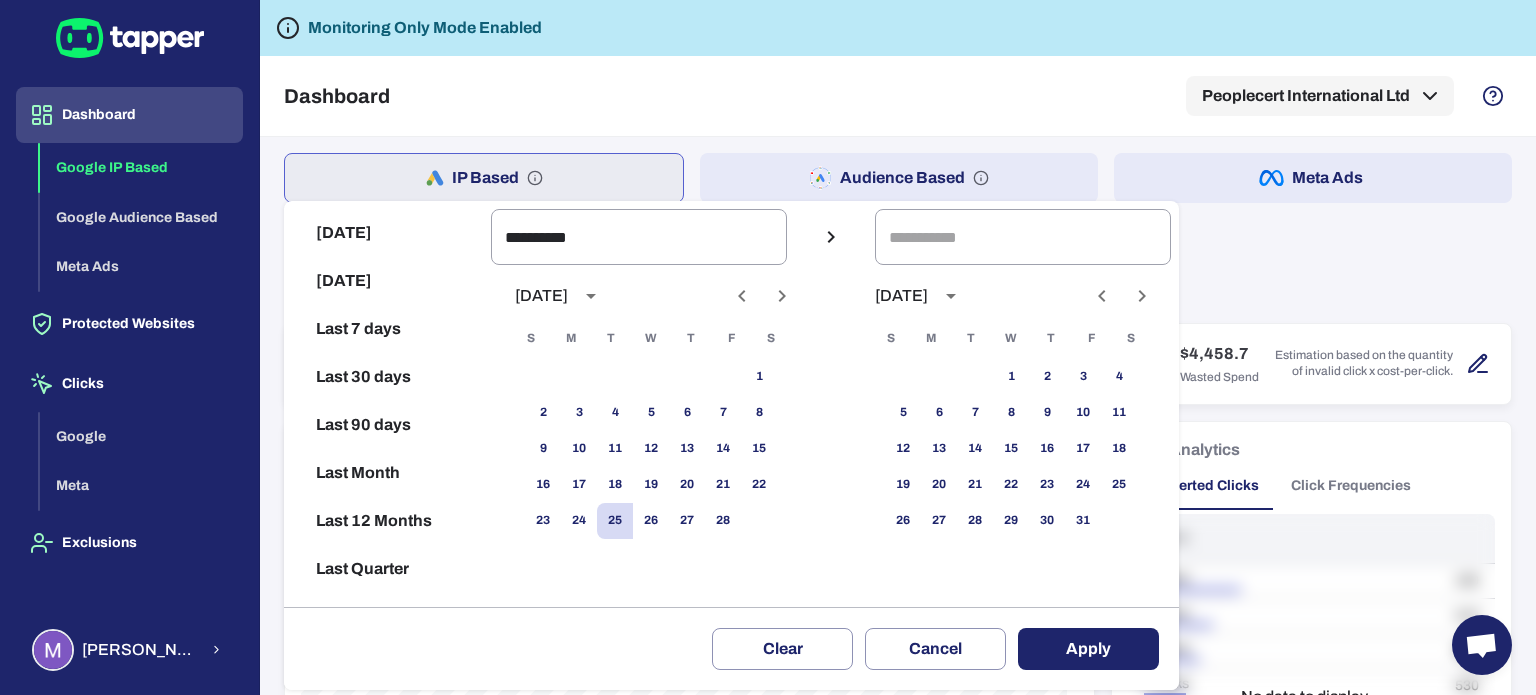 click 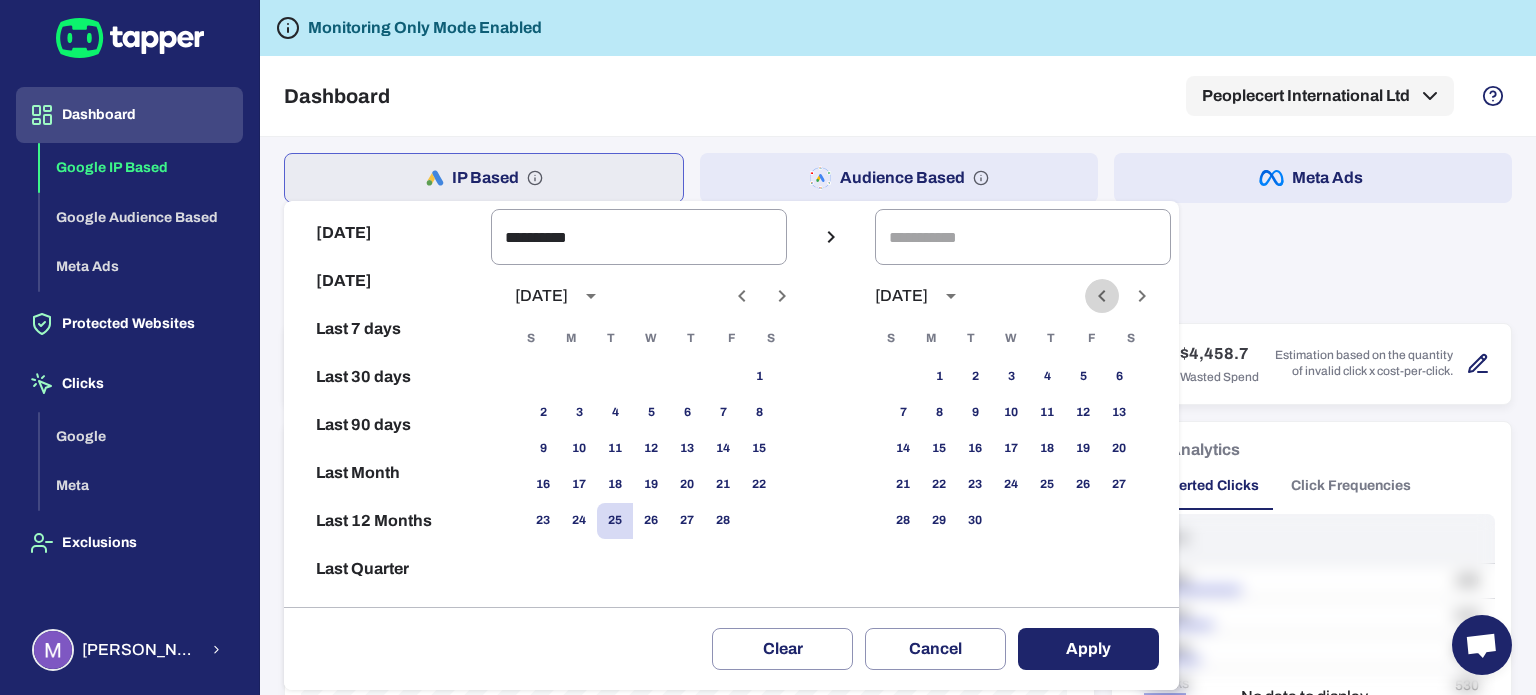 click 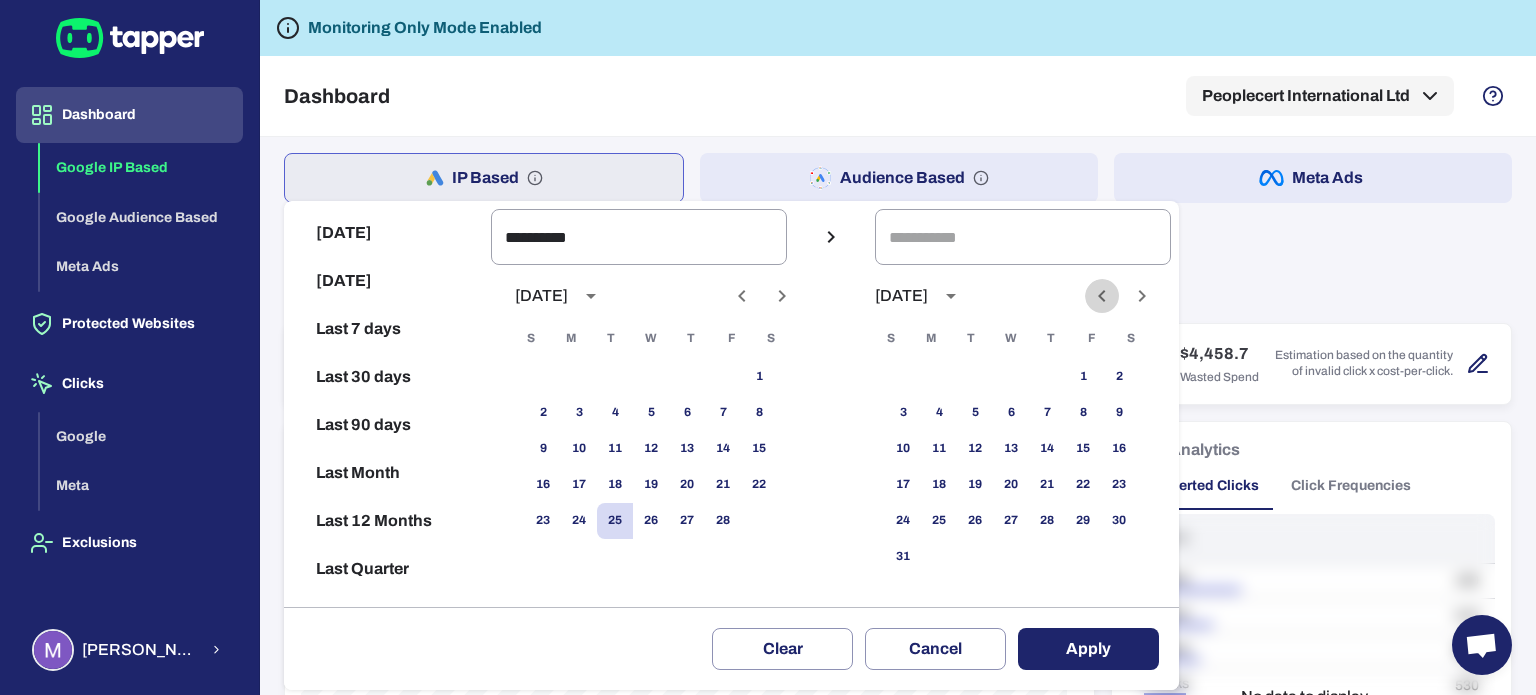 click 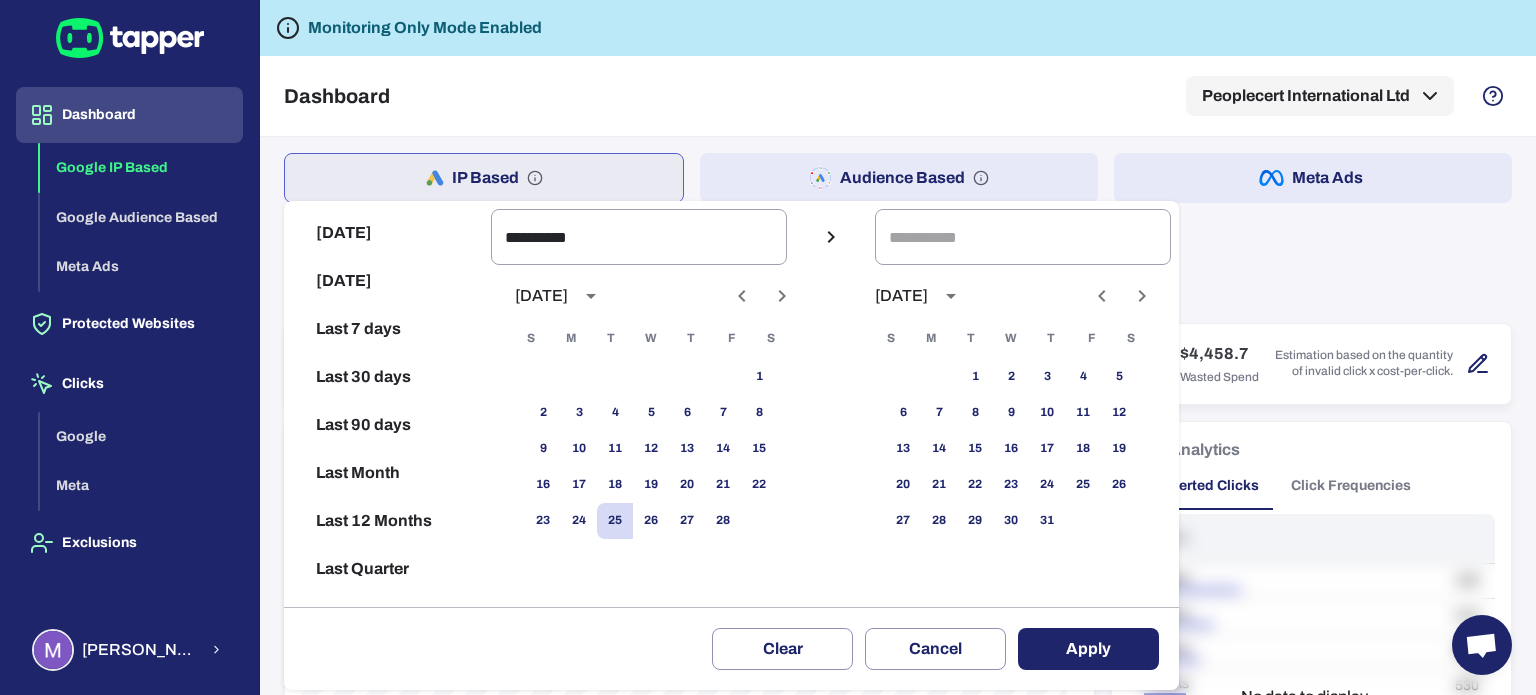 click 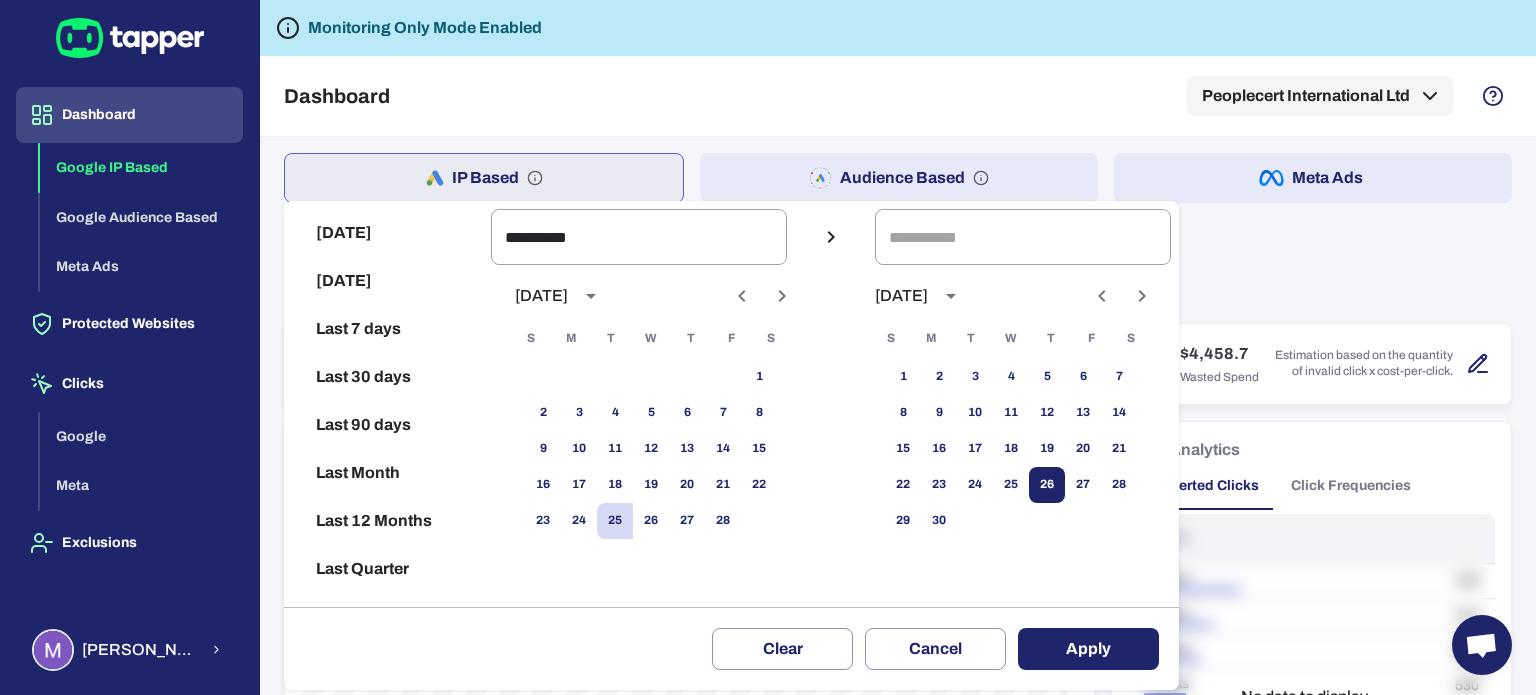click on "26" at bounding box center (1047, 485) 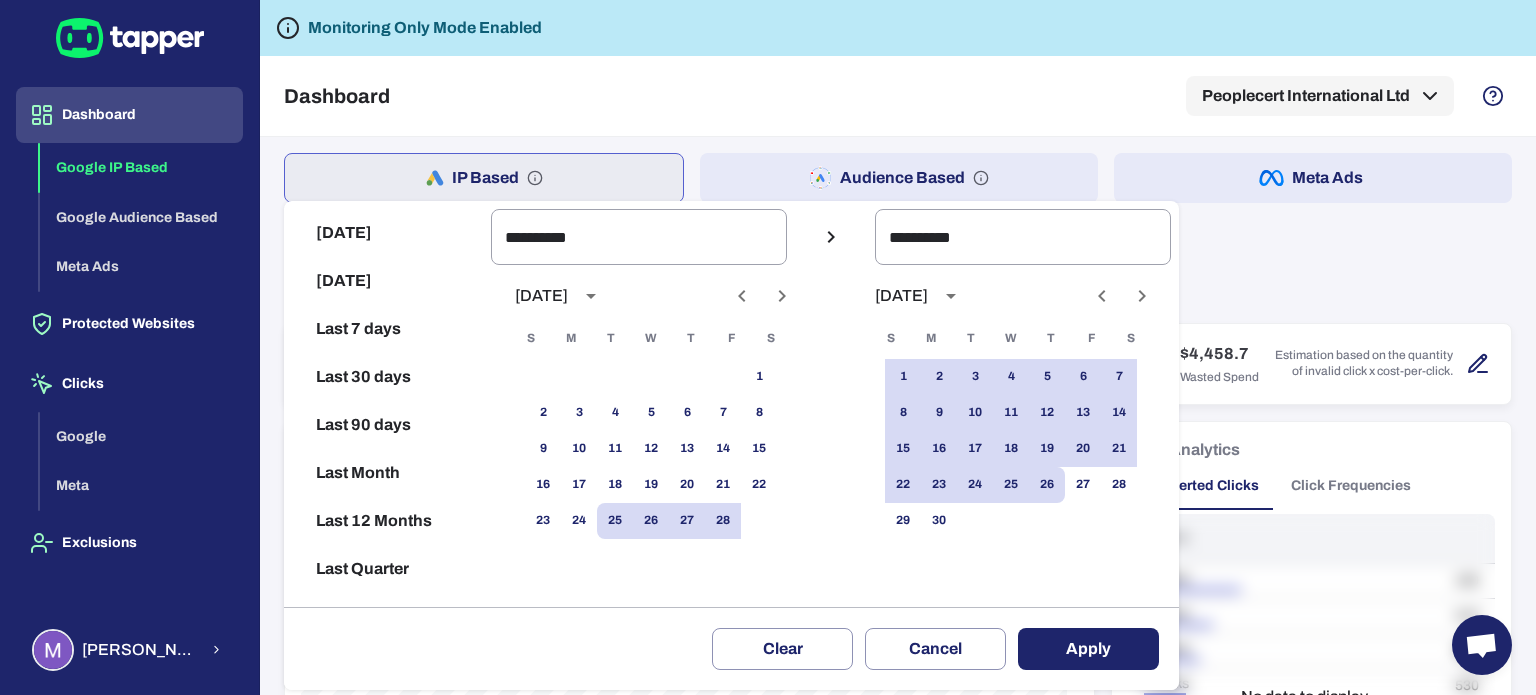 click on "Apply" at bounding box center (1088, 649) 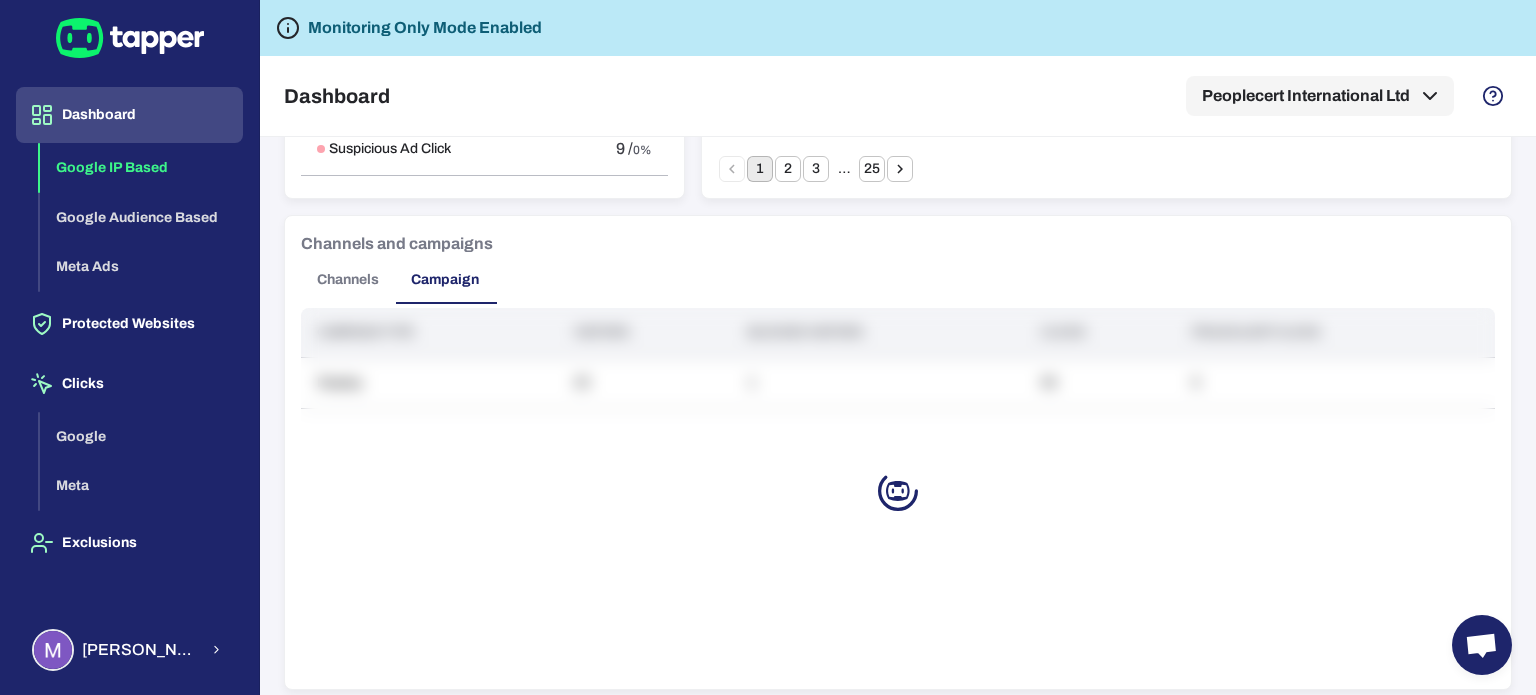 scroll, scrollTop: 1565, scrollLeft: 0, axis: vertical 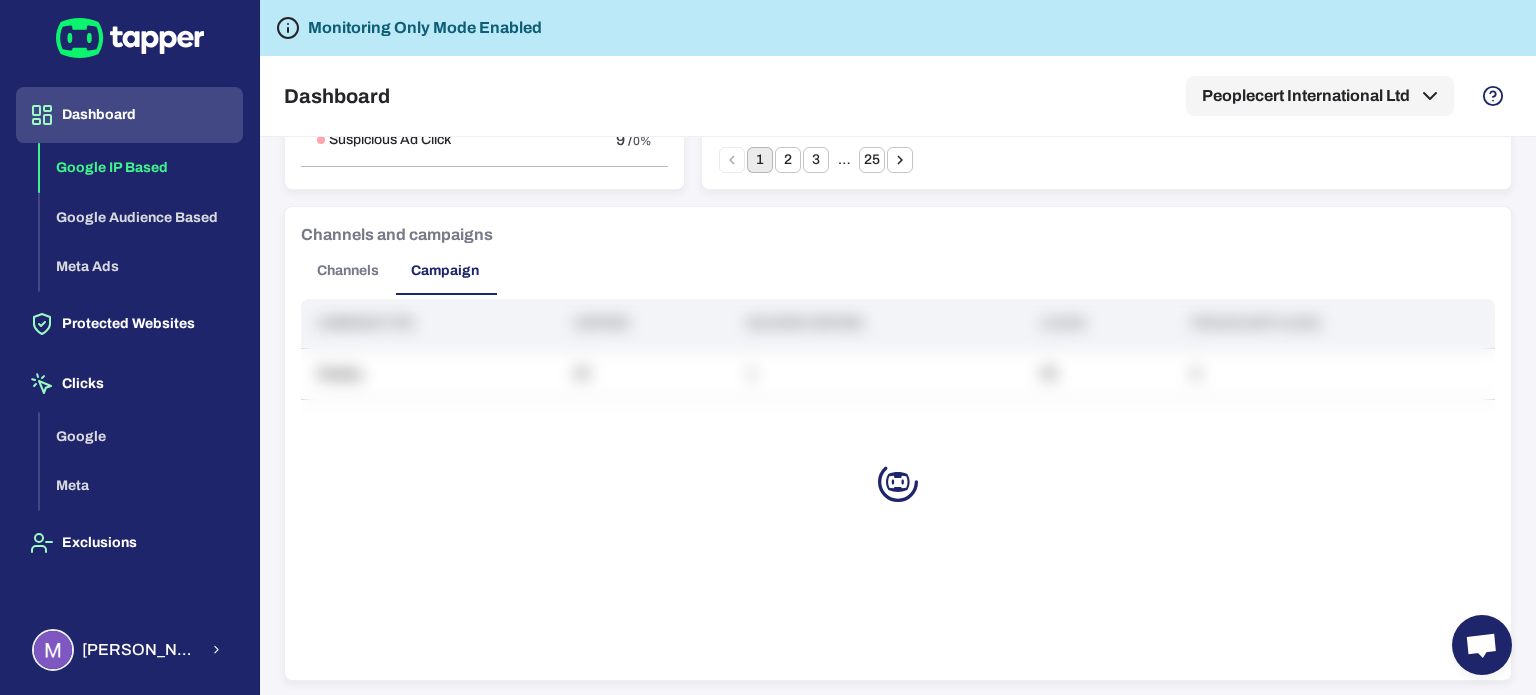 click on "Channels" at bounding box center (348, 271) 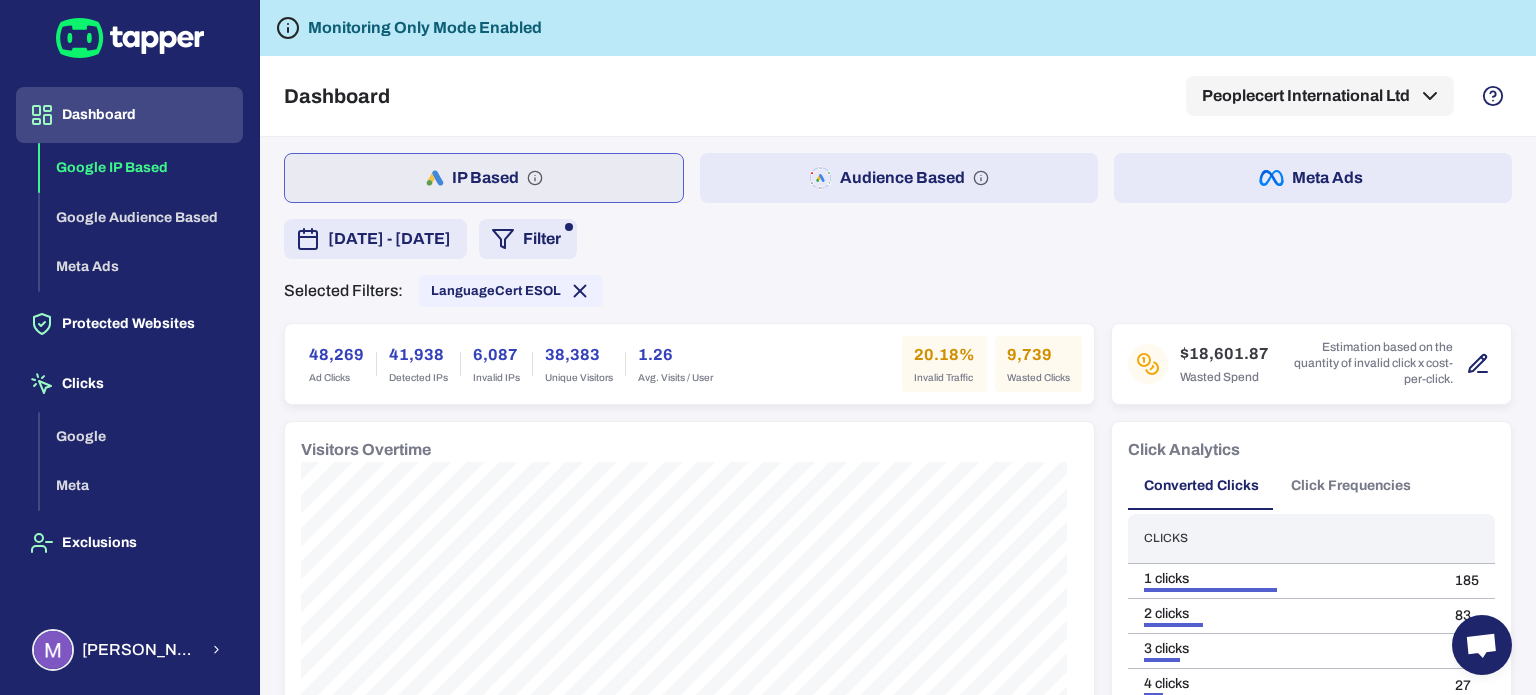 scroll, scrollTop: 0, scrollLeft: 0, axis: both 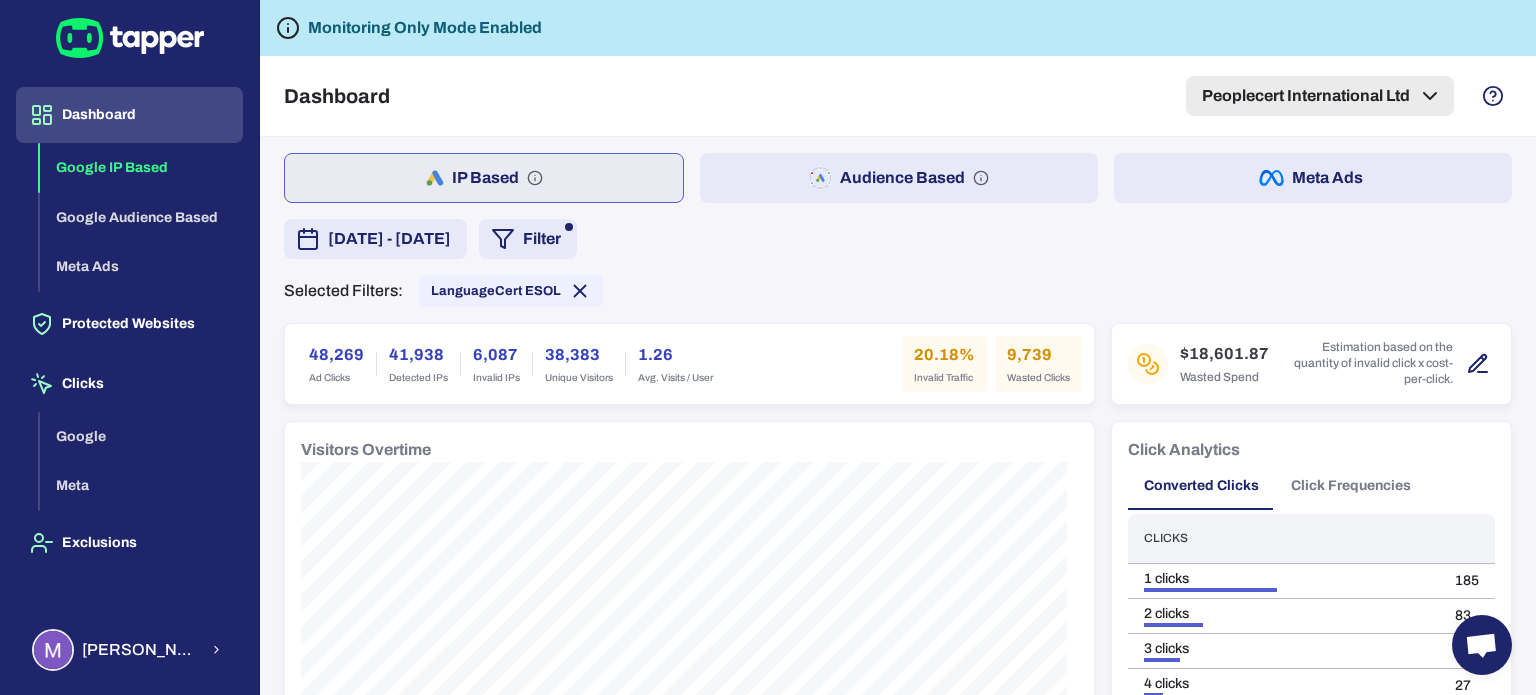 click on "Peoplecert International Ltd" at bounding box center [1320, 96] 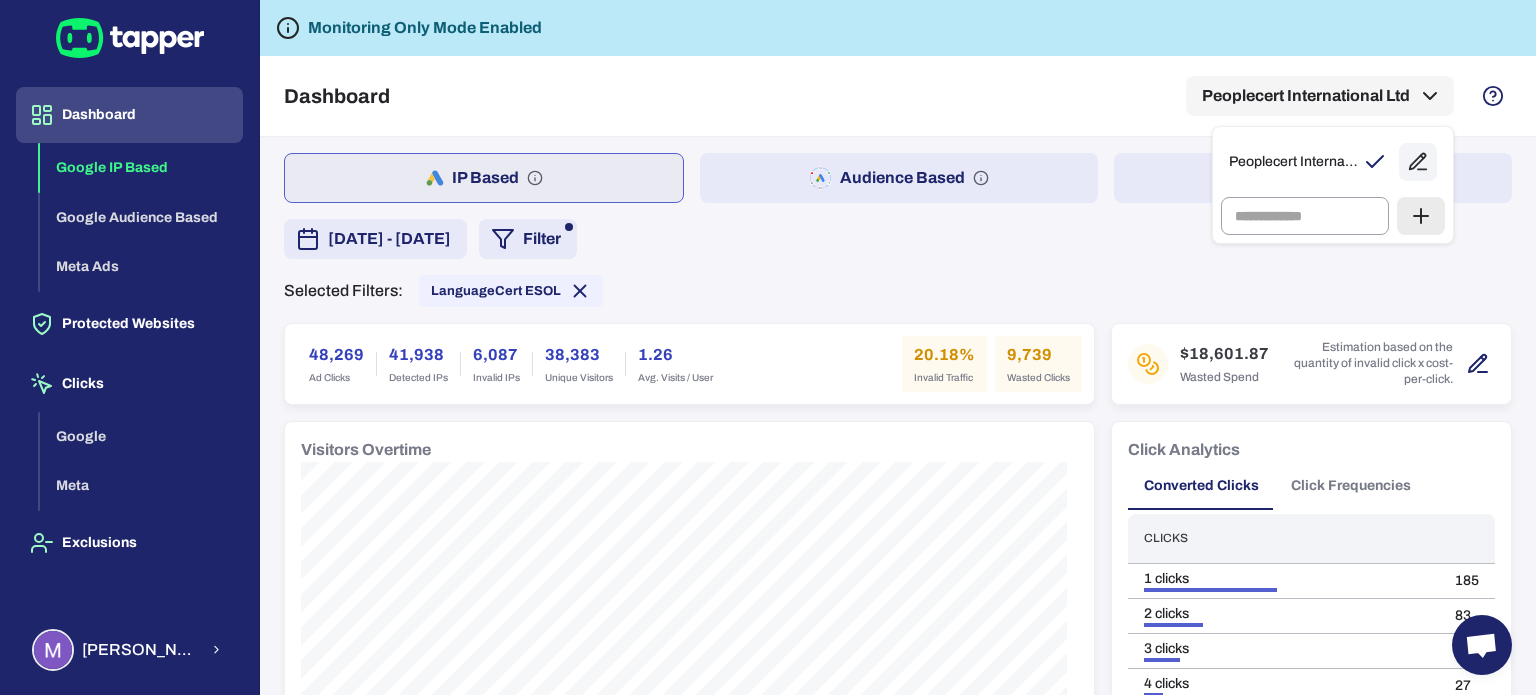 click at bounding box center [768, 347] 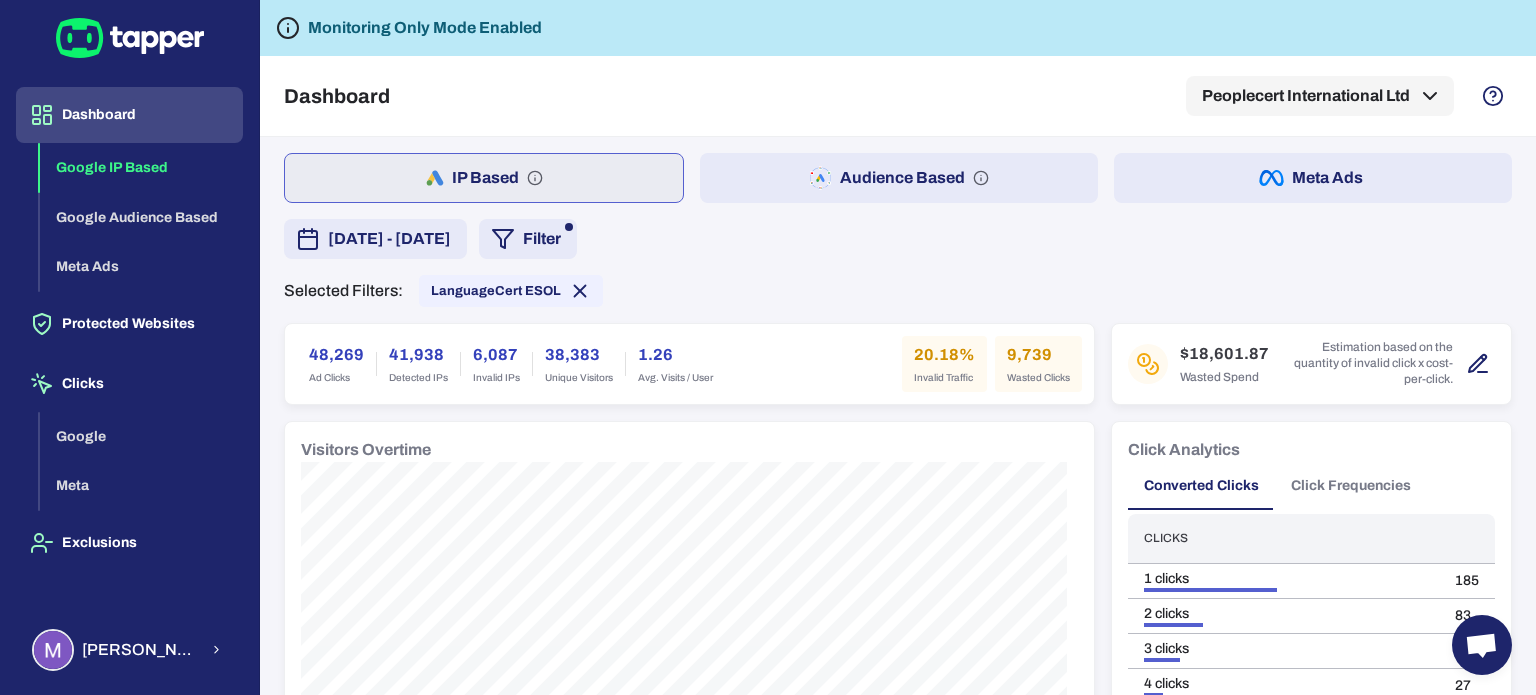 click 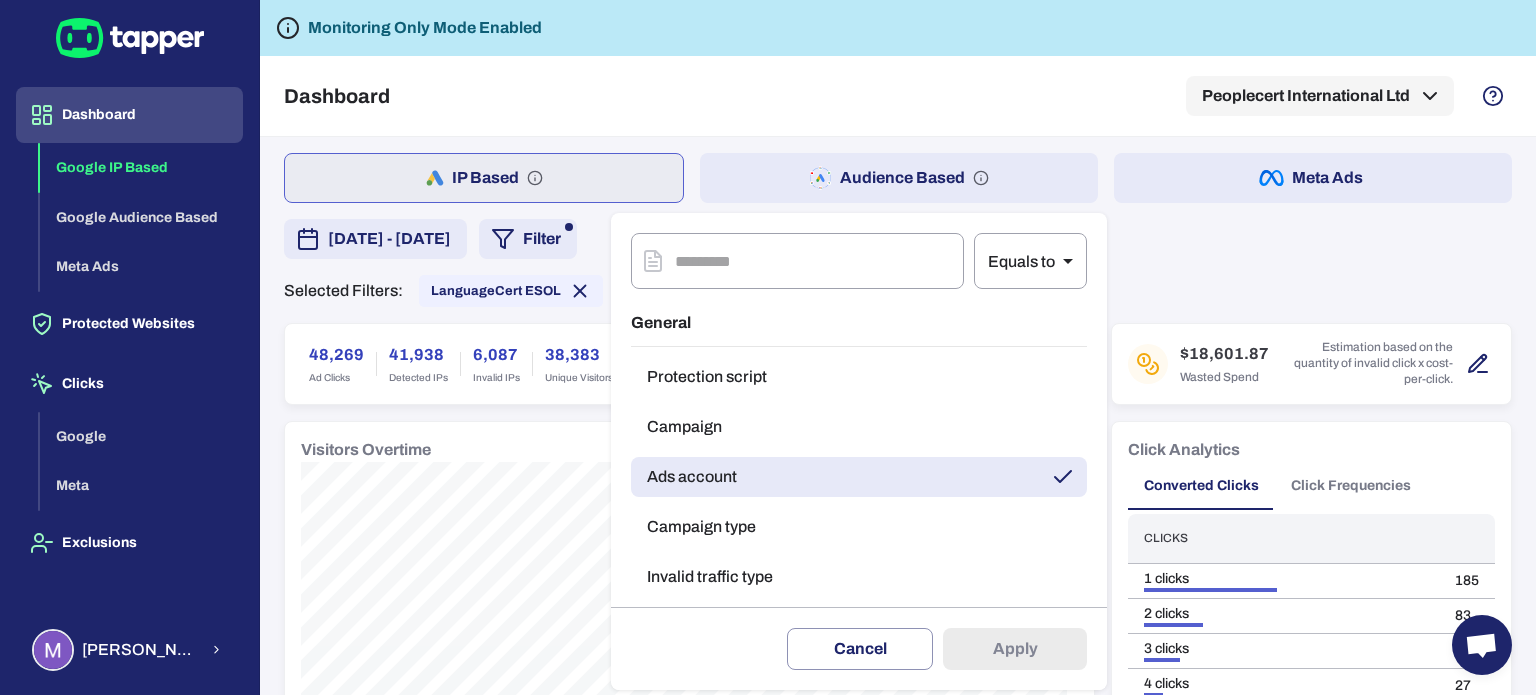 click at bounding box center (768, 347) 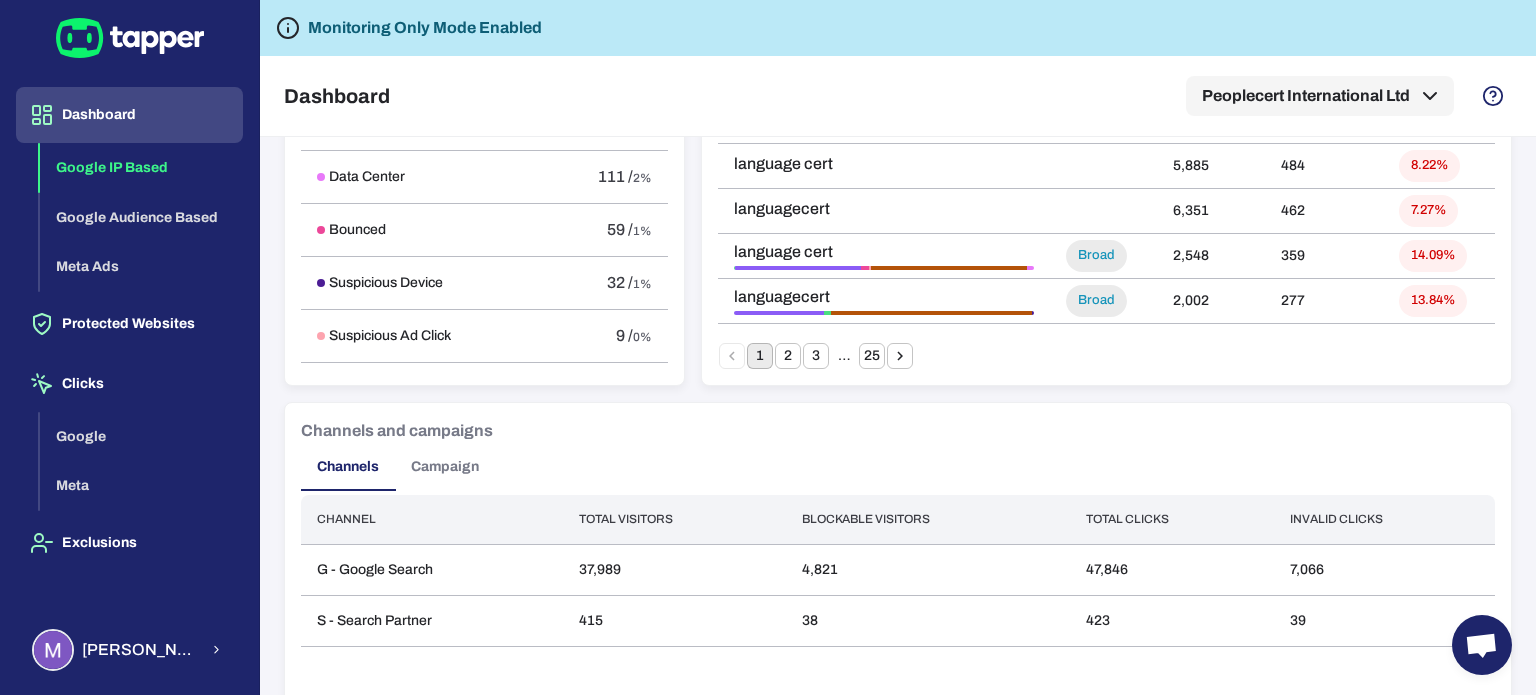 scroll, scrollTop: 1500, scrollLeft: 0, axis: vertical 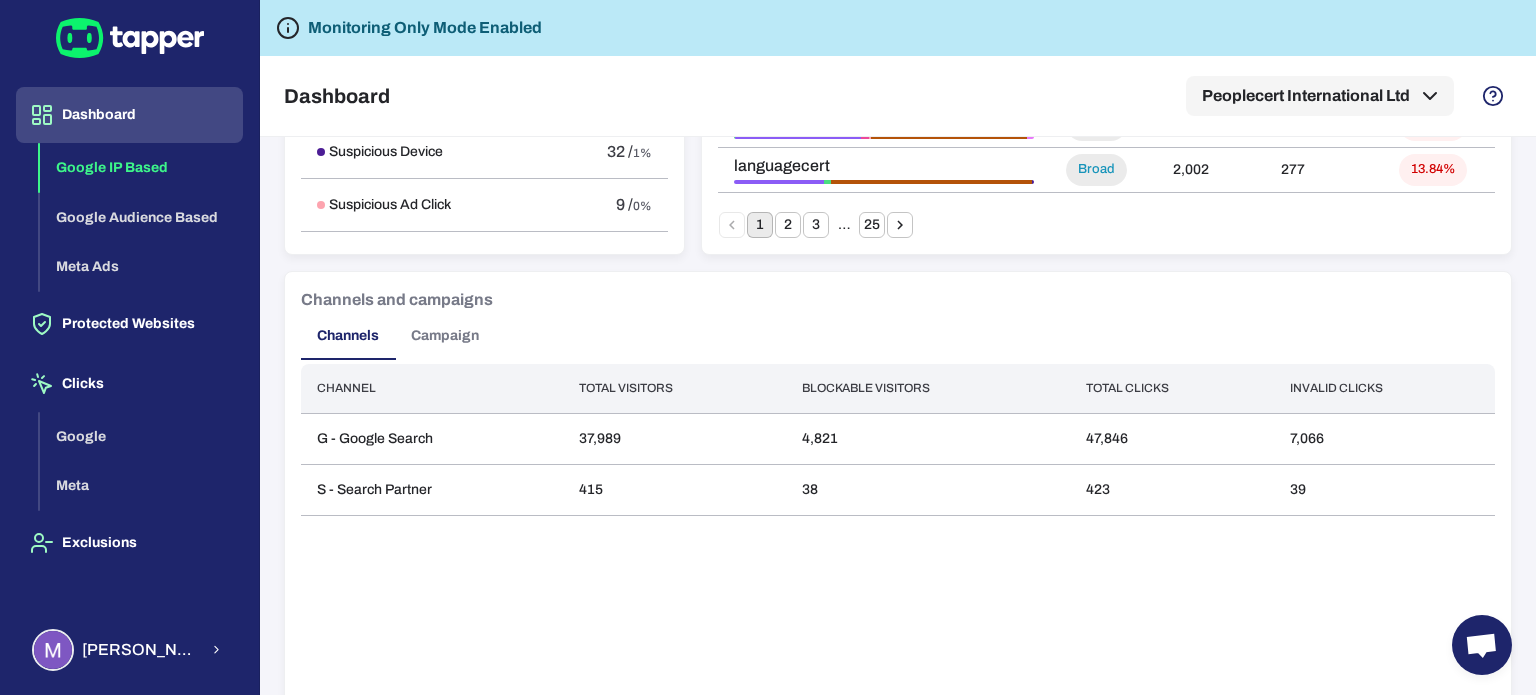 click on "Campaign" at bounding box center [445, 336] 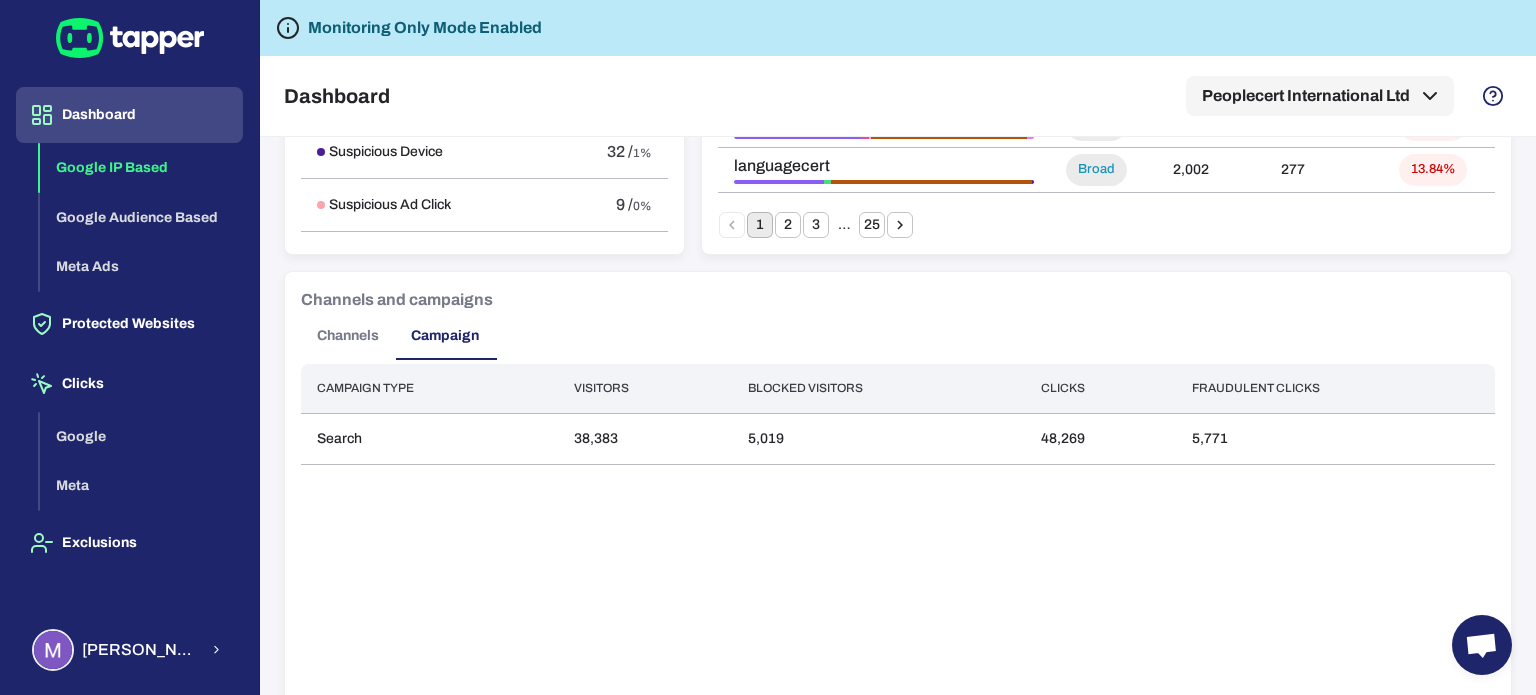 click on "Channels" at bounding box center [348, 336] 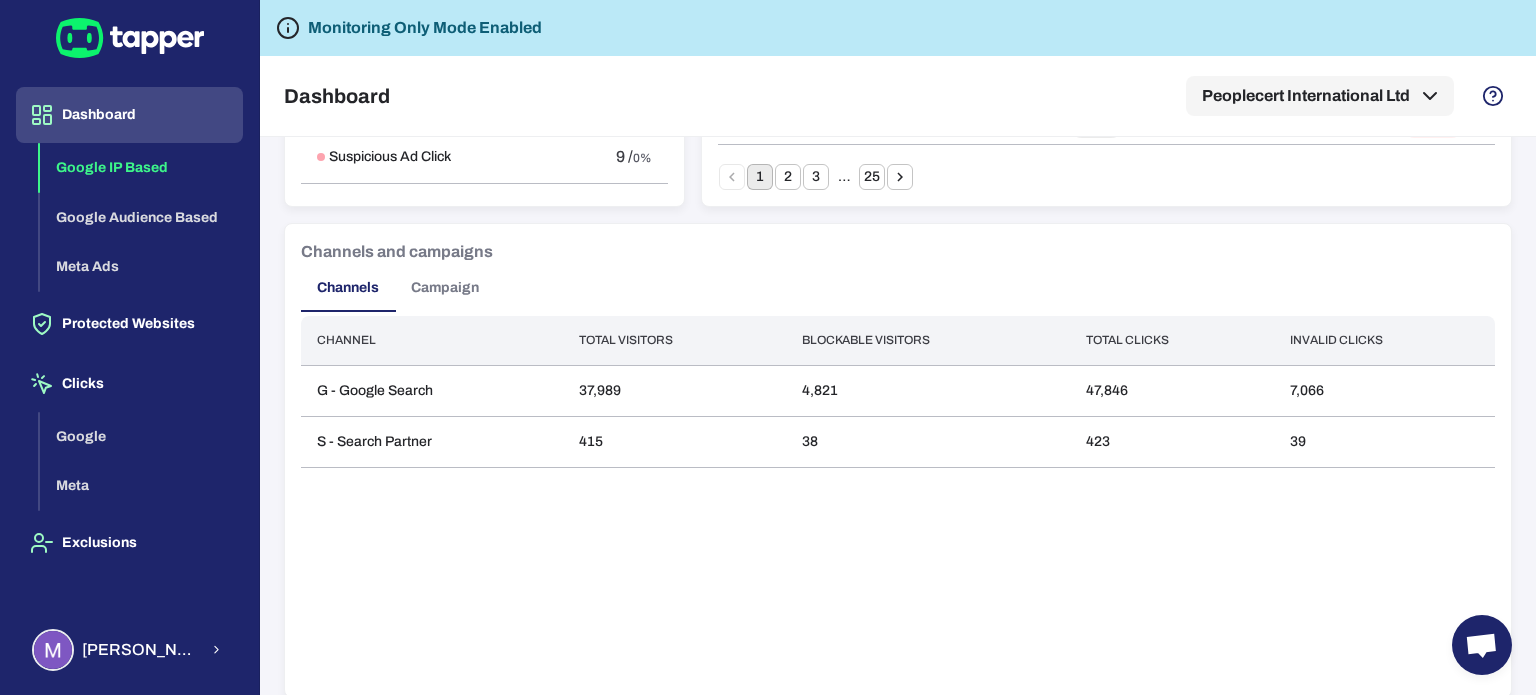 scroll, scrollTop: 1565, scrollLeft: 0, axis: vertical 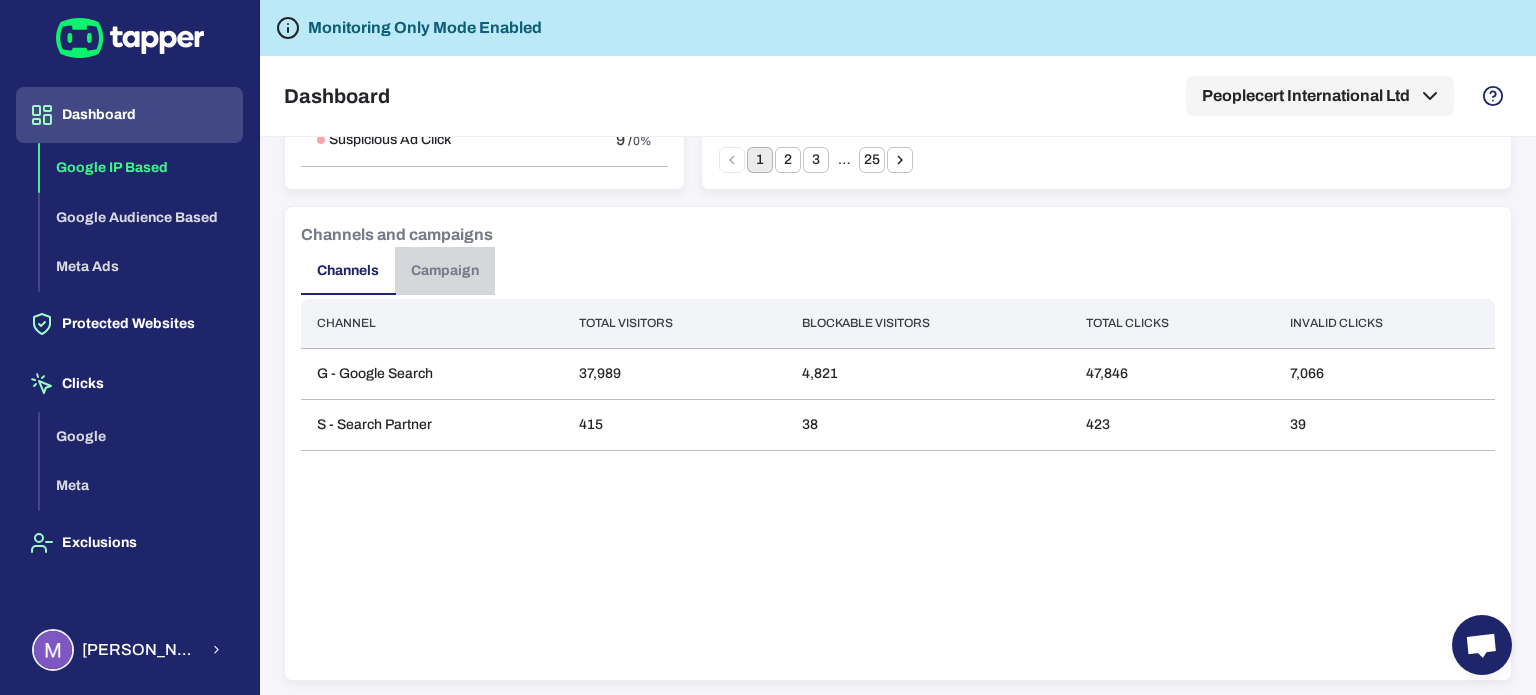 click on "Campaign" at bounding box center (445, 271) 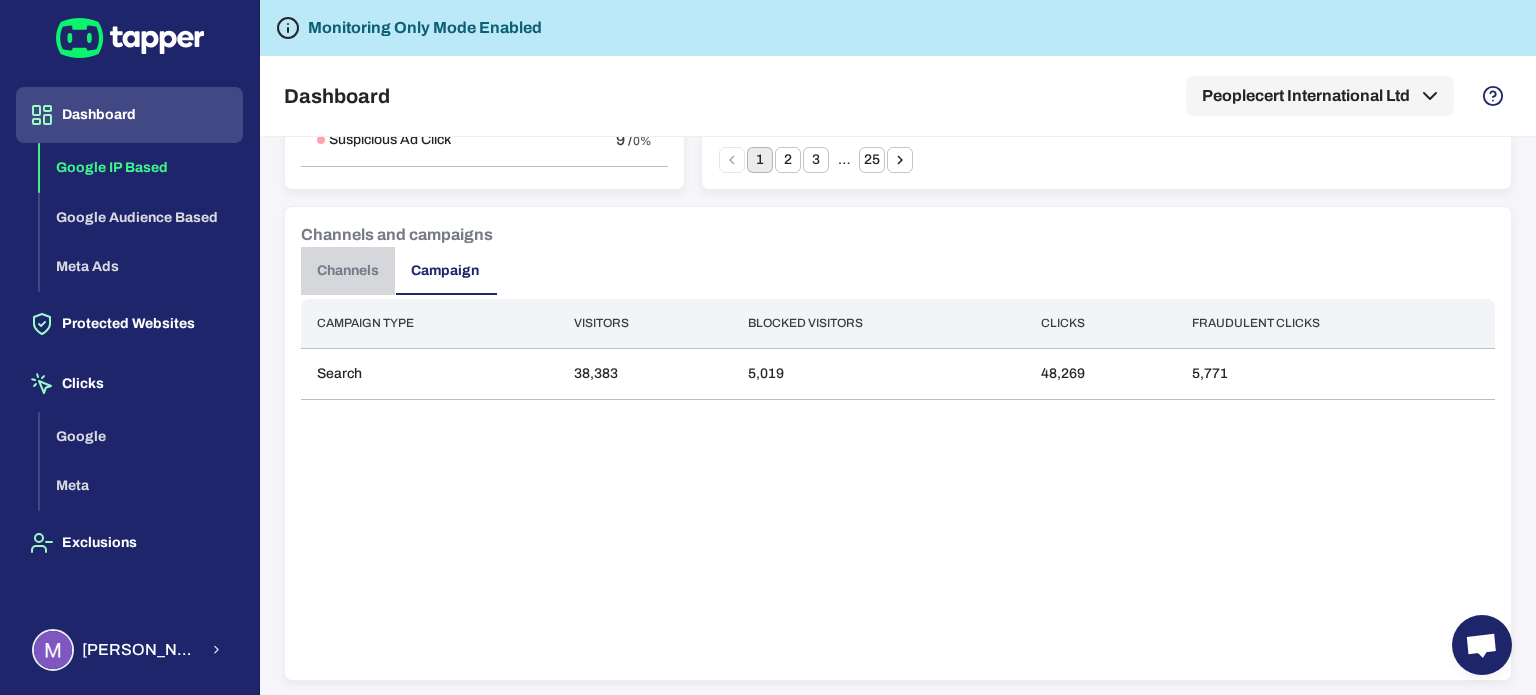 click on "Channels" at bounding box center [348, 271] 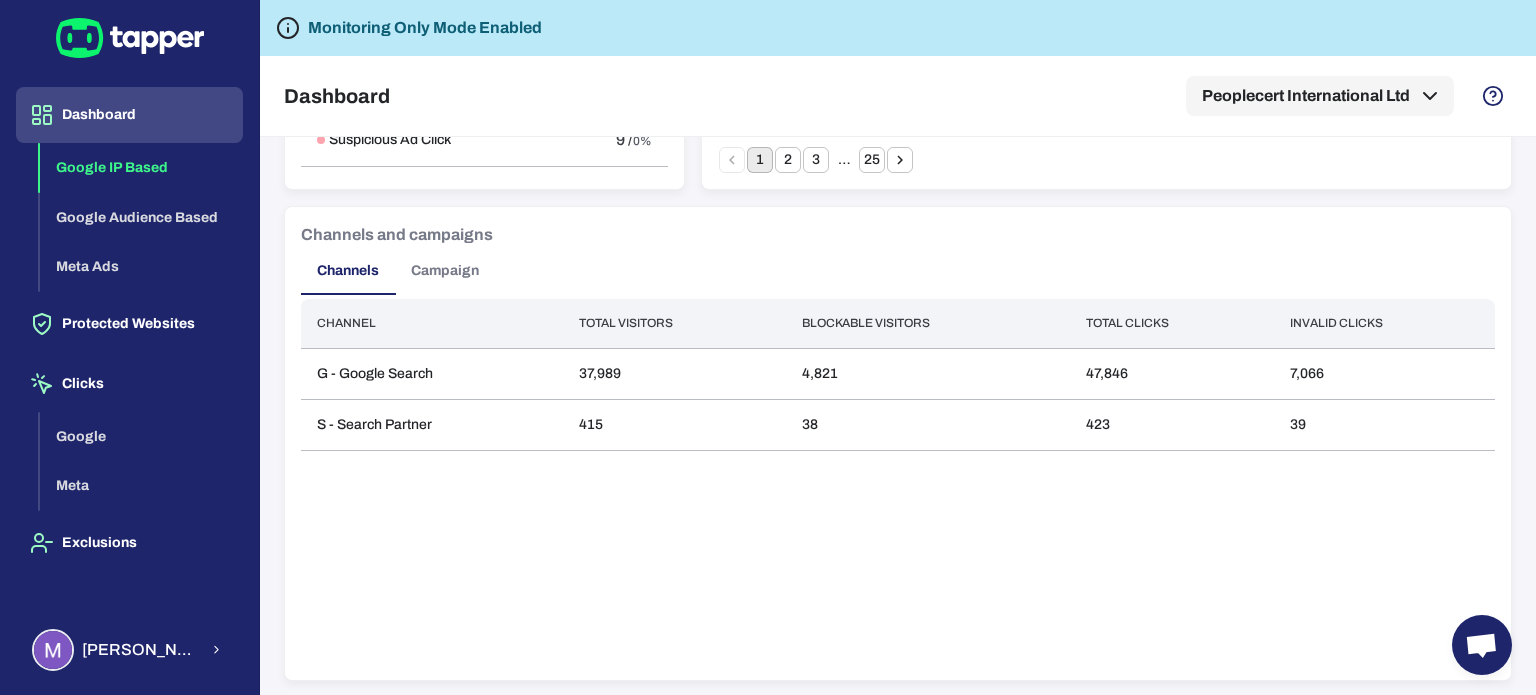 click on "Campaign" at bounding box center (445, 271) 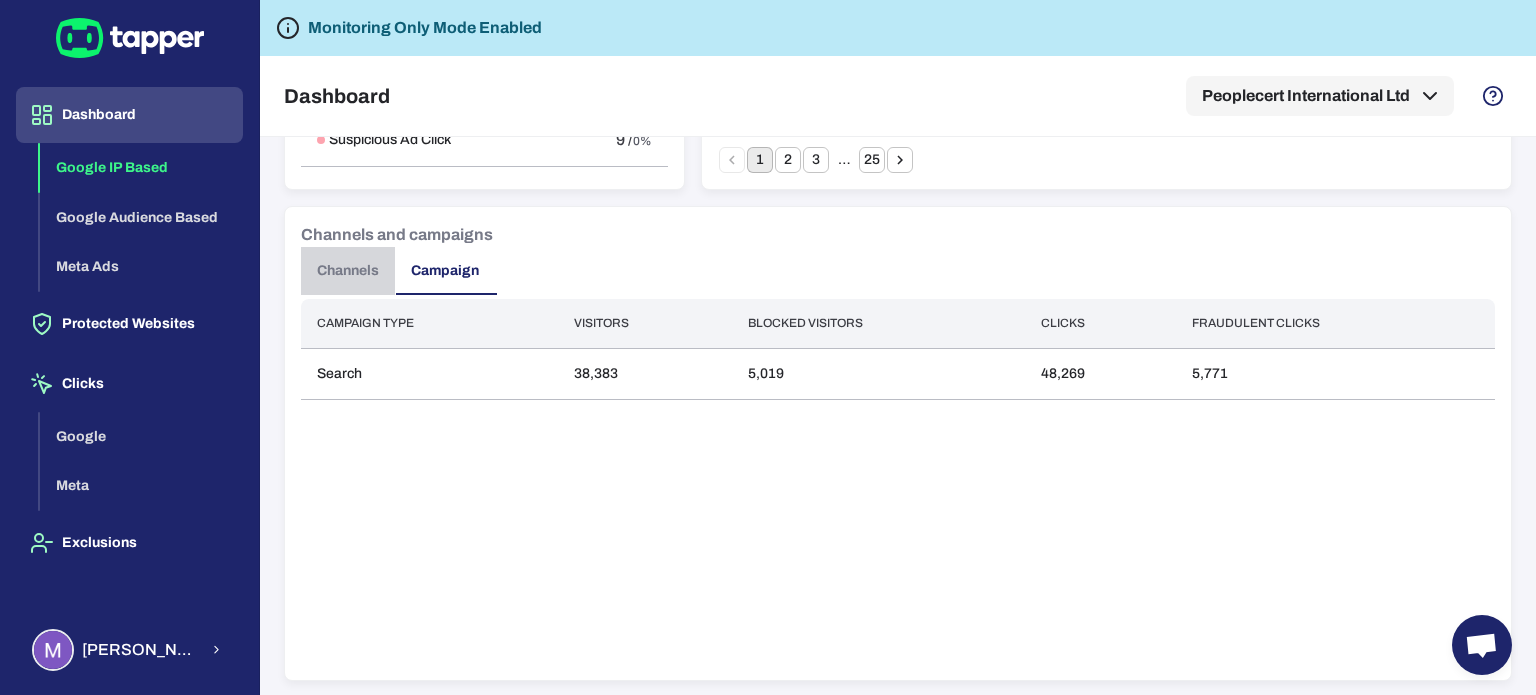 click on "Channels" at bounding box center [348, 271] 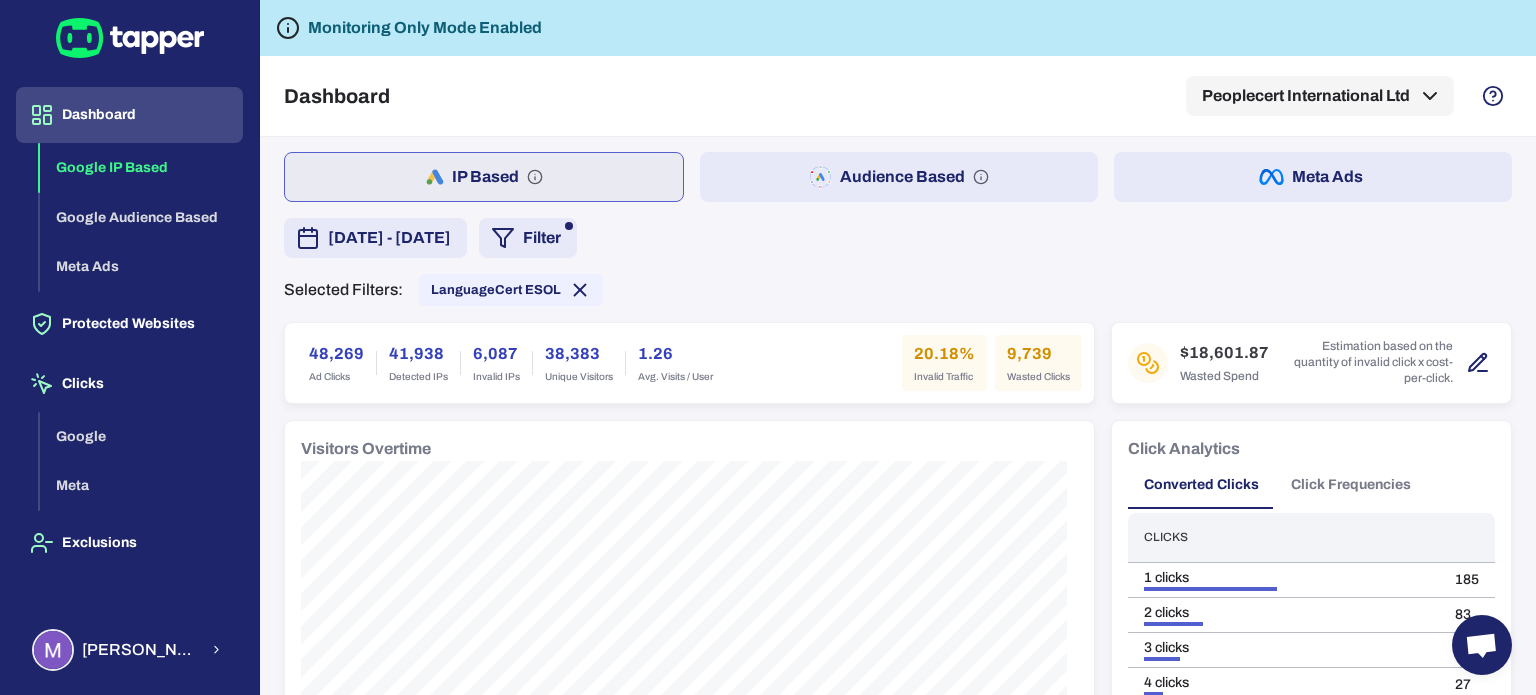 scroll, scrollTop: 0, scrollLeft: 0, axis: both 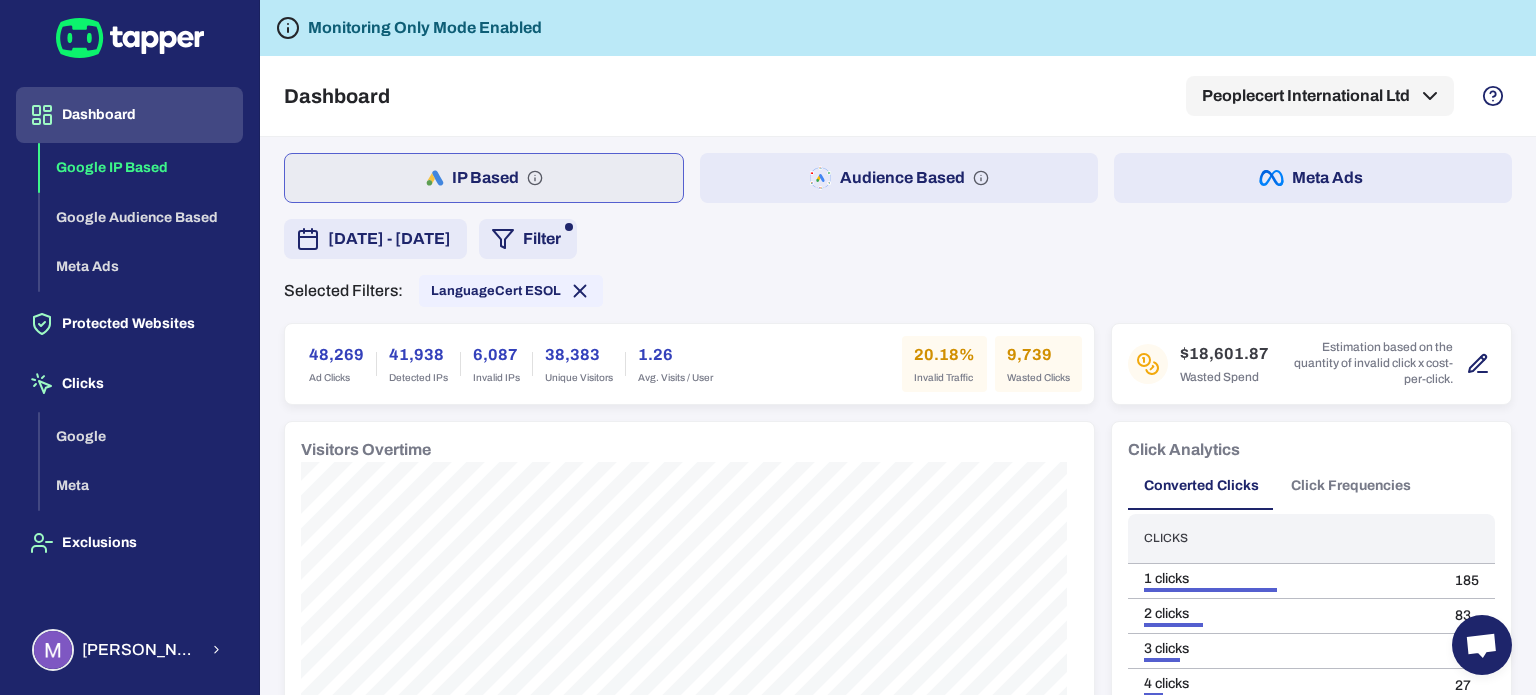 click on "9,739" at bounding box center [1038, 355] 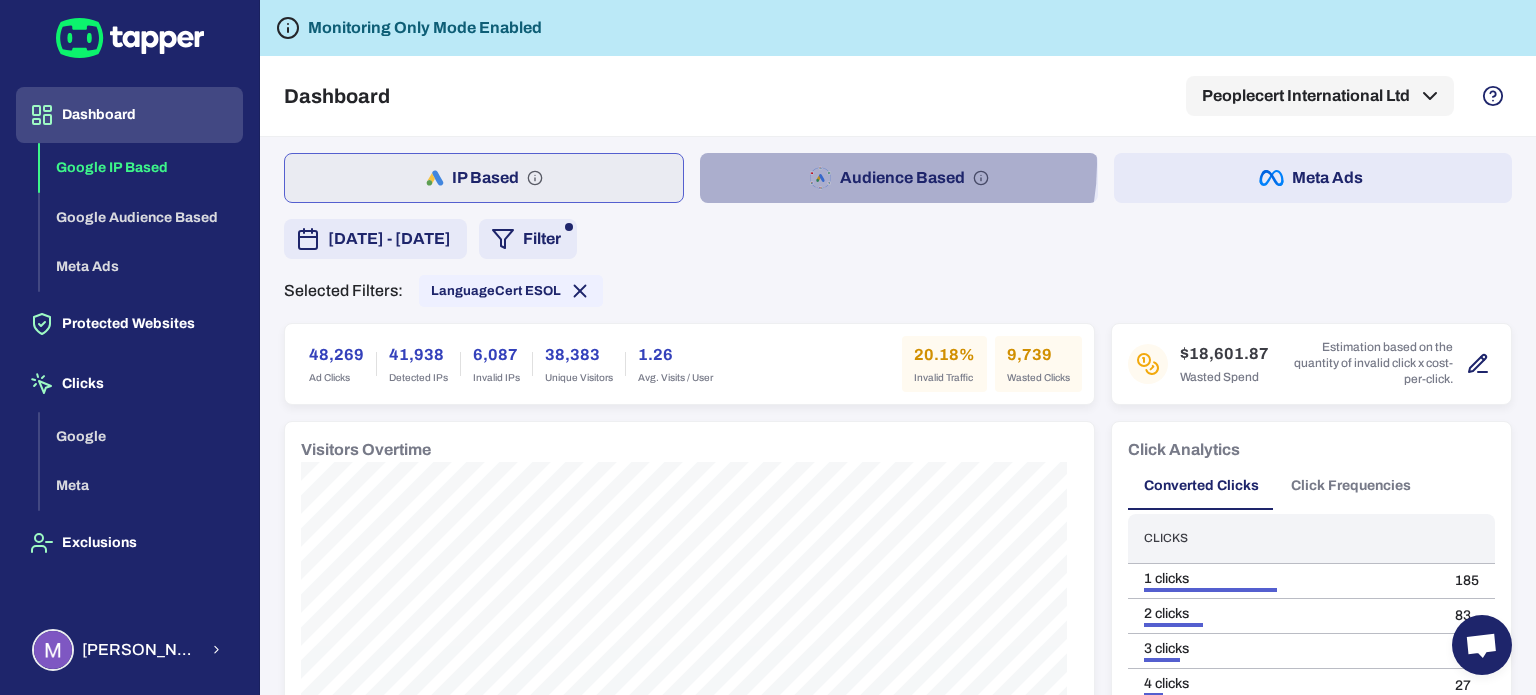 click on "Audience Based" at bounding box center (899, 178) 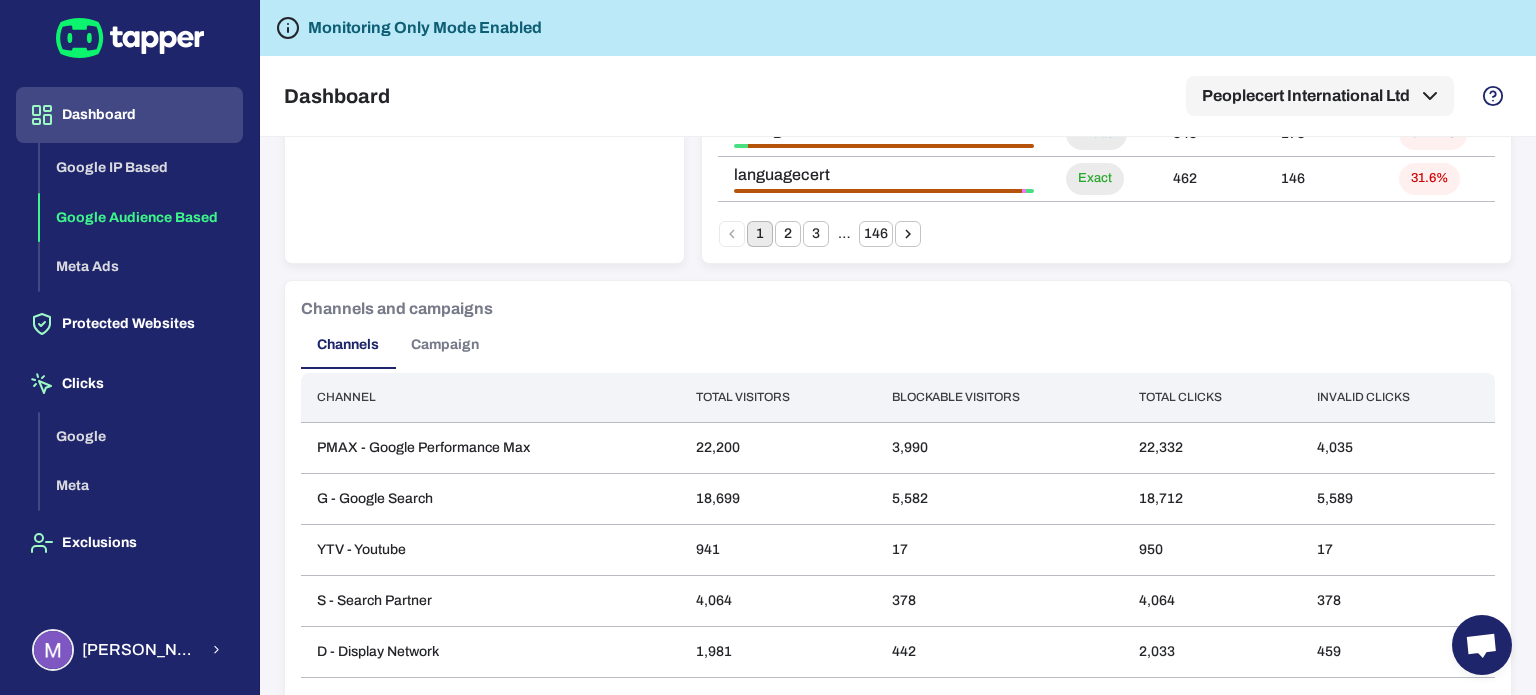 scroll, scrollTop: 1500, scrollLeft: 0, axis: vertical 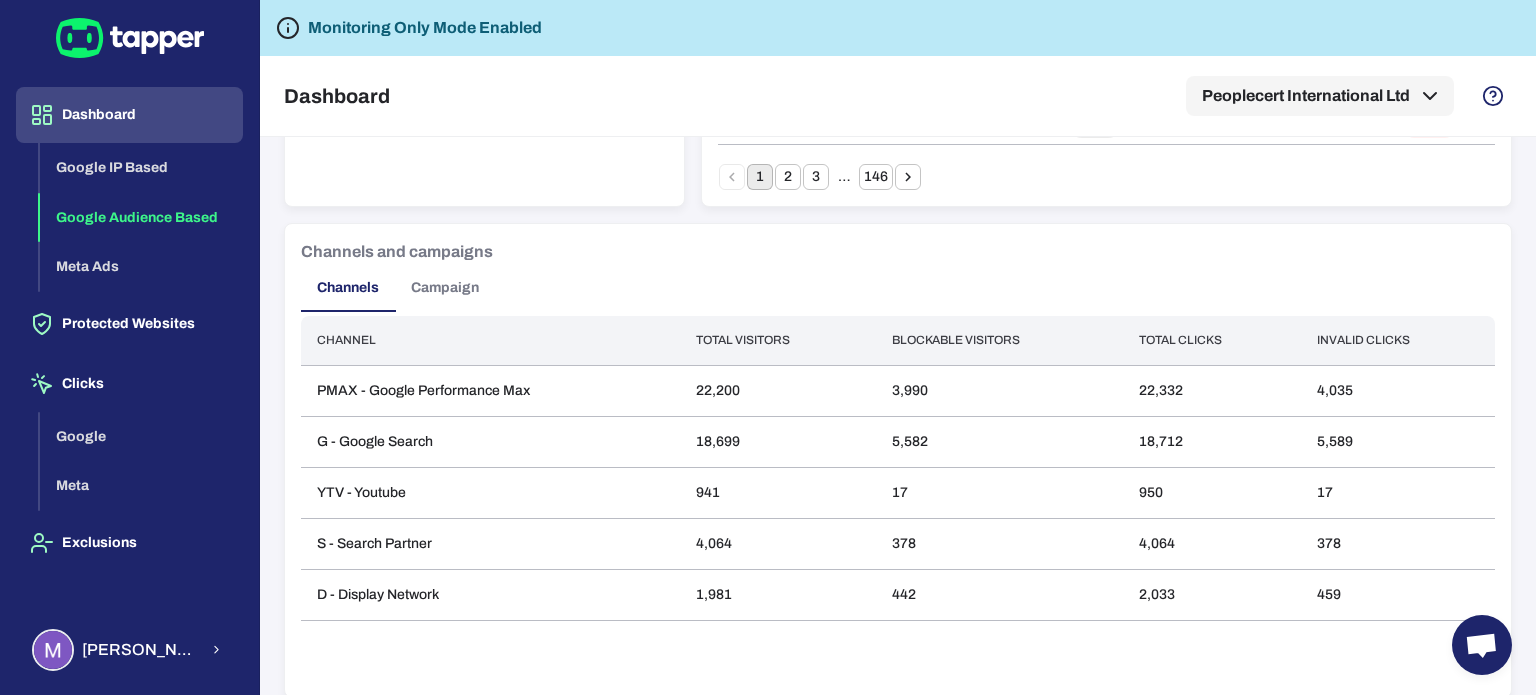 click on "Campaign" at bounding box center [445, 288] 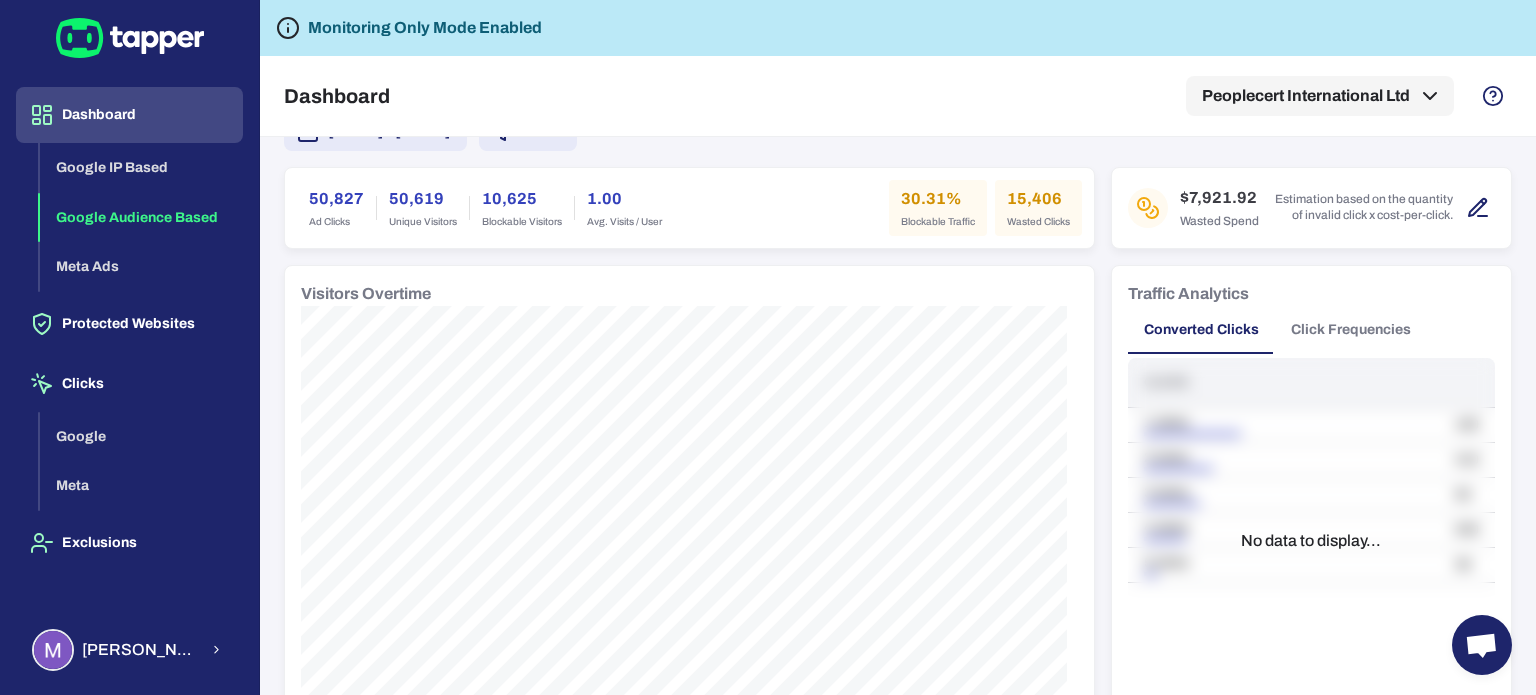 scroll, scrollTop: 0, scrollLeft: 0, axis: both 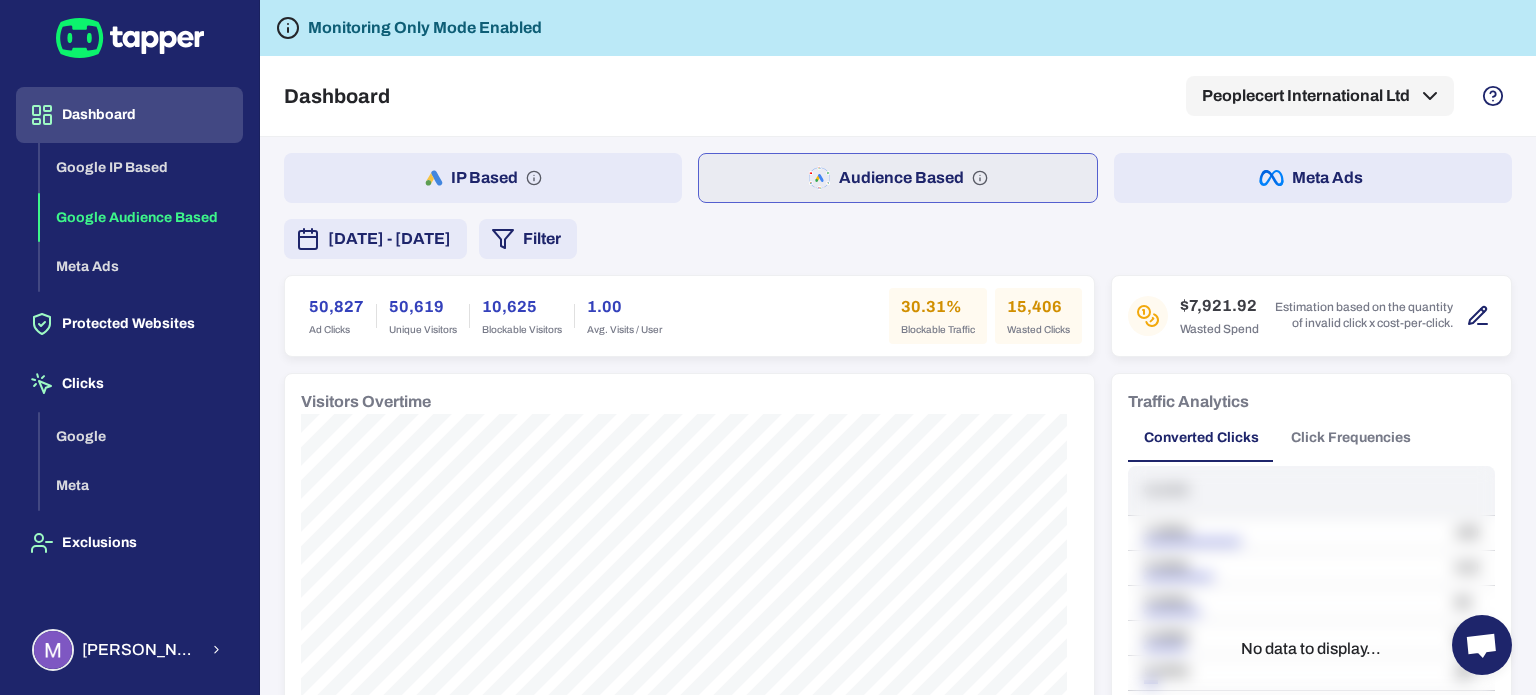 click on "Filter" at bounding box center (528, 239) 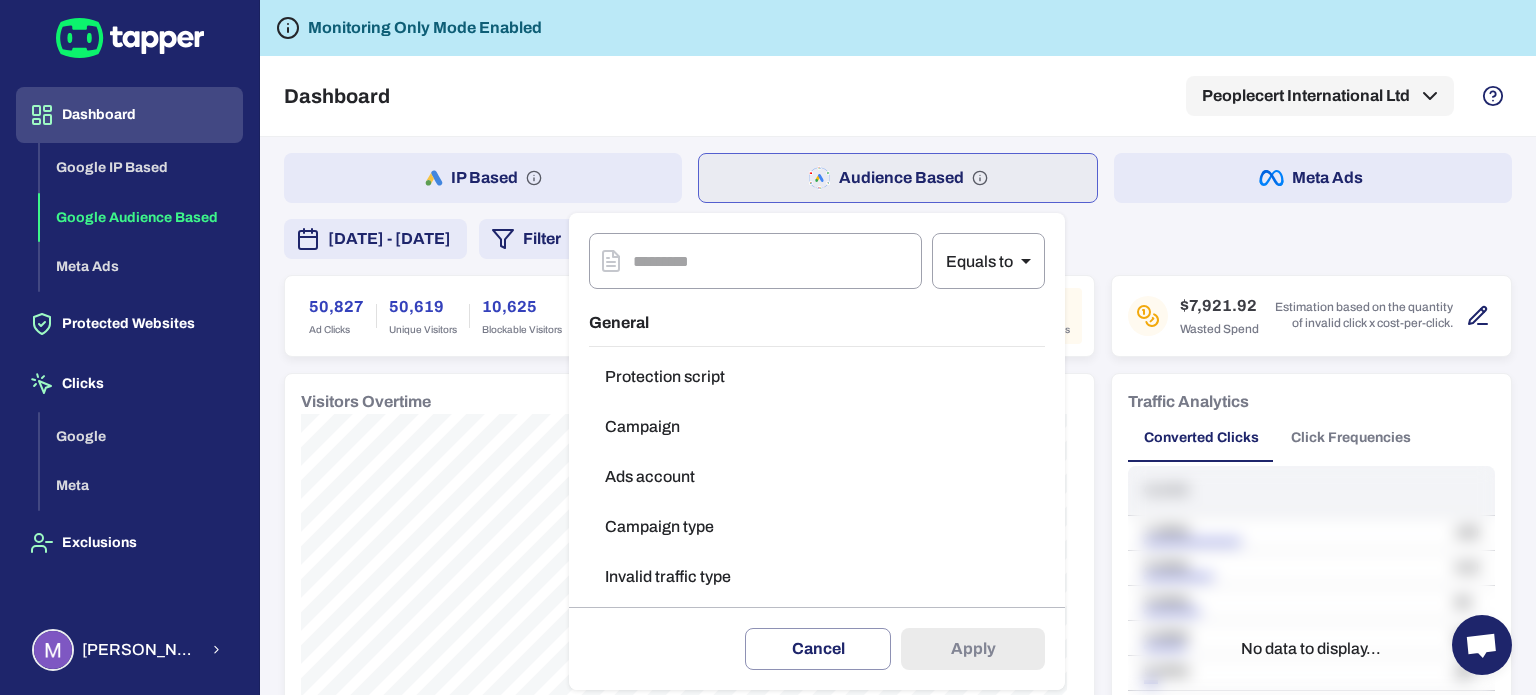 click on "Ads account" at bounding box center (817, 477) 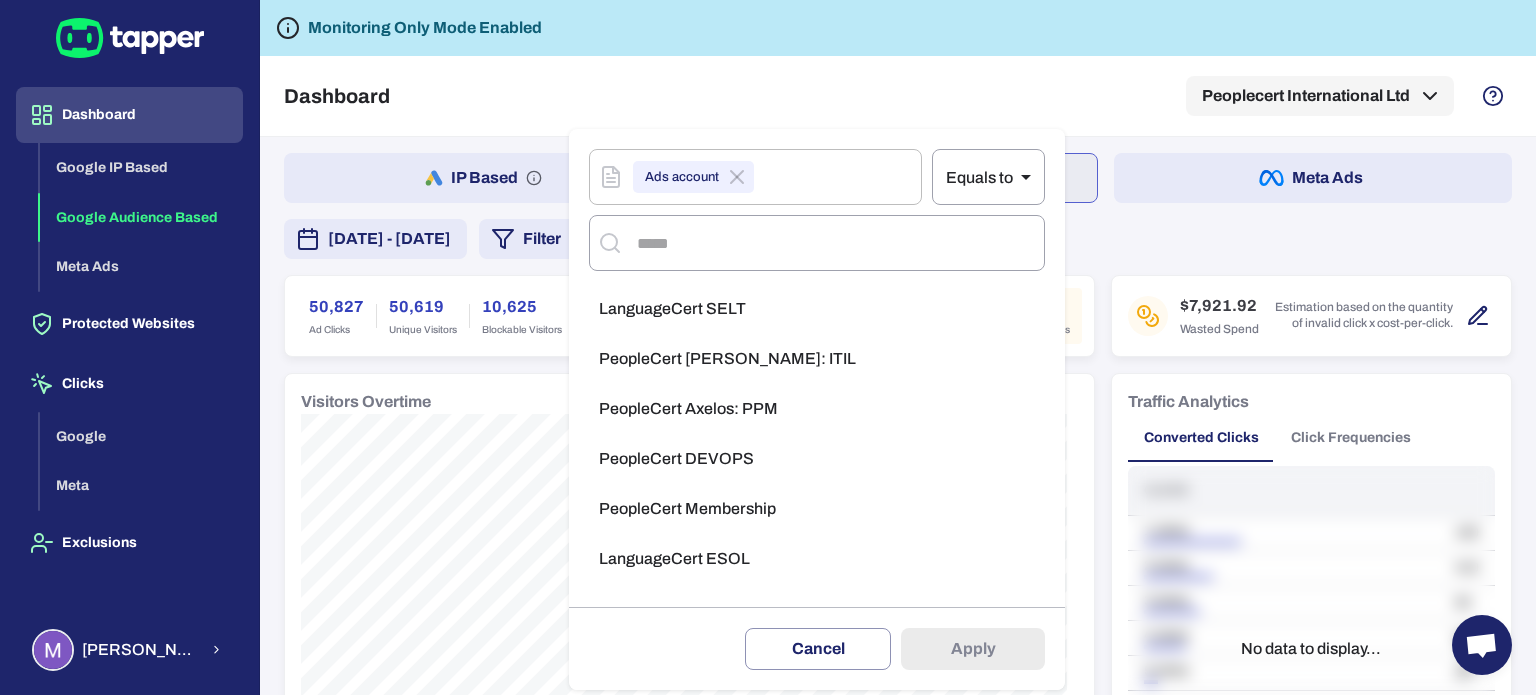 click on "LanguageCert ESOL" at bounding box center (817, 559) 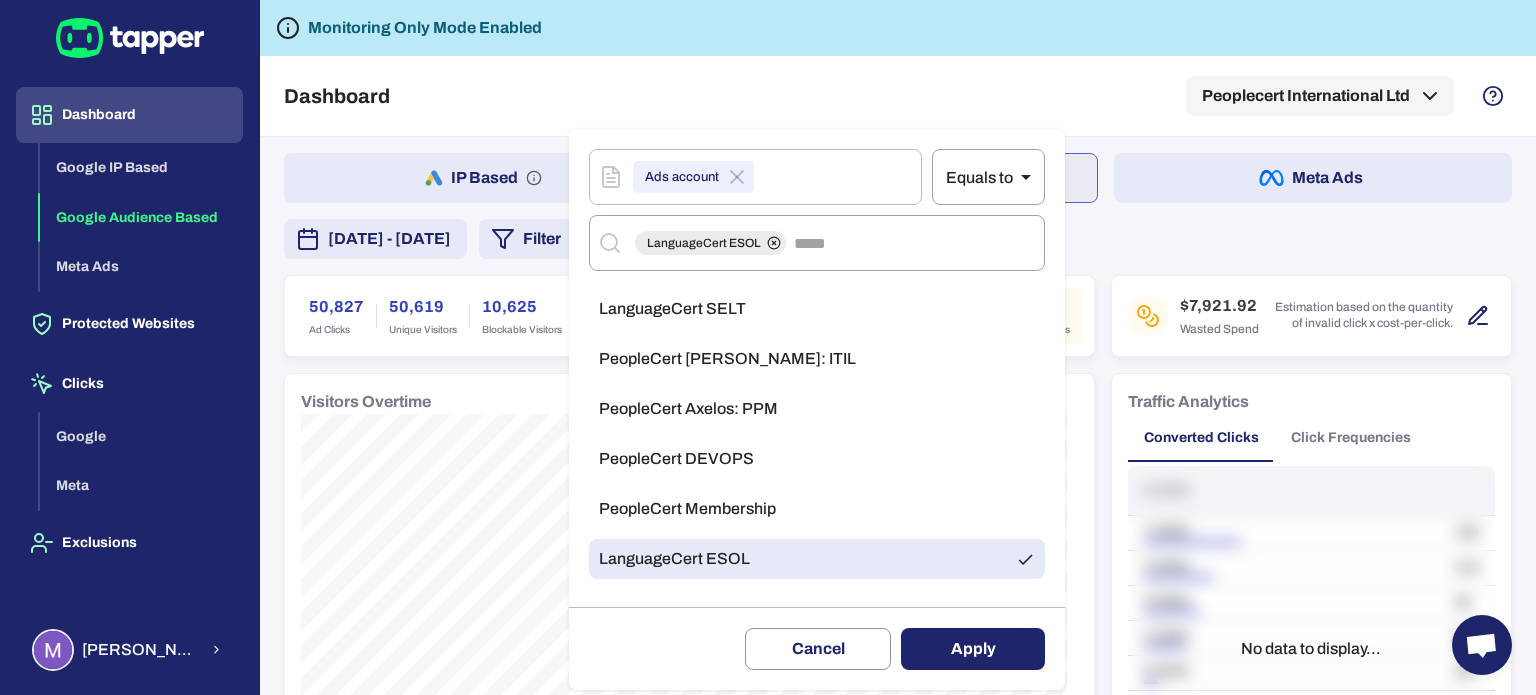 click on "Apply" at bounding box center [973, 649] 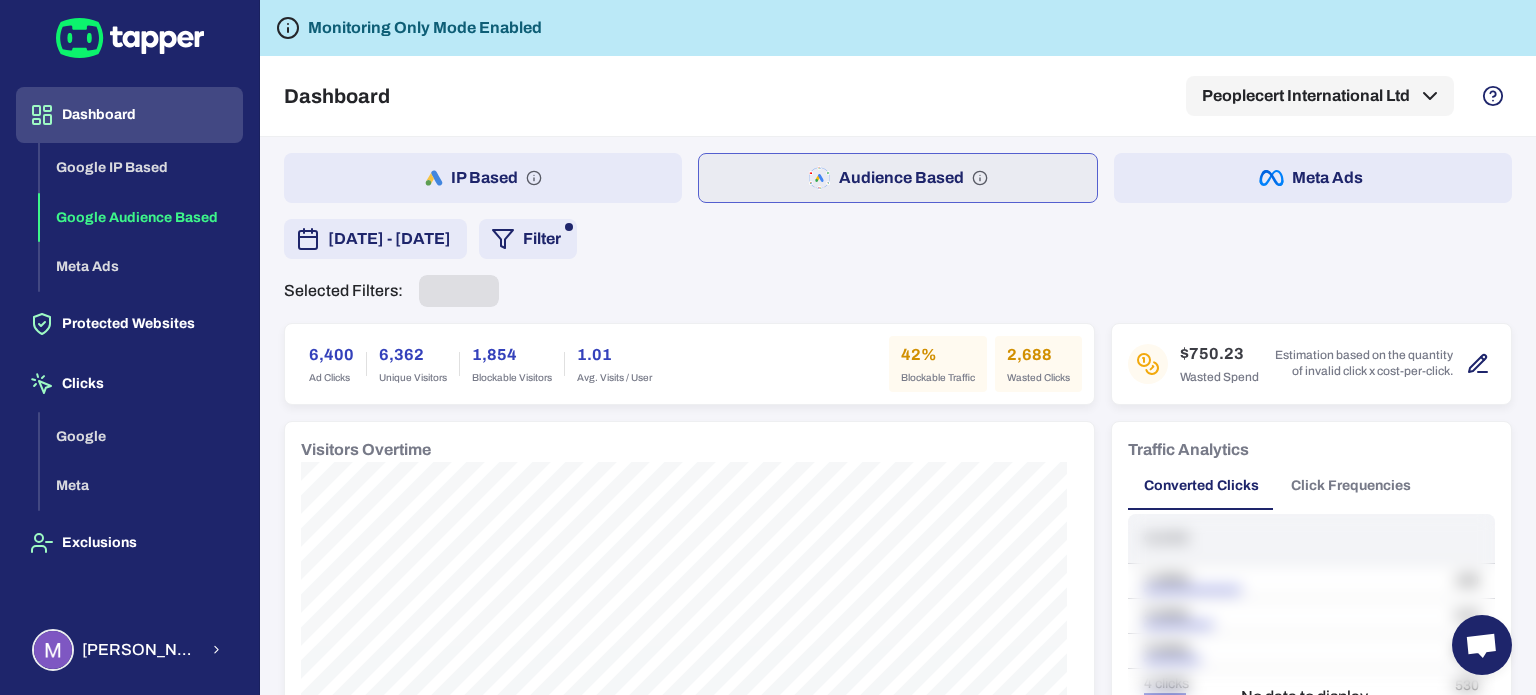 click on "[DATE] - [DATE]" at bounding box center (389, 239) 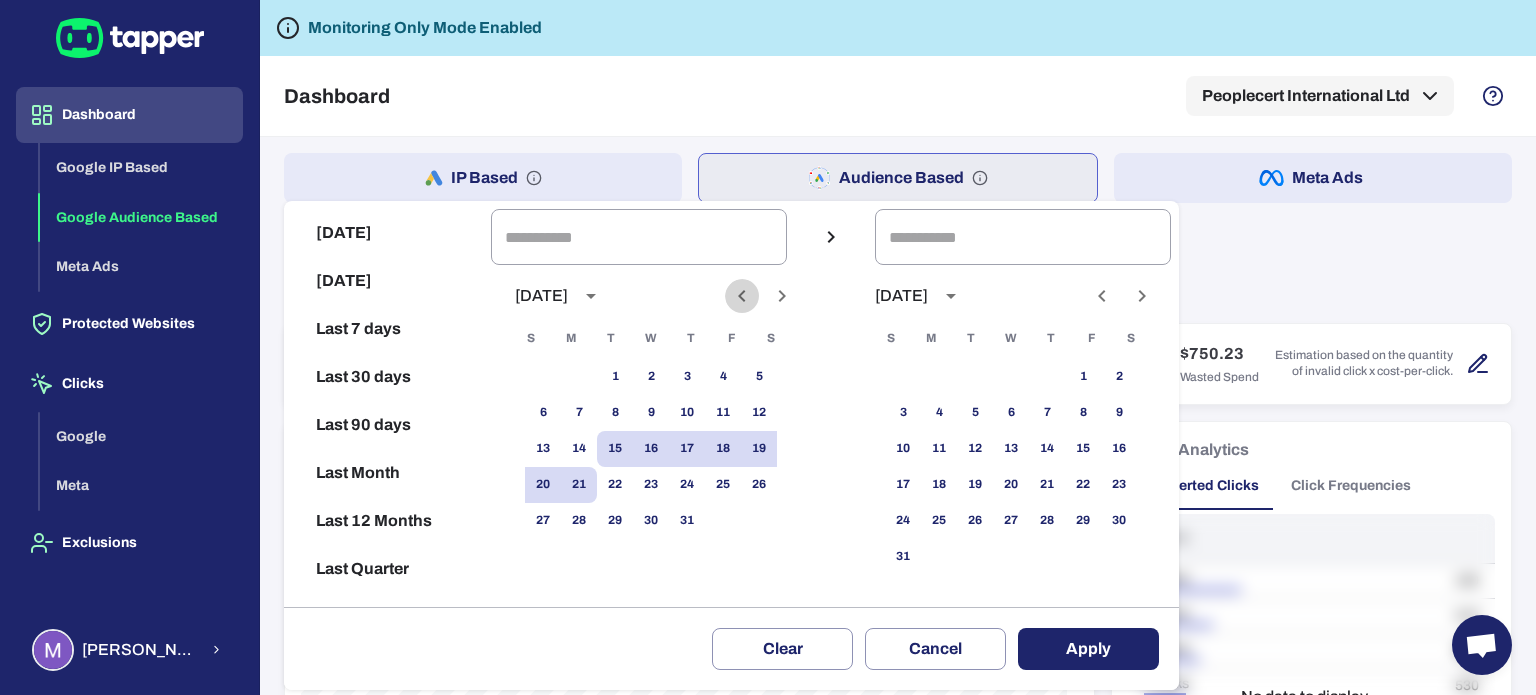 click at bounding box center (742, 296) 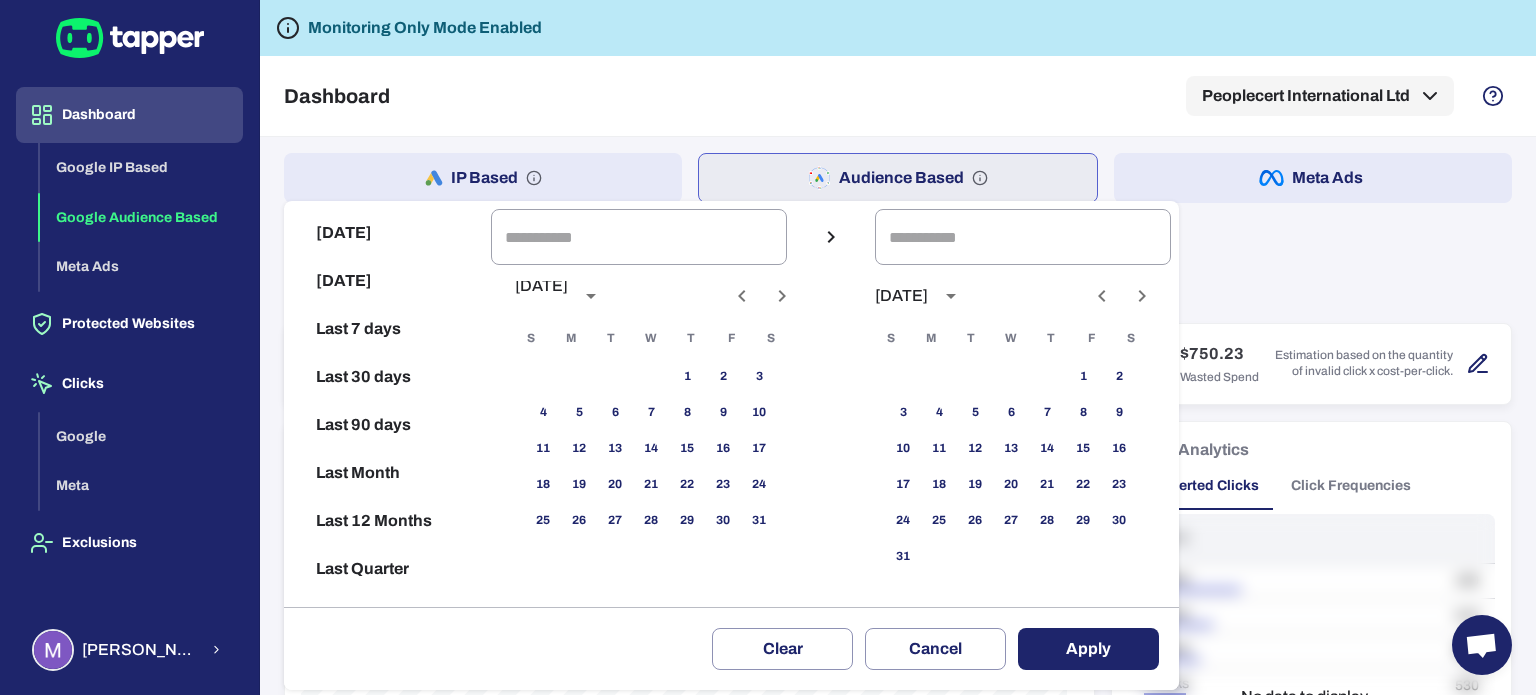 click 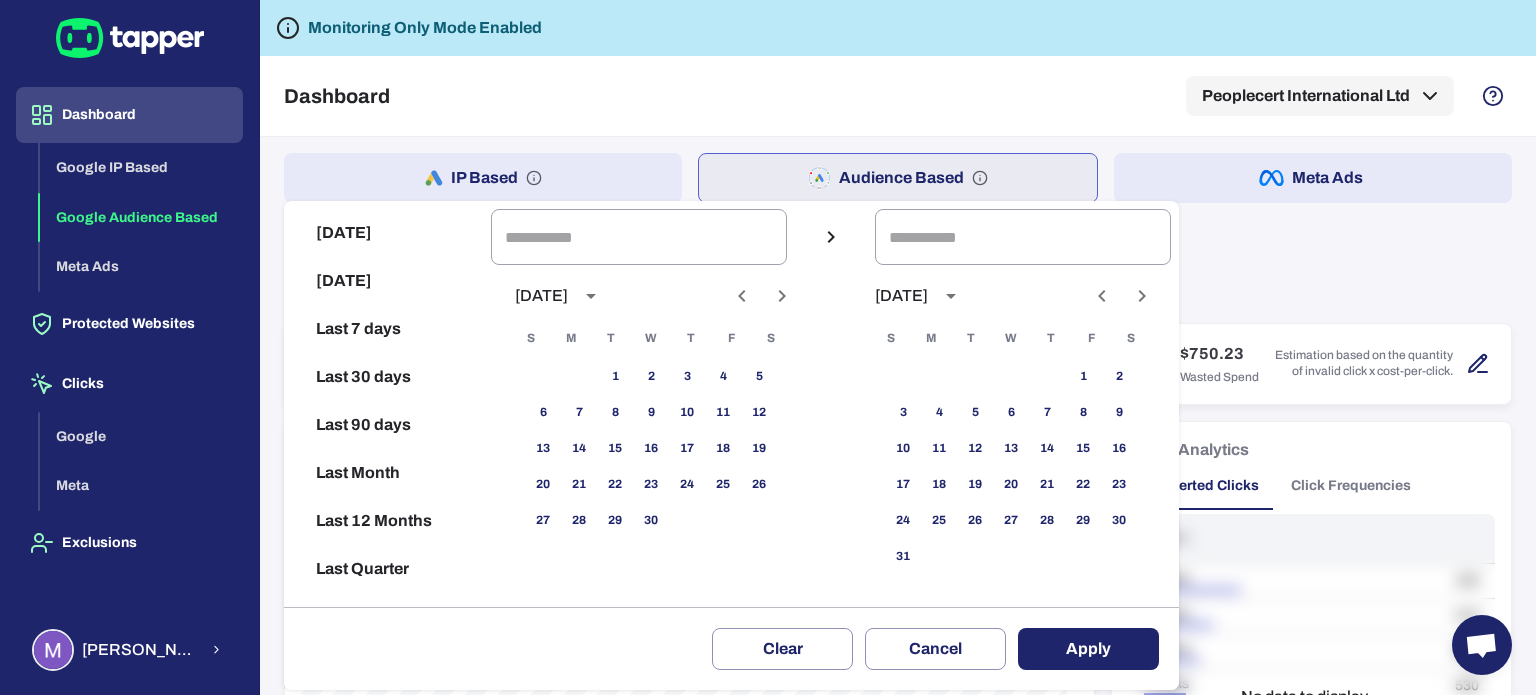 click 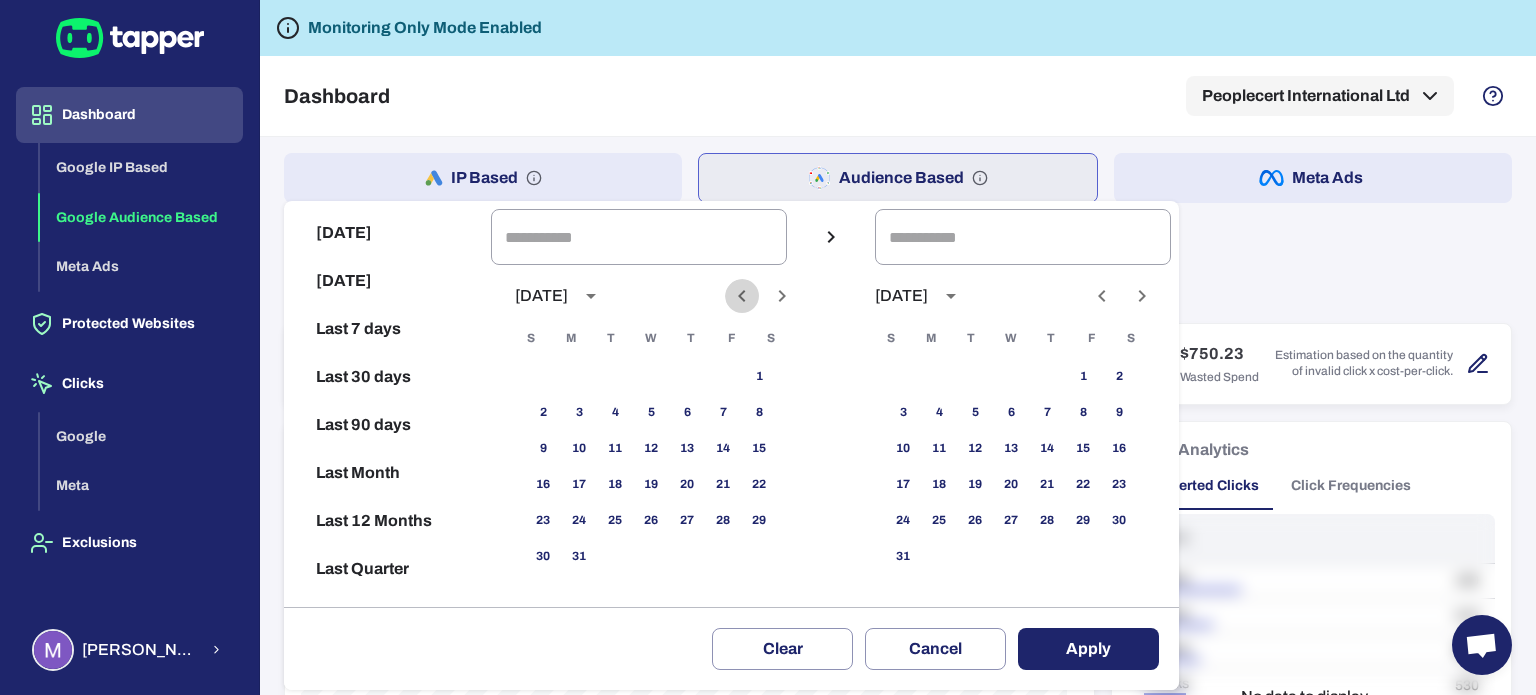 click 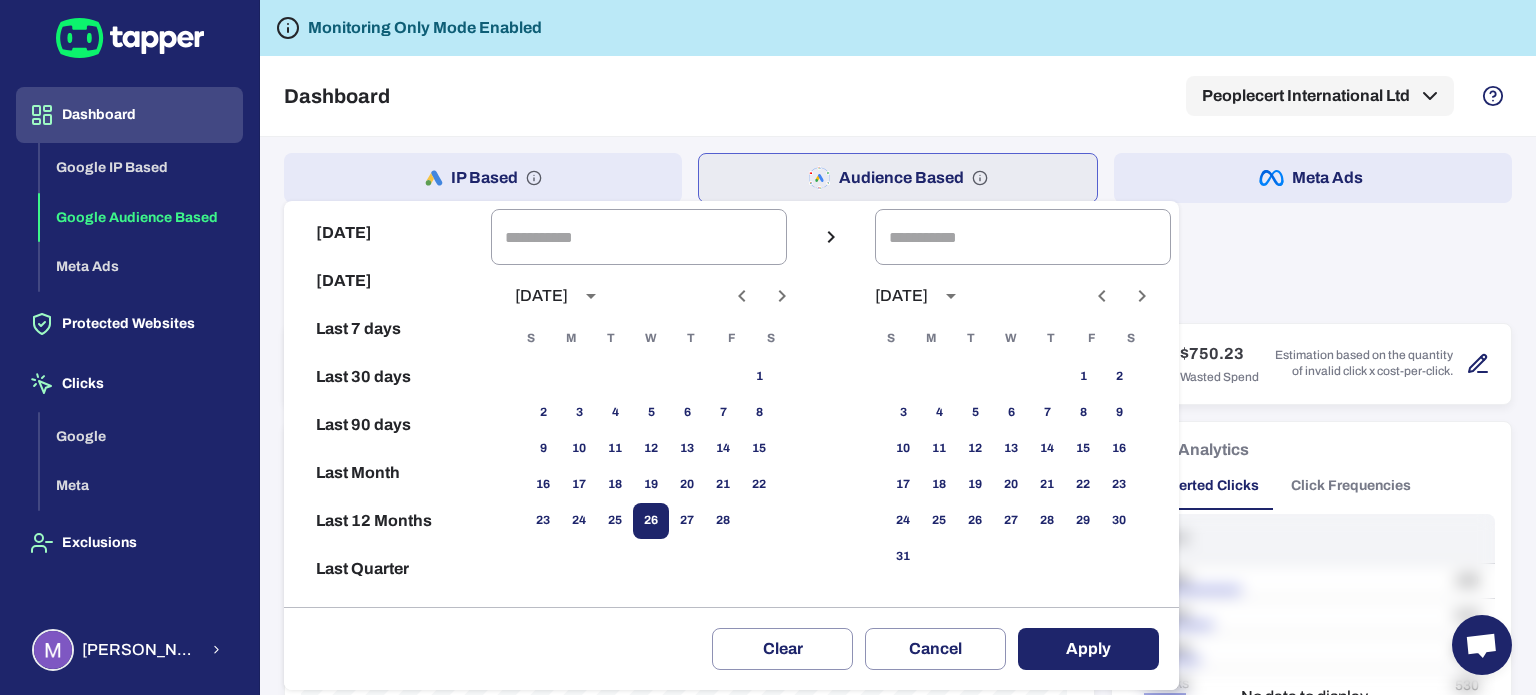 click on "26" at bounding box center [651, 521] 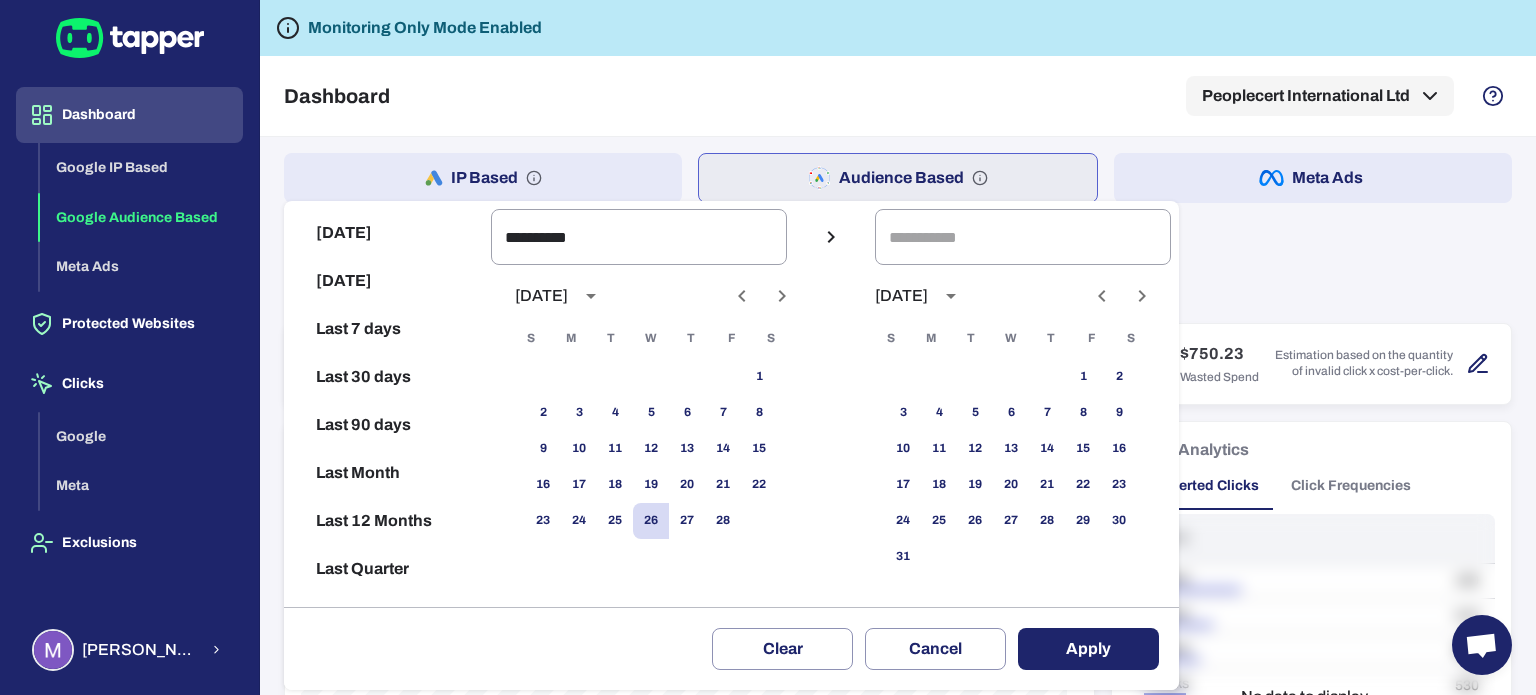 click at bounding box center [1102, 296] 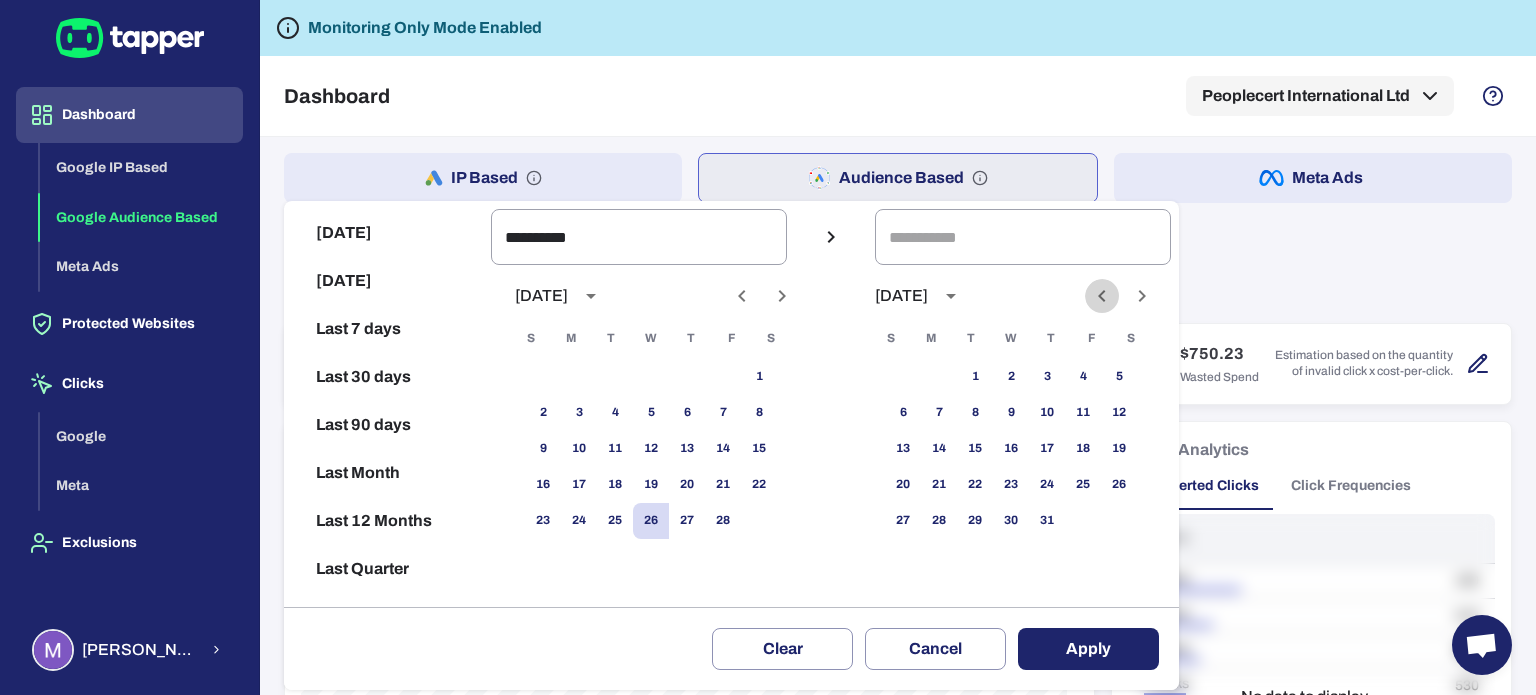 click 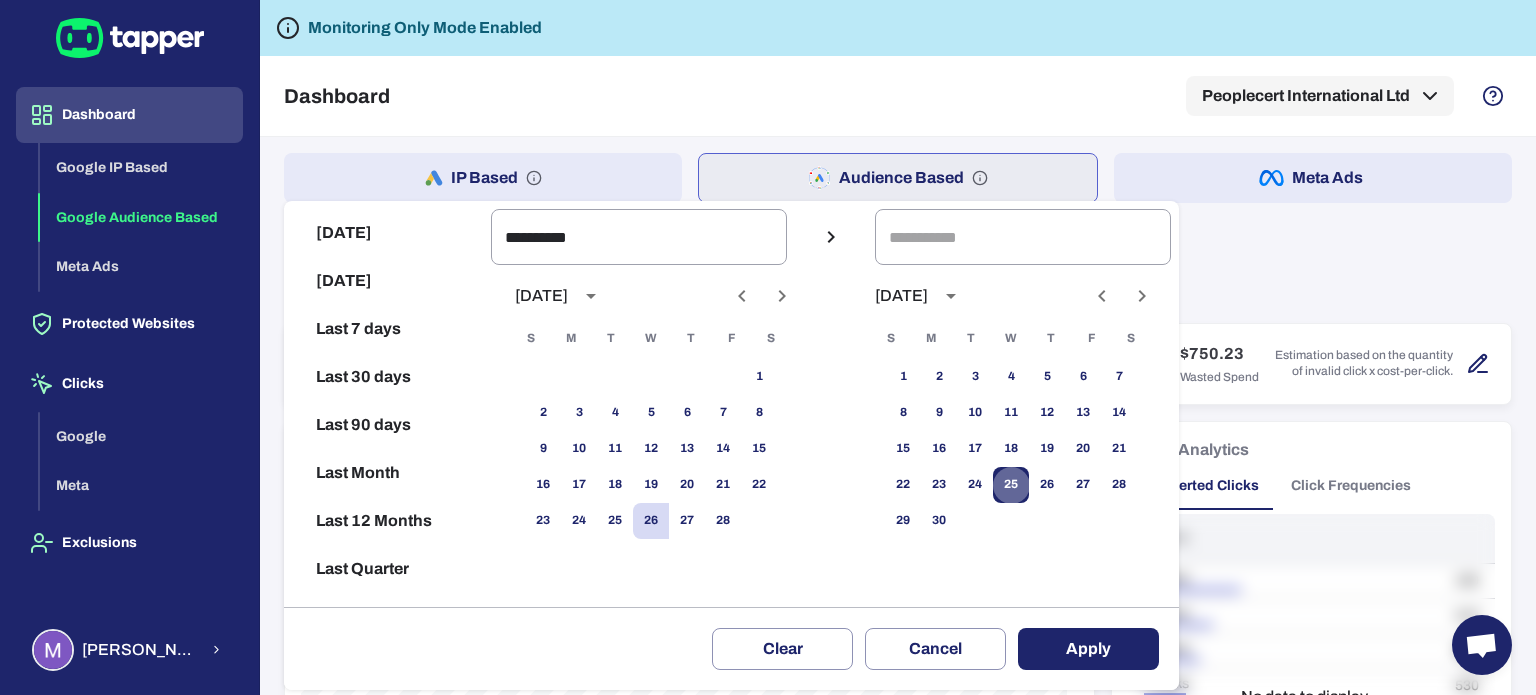 drag, startPoint x: 1009, startPoint y: 479, endPoint x: 1028, endPoint y: 499, distance: 27.58623 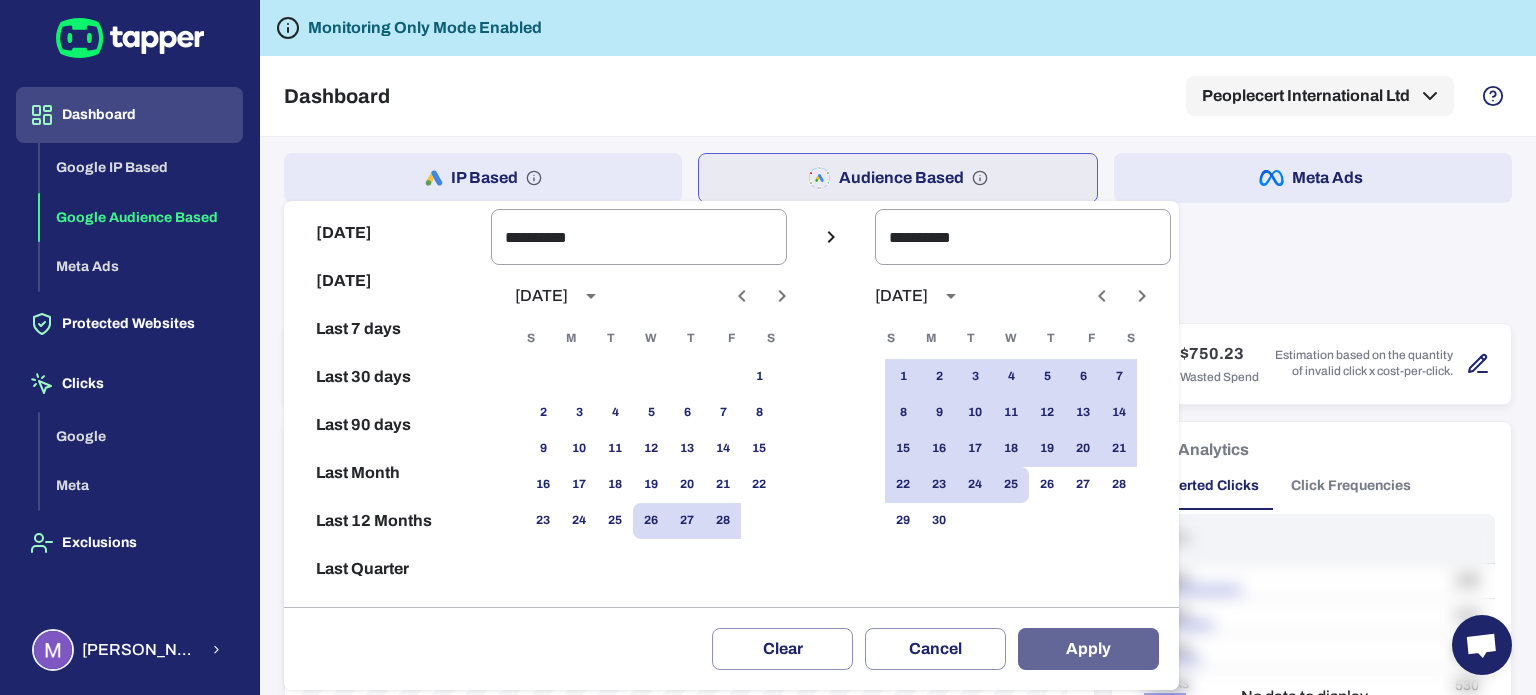 click on "Apply" at bounding box center [1088, 649] 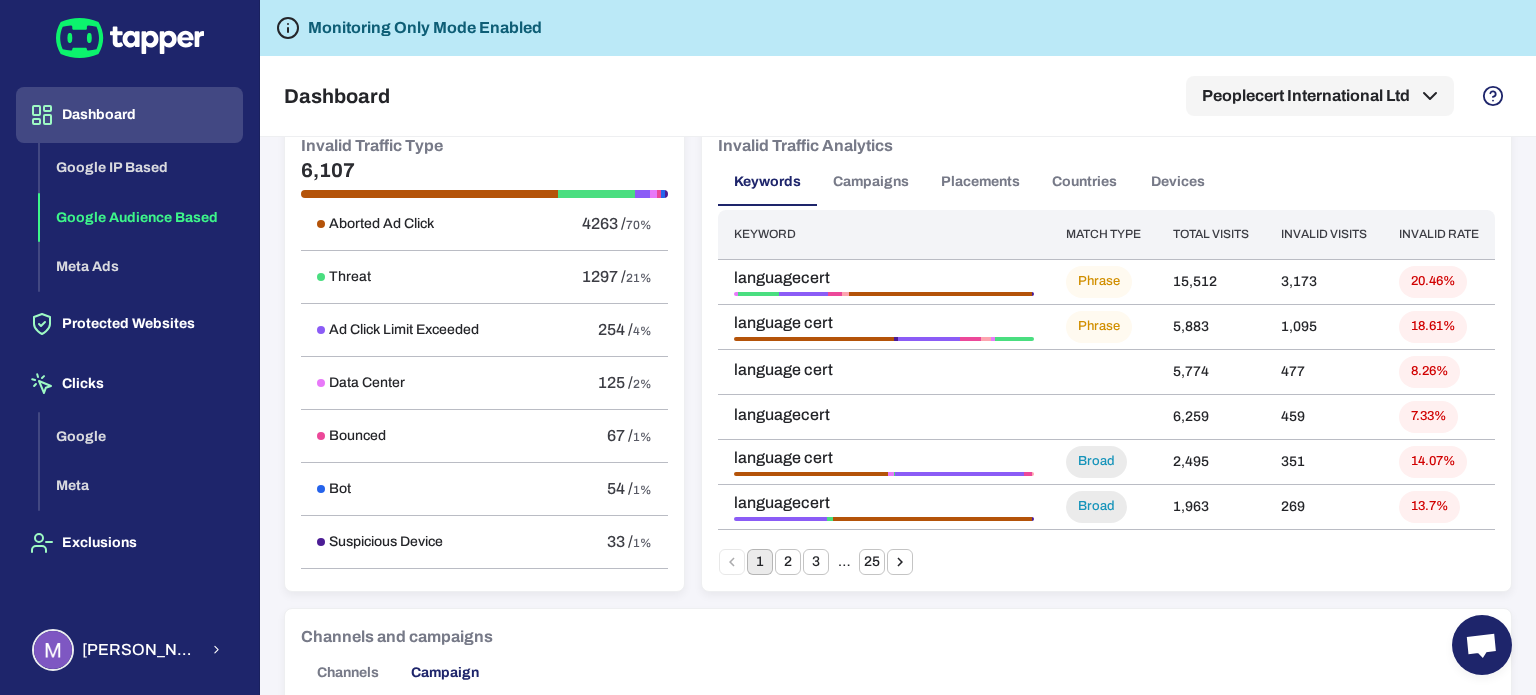 scroll, scrollTop: 1500, scrollLeft: 0, axis: vertical 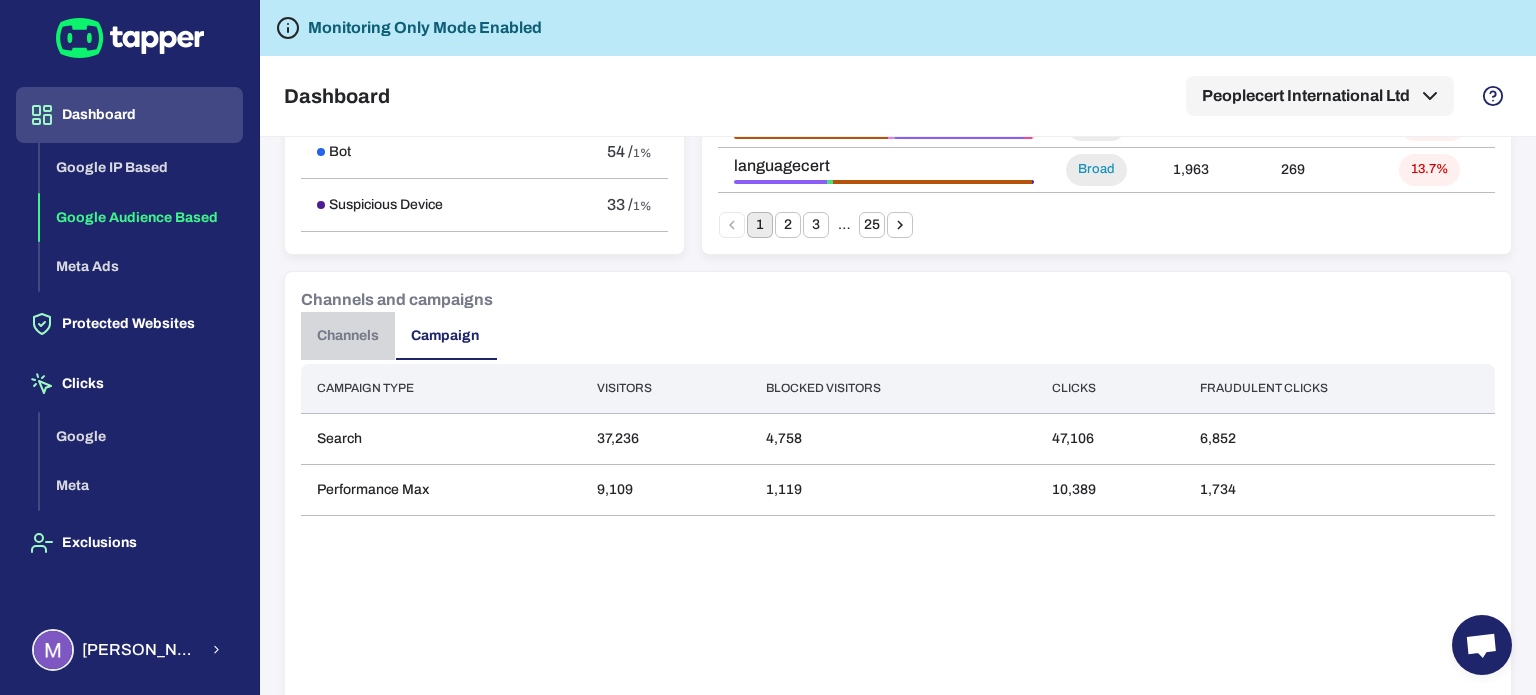 click on "Channels" at bounding box center (348, 336) 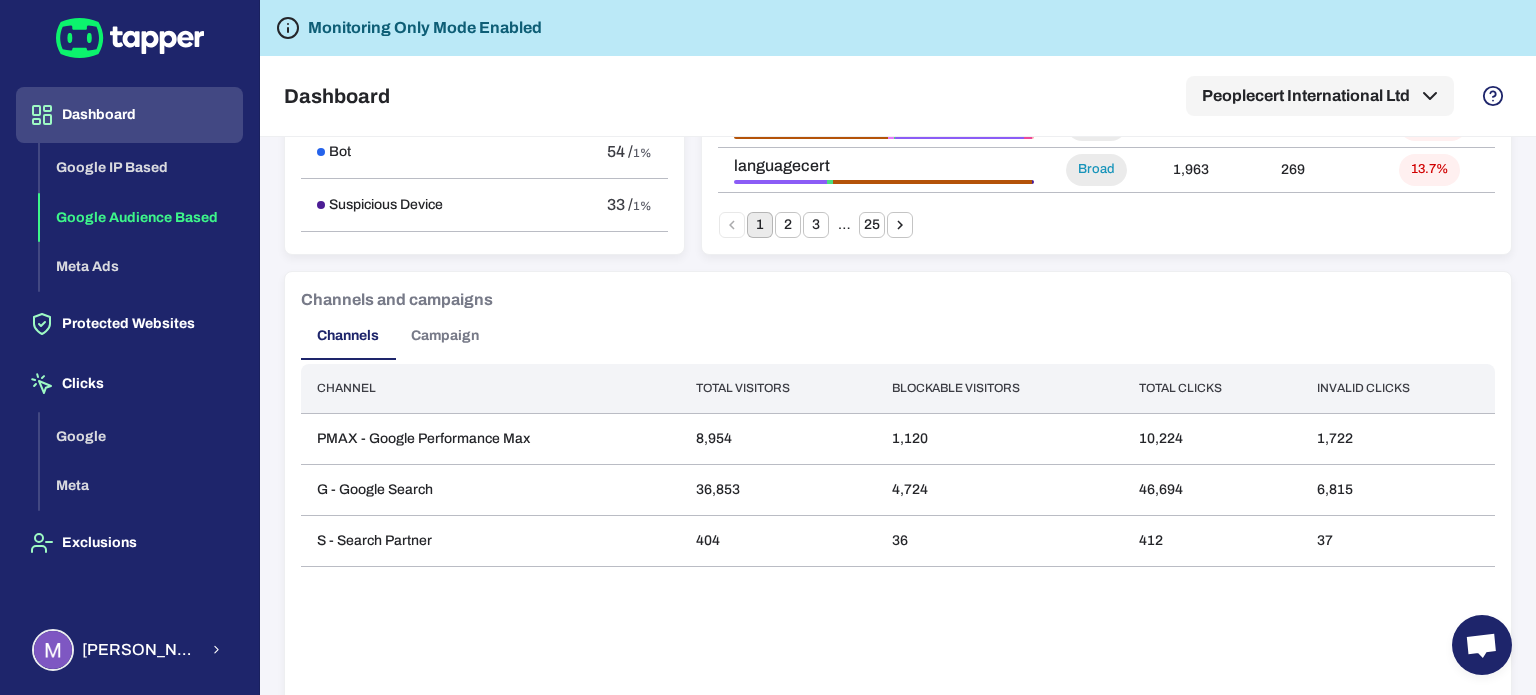 click on "Campaign" at bounding box center (445, 336) 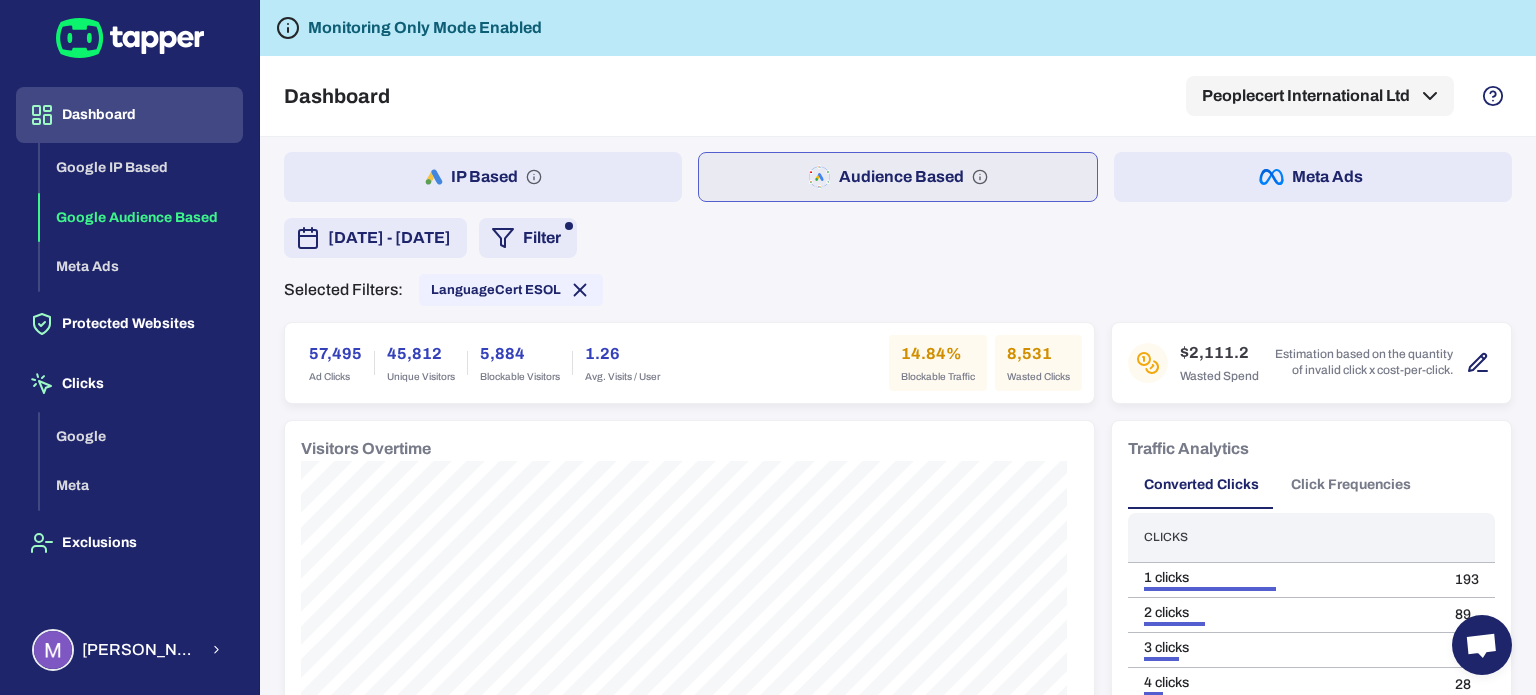 scroll, scrollTop: 0, scrollLeft: 0, axis: both 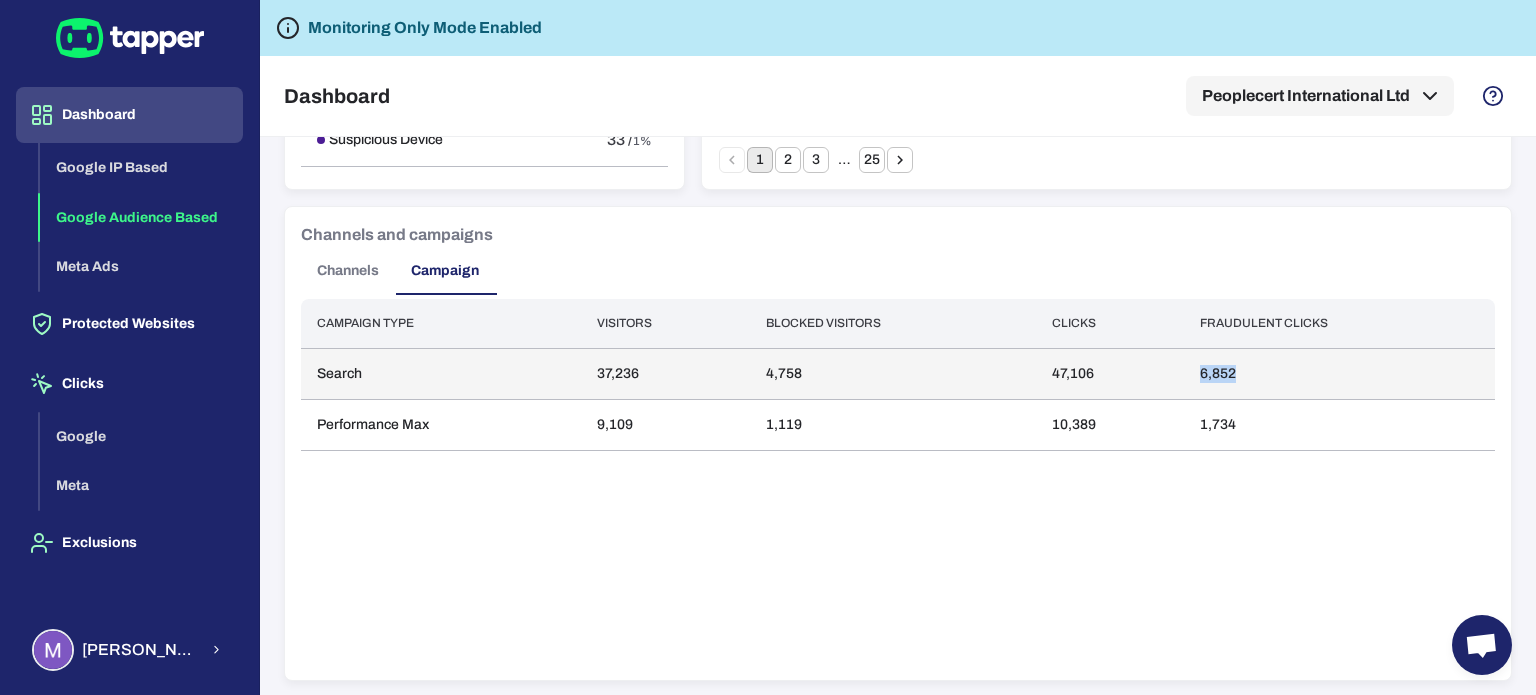 drag, startPoint x: 1181, startPoint y: 373, endPoint x: 1276, endPoint y: 371, distance: 95.02105 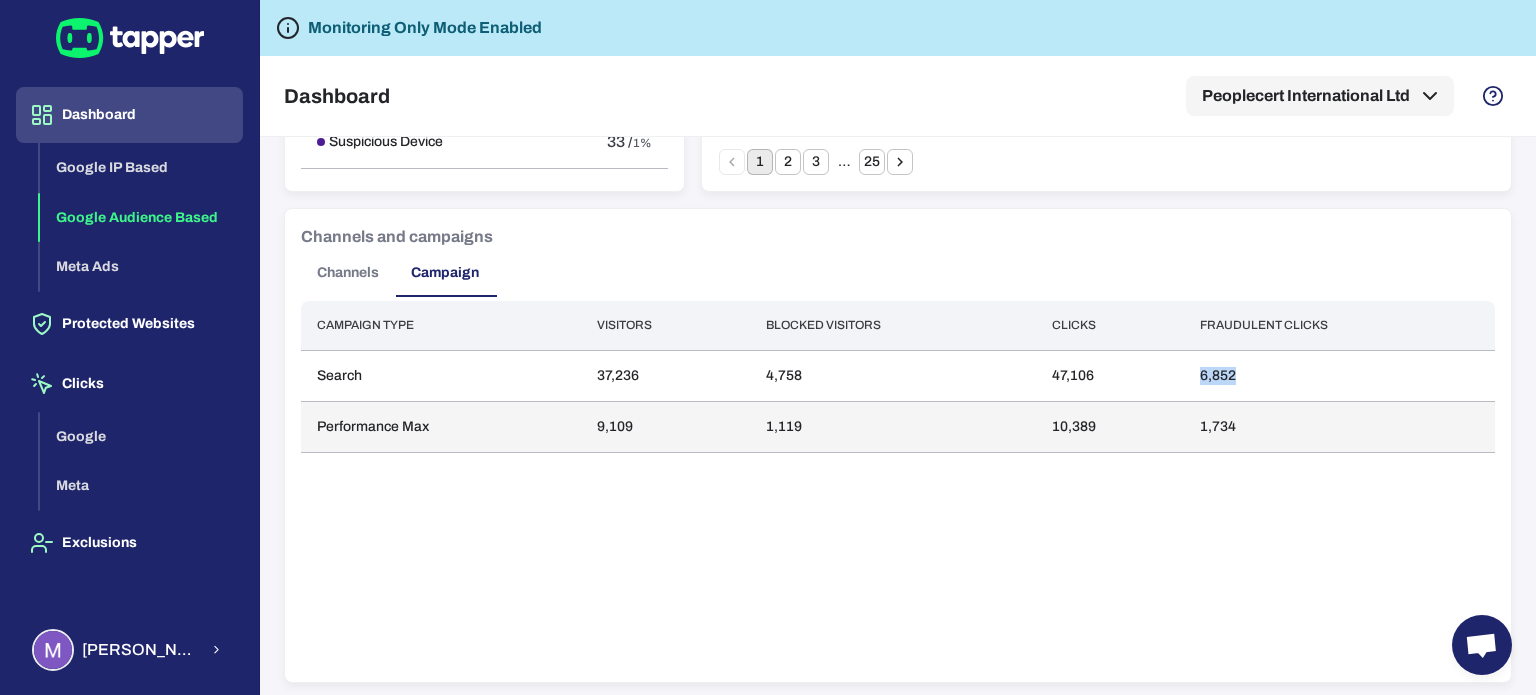 scroll, scrollTop: 1565, scrollLeft: 0, axis: vertical 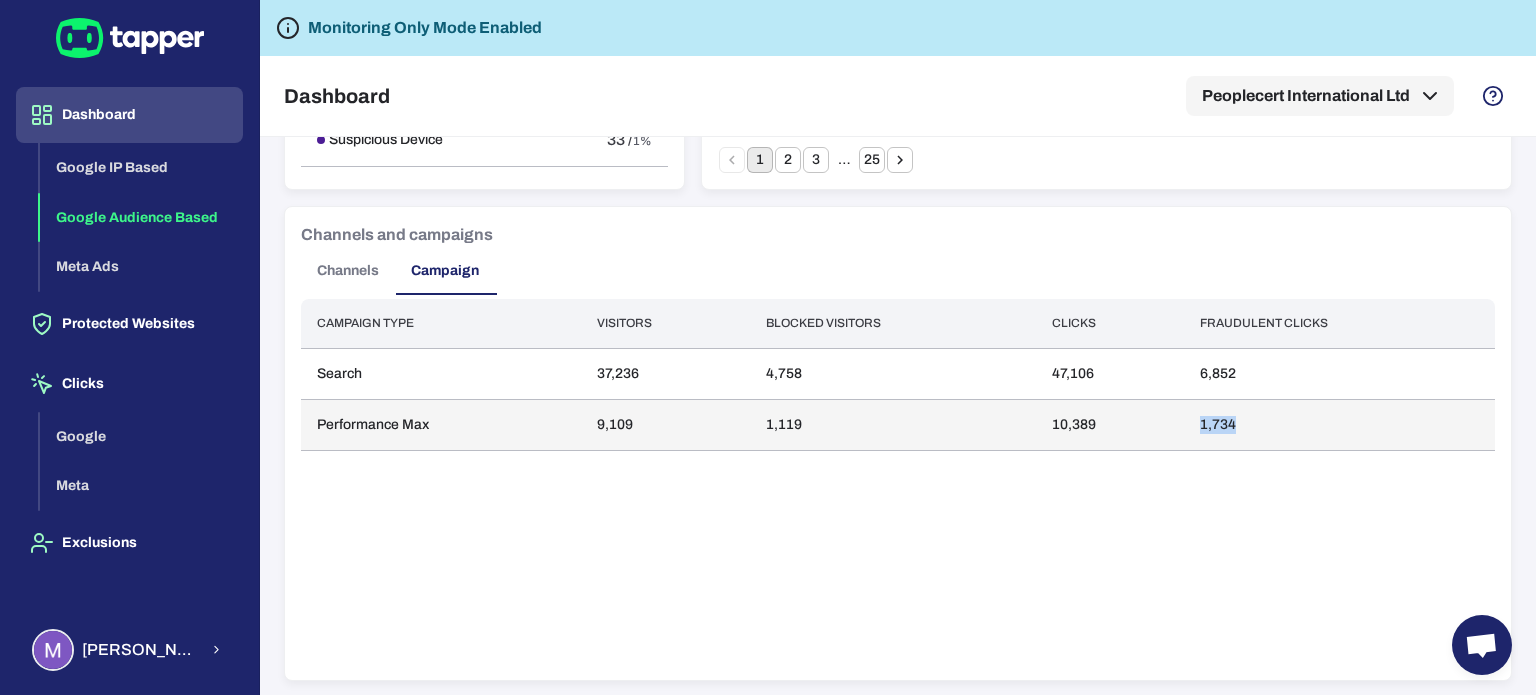 drag, startPoint x: 1183, startPoint y: 417, endPoint x: 1222, endPoint y: 415, distance: 39.051247 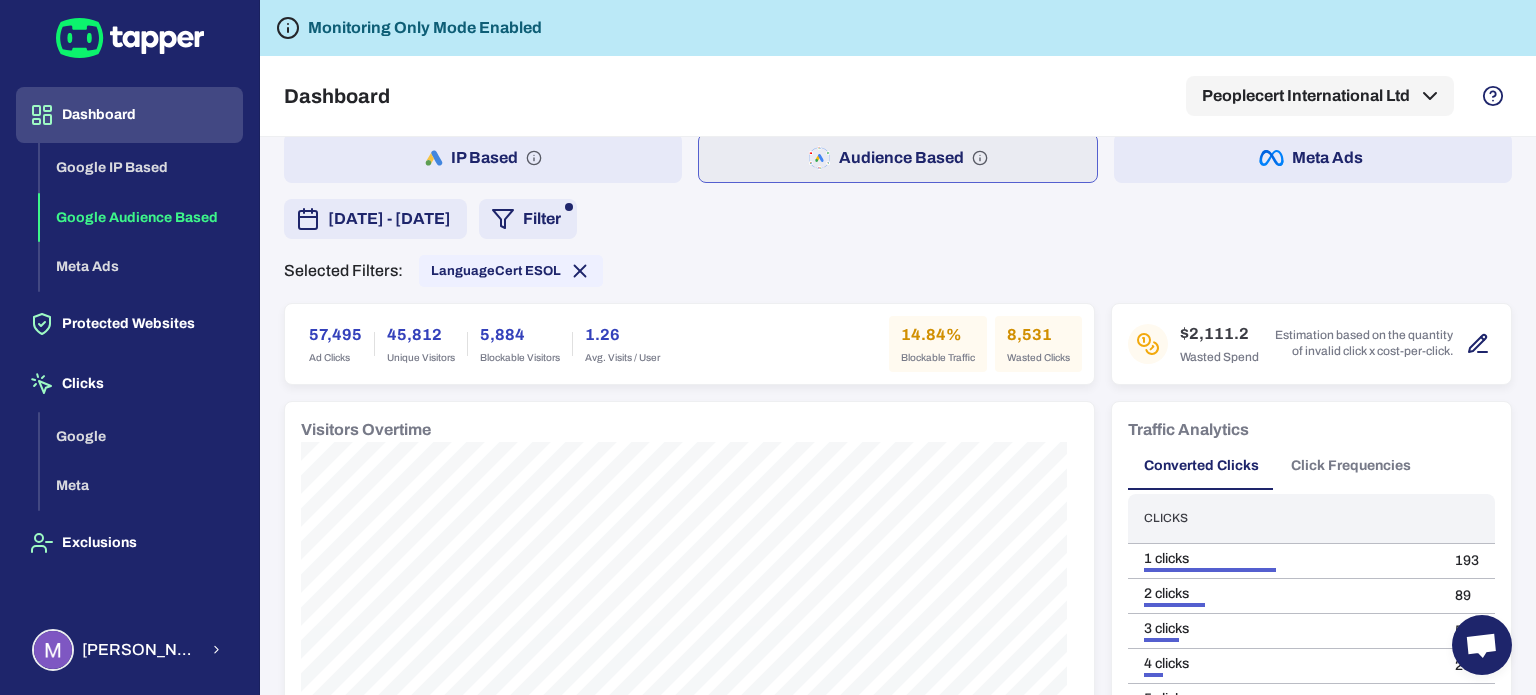 scroll, scrollTop: 0, scrollLeft: 0, axis: both 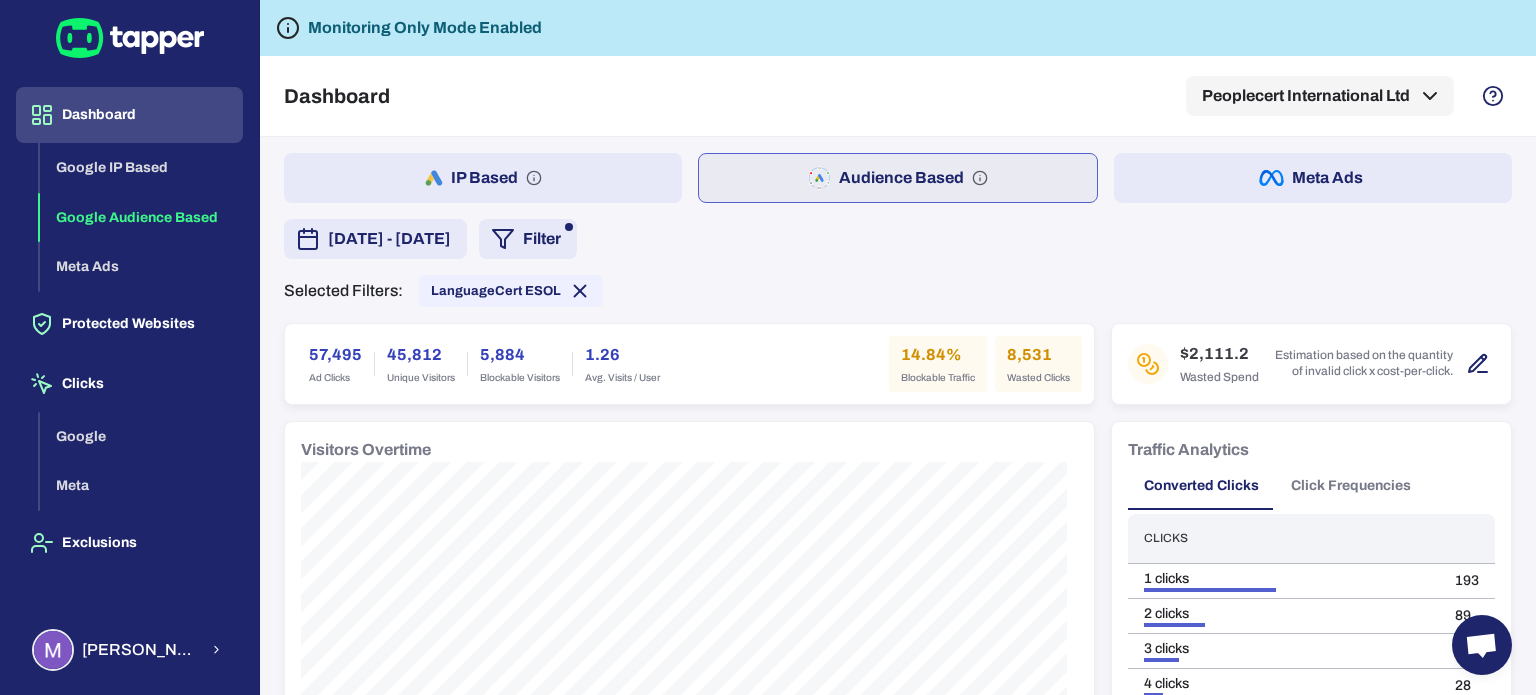click on "IP Based" at bounding box center [483, 178] 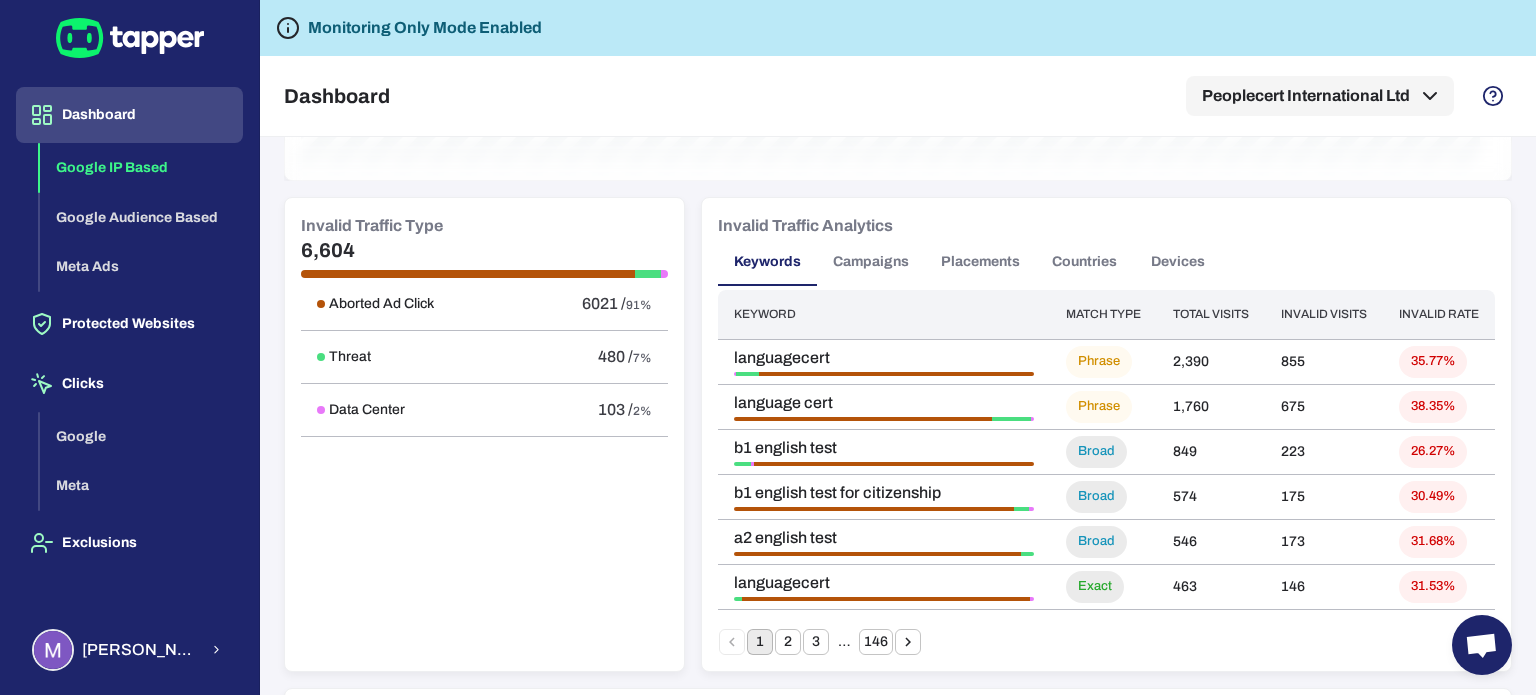 scroll, scrollTop: 1000, scrollLeft: 0, axis: vertical 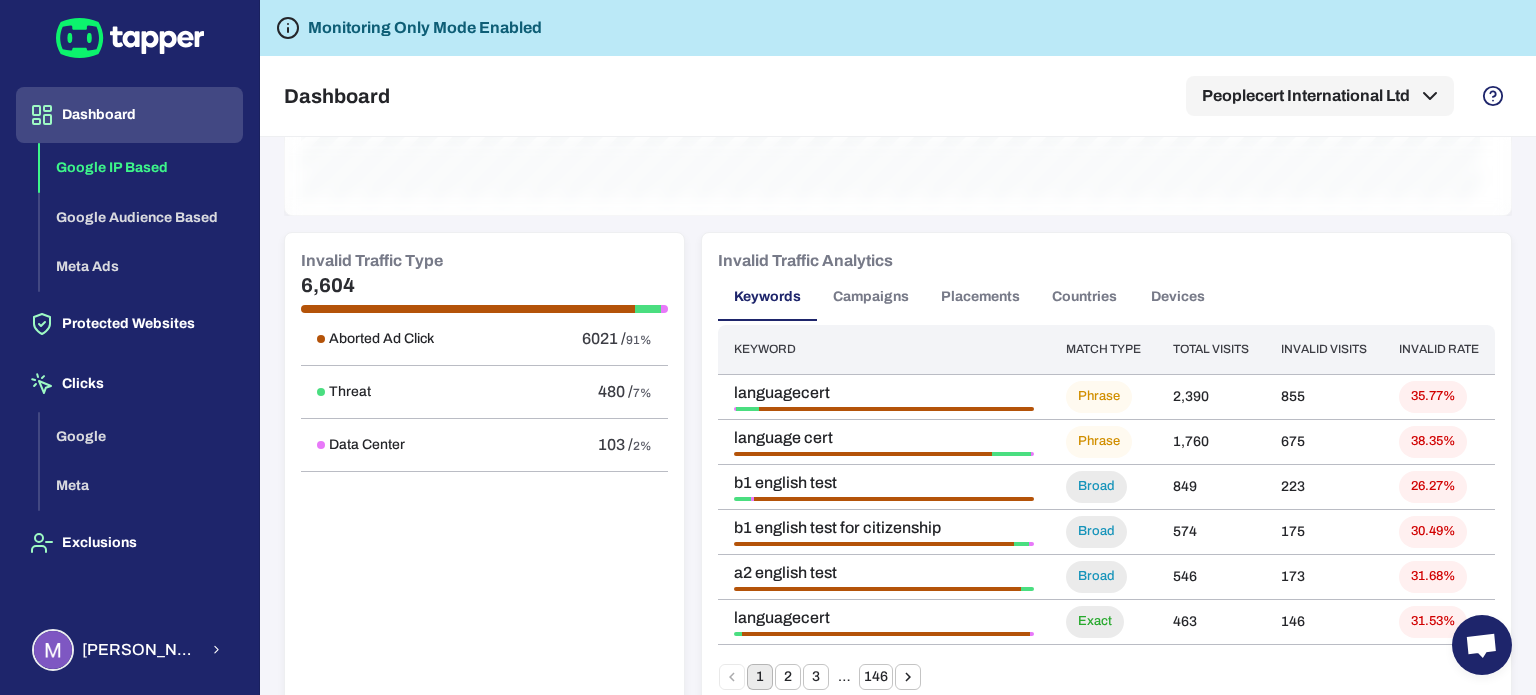 click on "Campaigns" at bounding box center [871, 297] 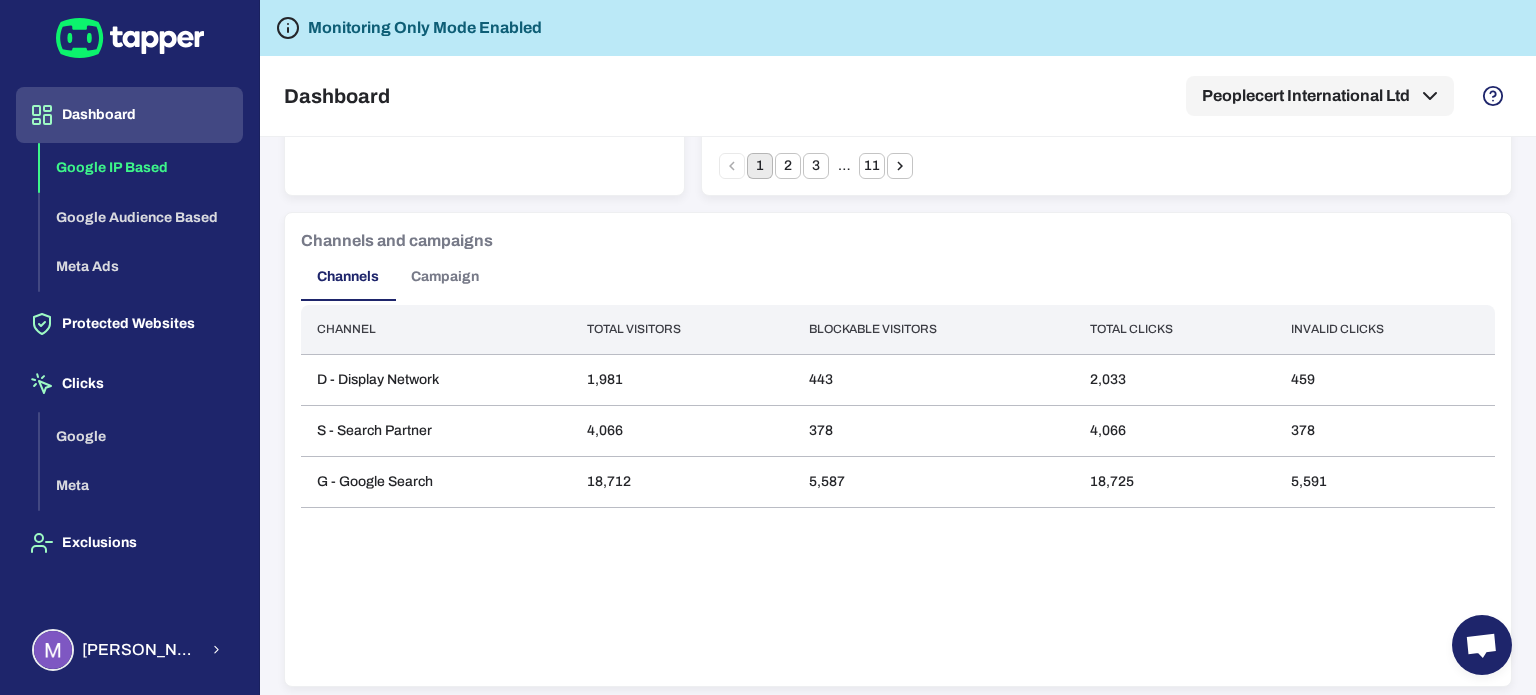 scroll, scrollTop: 1517, scrollLeft: 0, axis: vertical 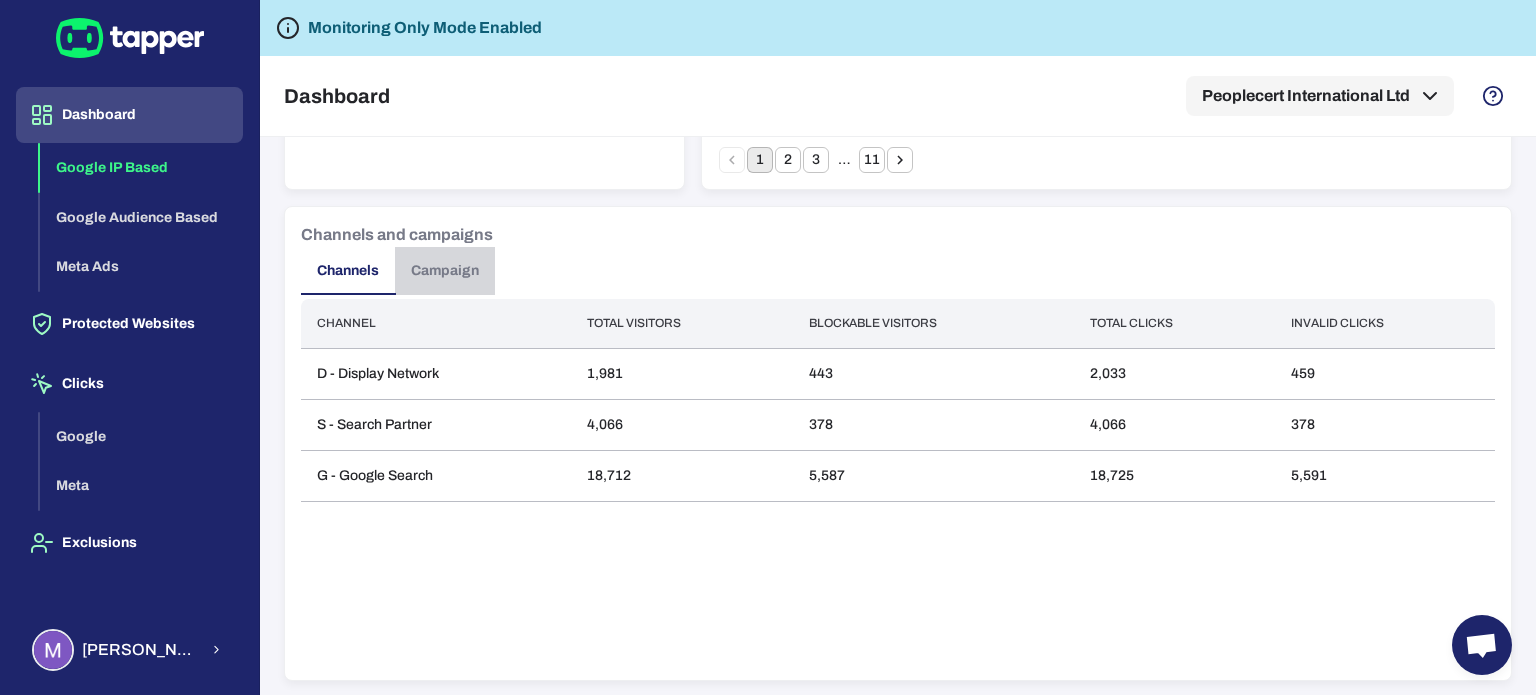 click on "Campaign" at bounding box center (445, 271) 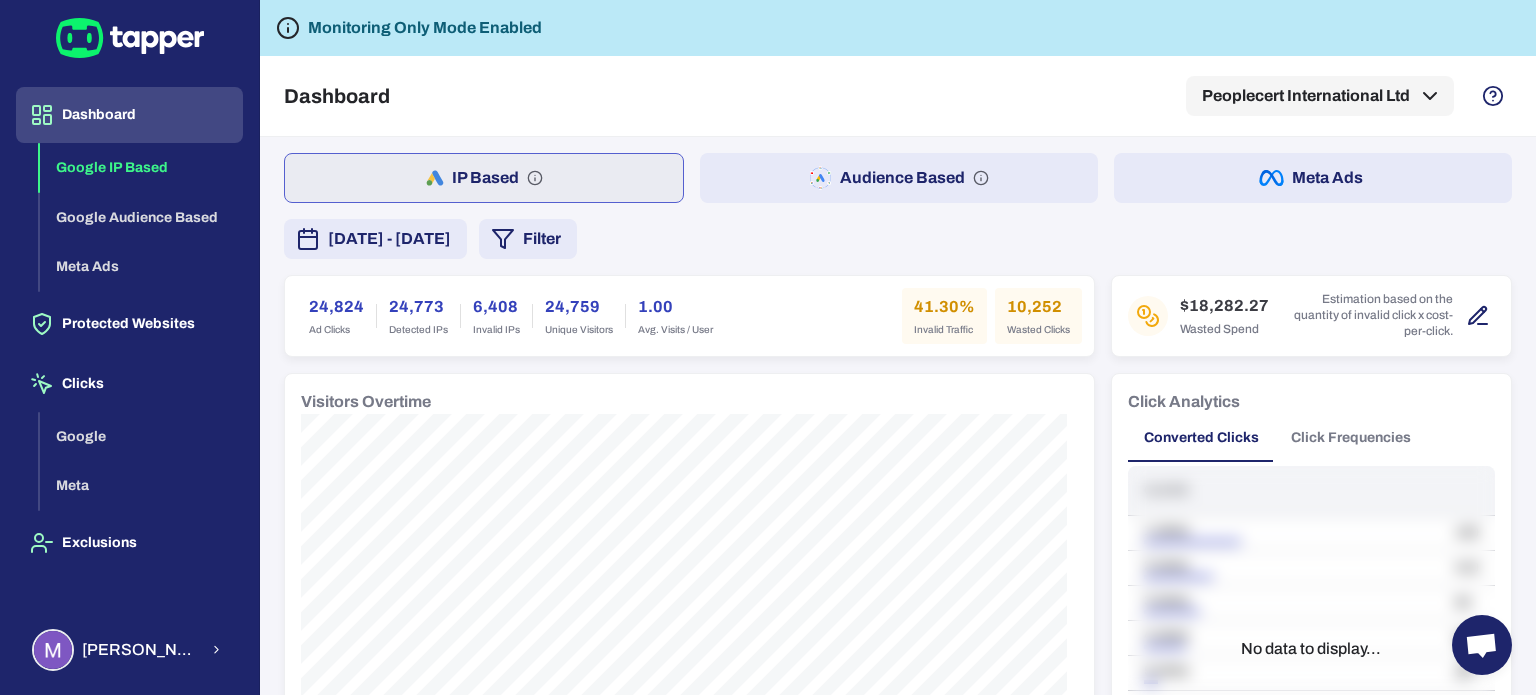 scroll, scrollTop: 0, scrollLeft: 0, axis: both 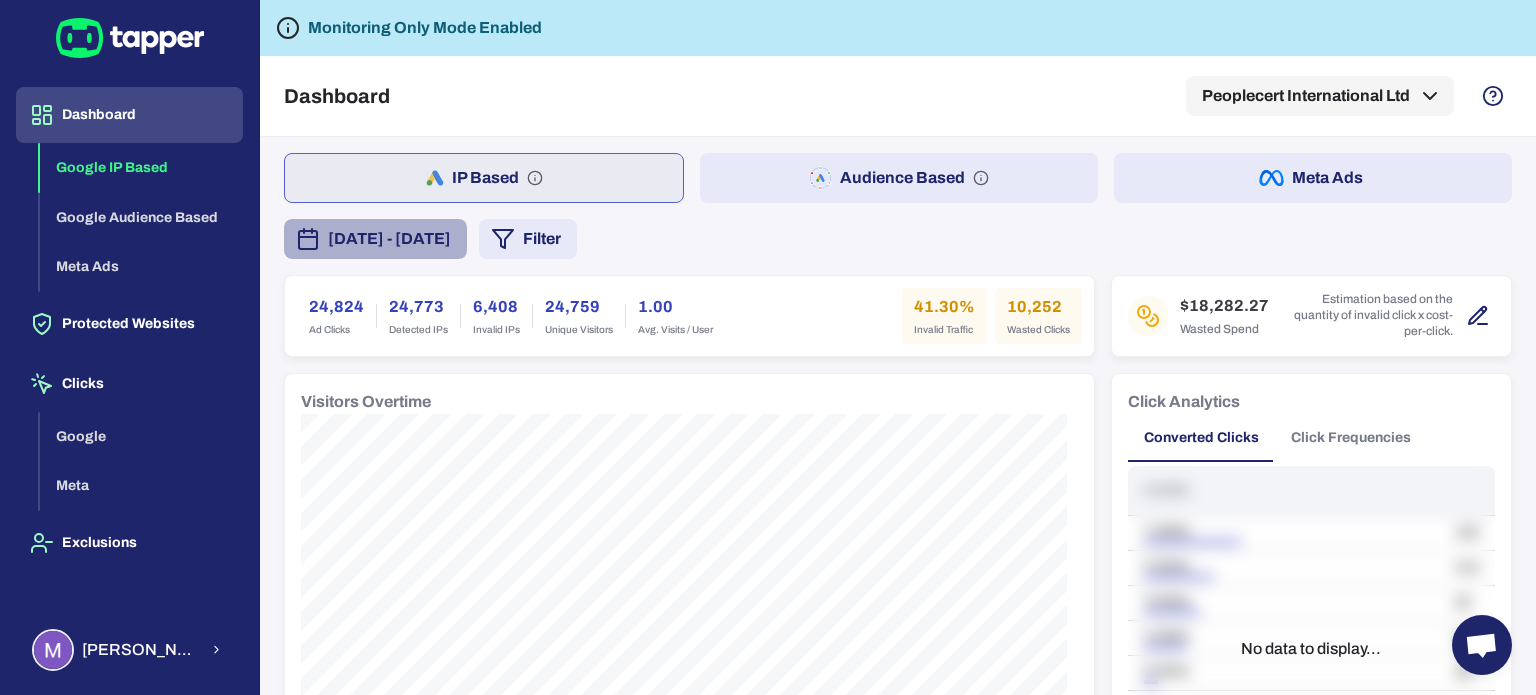 click on "[DATE] - [DATE]" at bounding box center (389, 239) 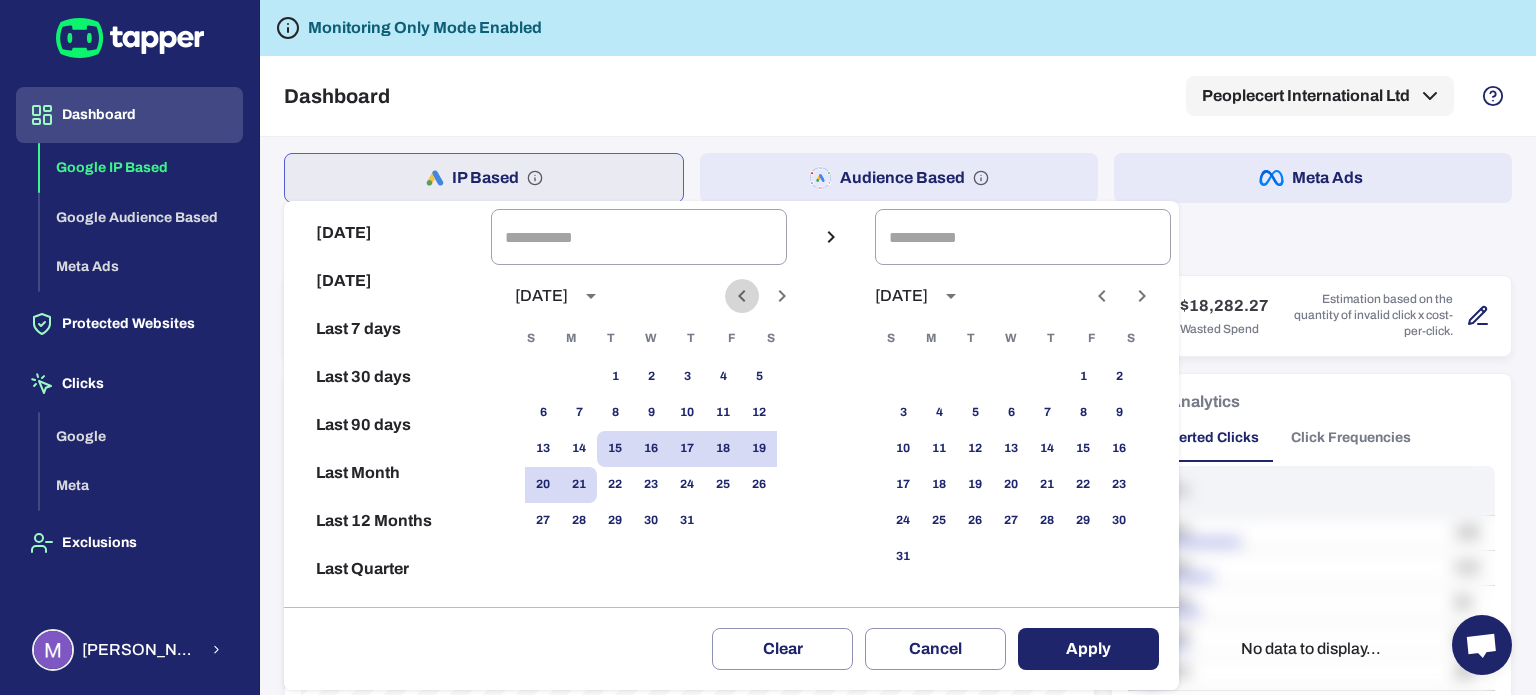 click at bounding box center (742, 296) 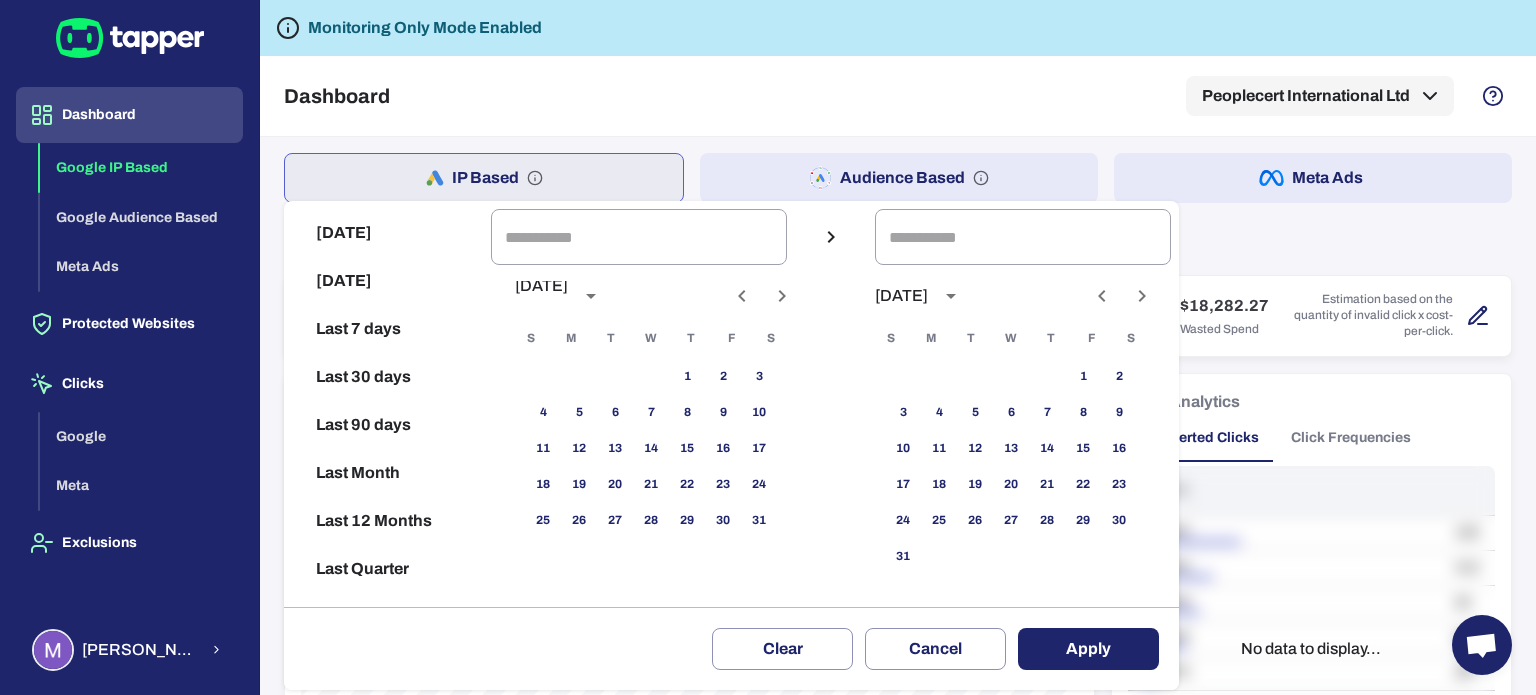 click at bounding box center (742, 296) 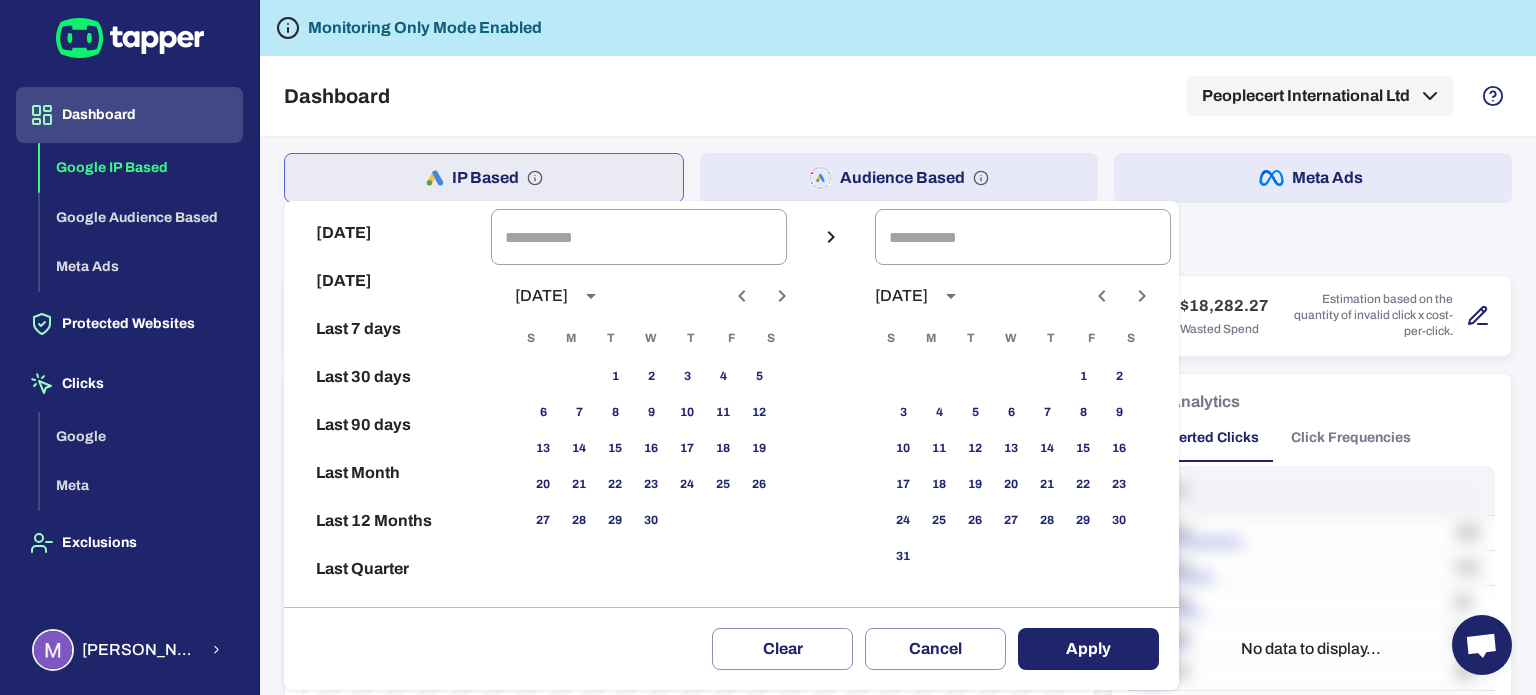 click at bounding box center (742, 296) 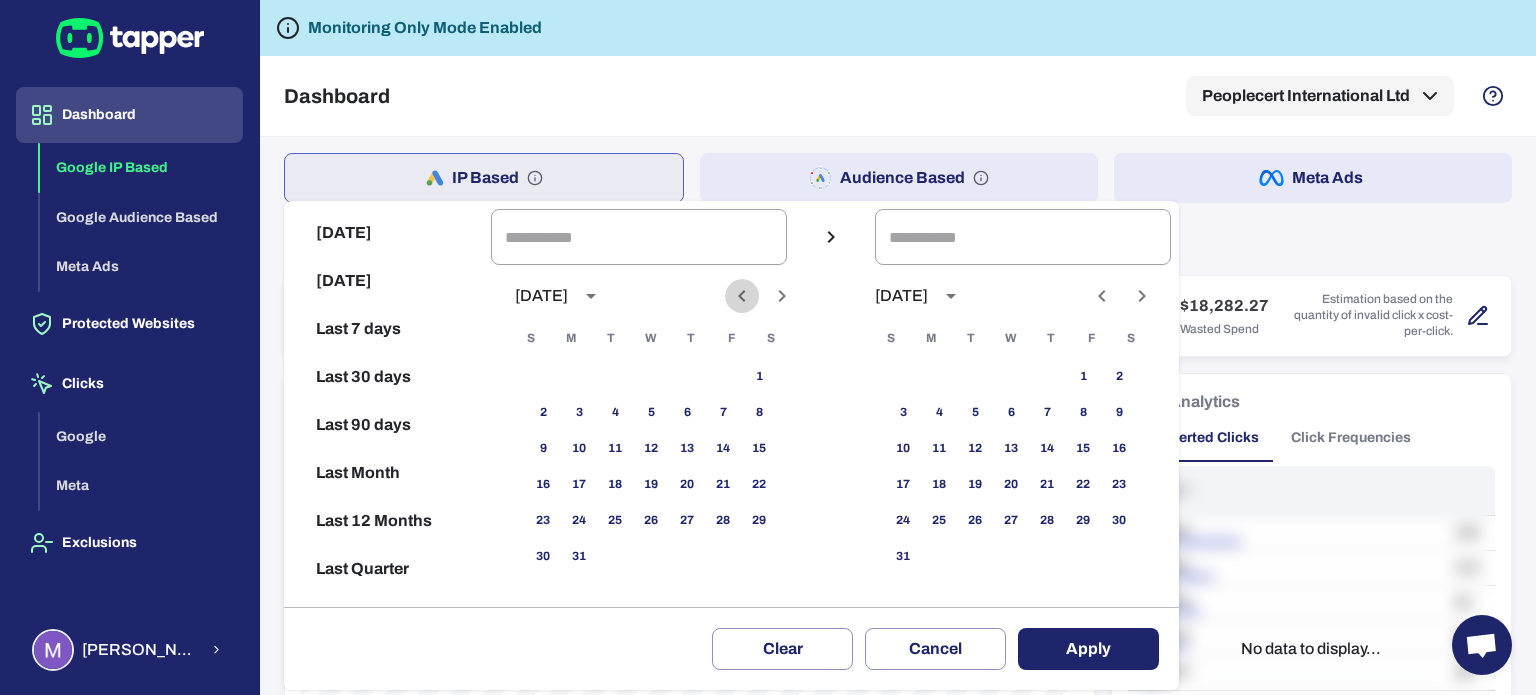 click 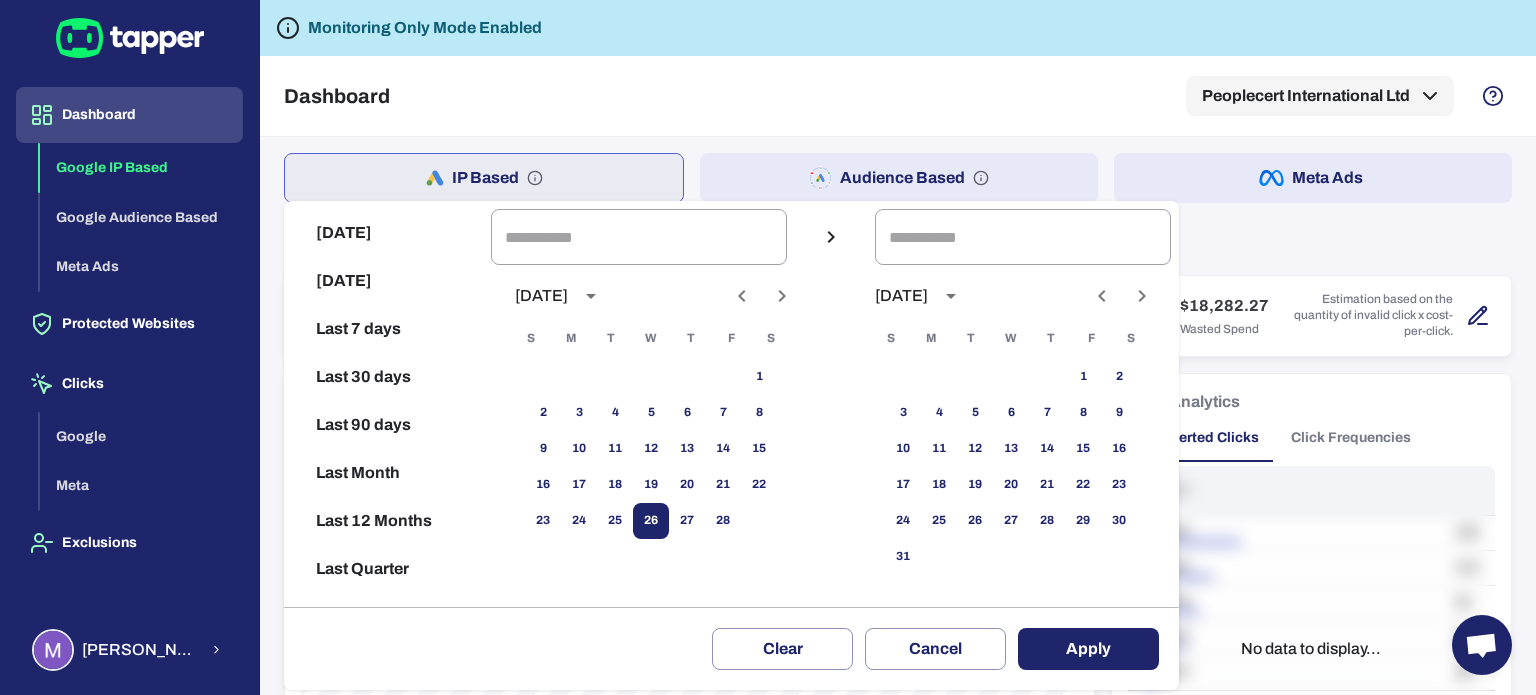 drag, startPoint x: 660, startPoint y: 519, endPoint x: 704, endPoint y: 501, distance: 47.539455 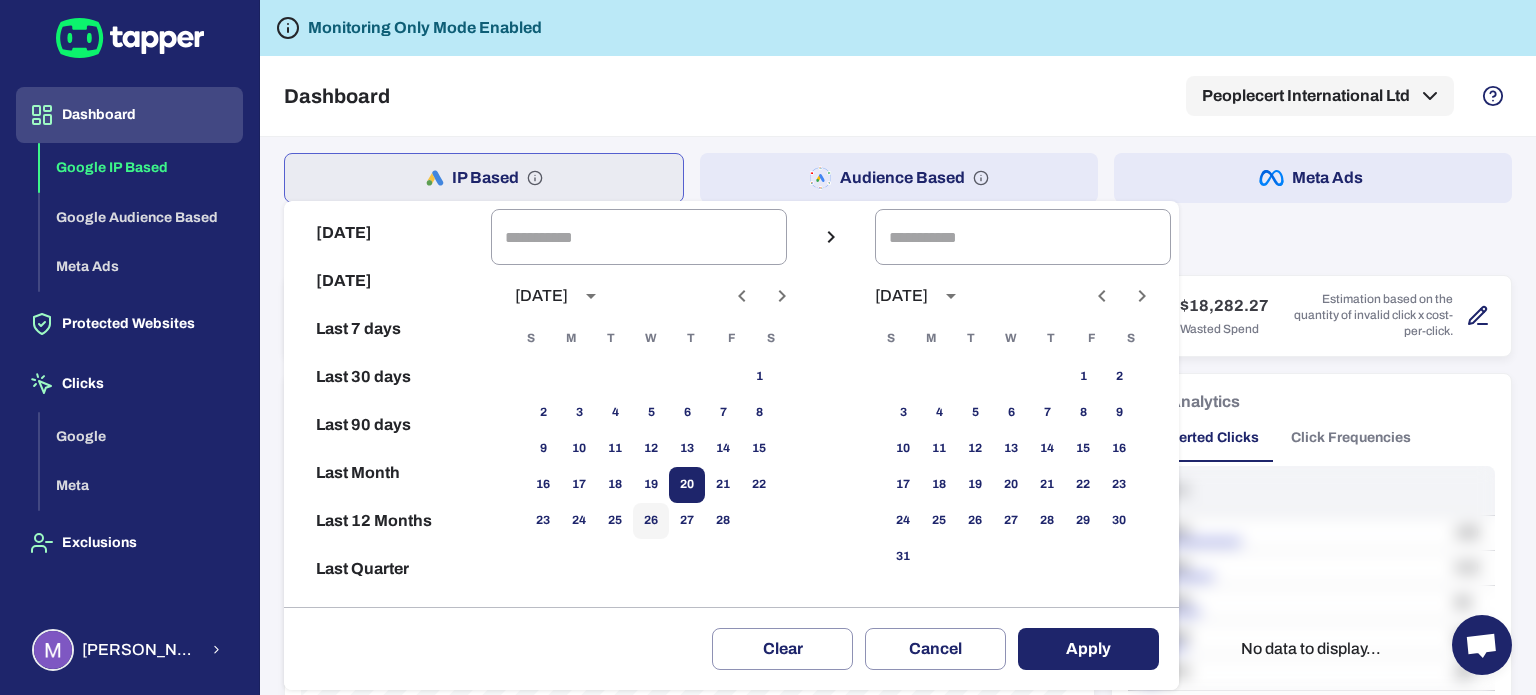 click on "26" at bounding box center (651, 521) 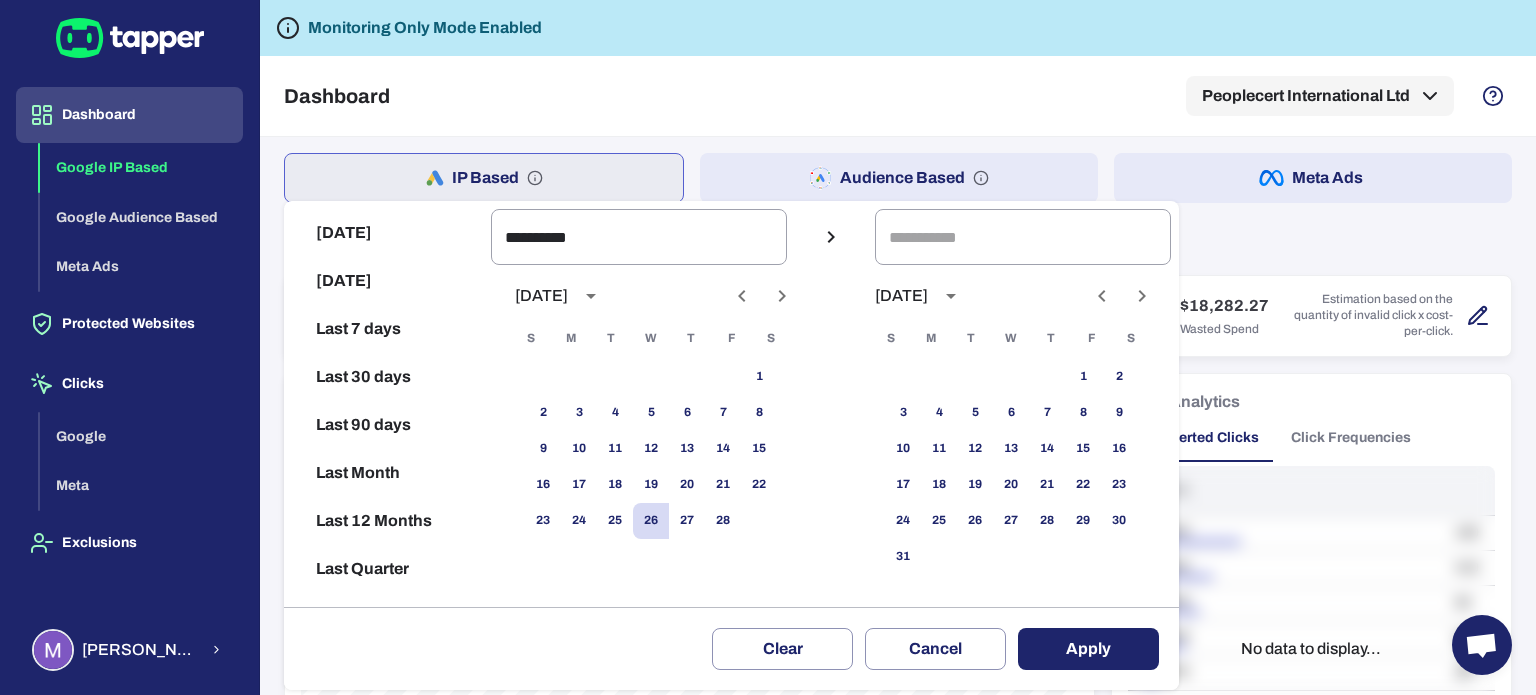 click 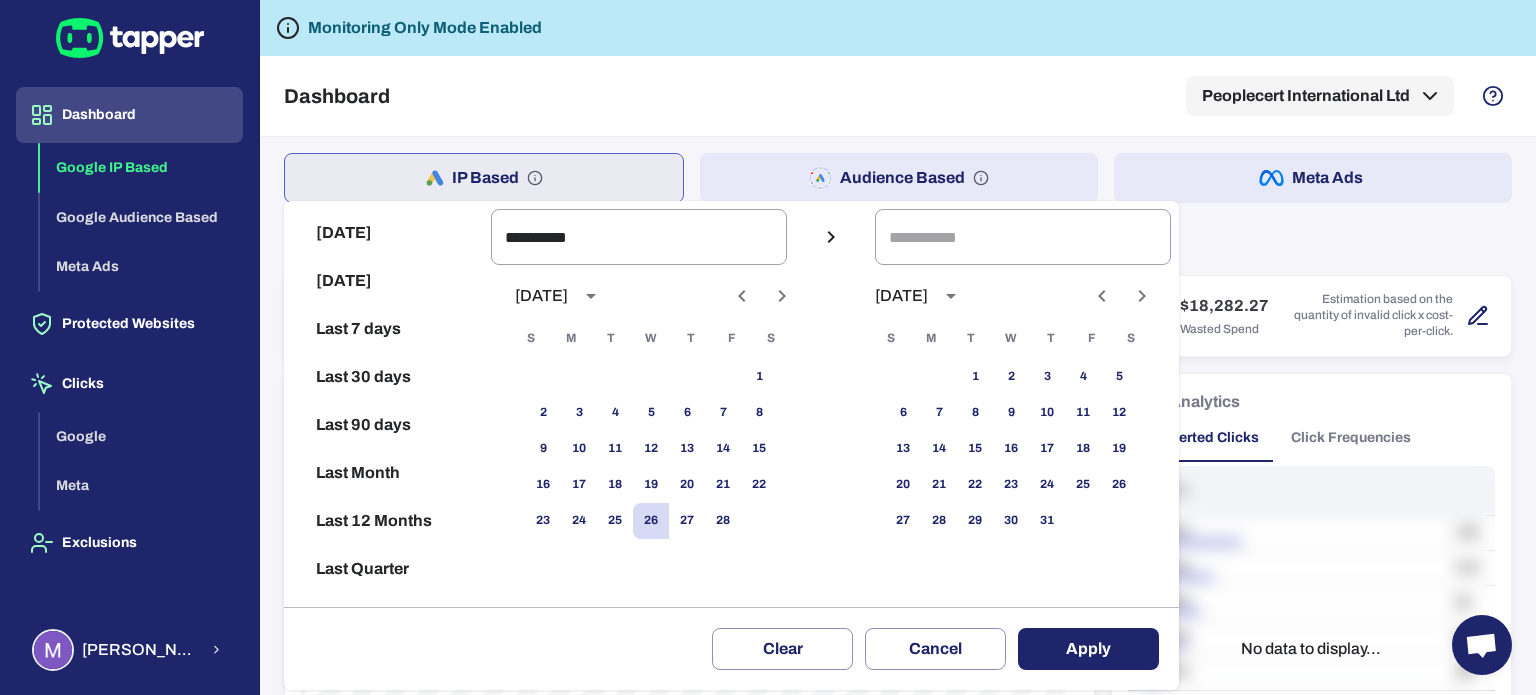 click 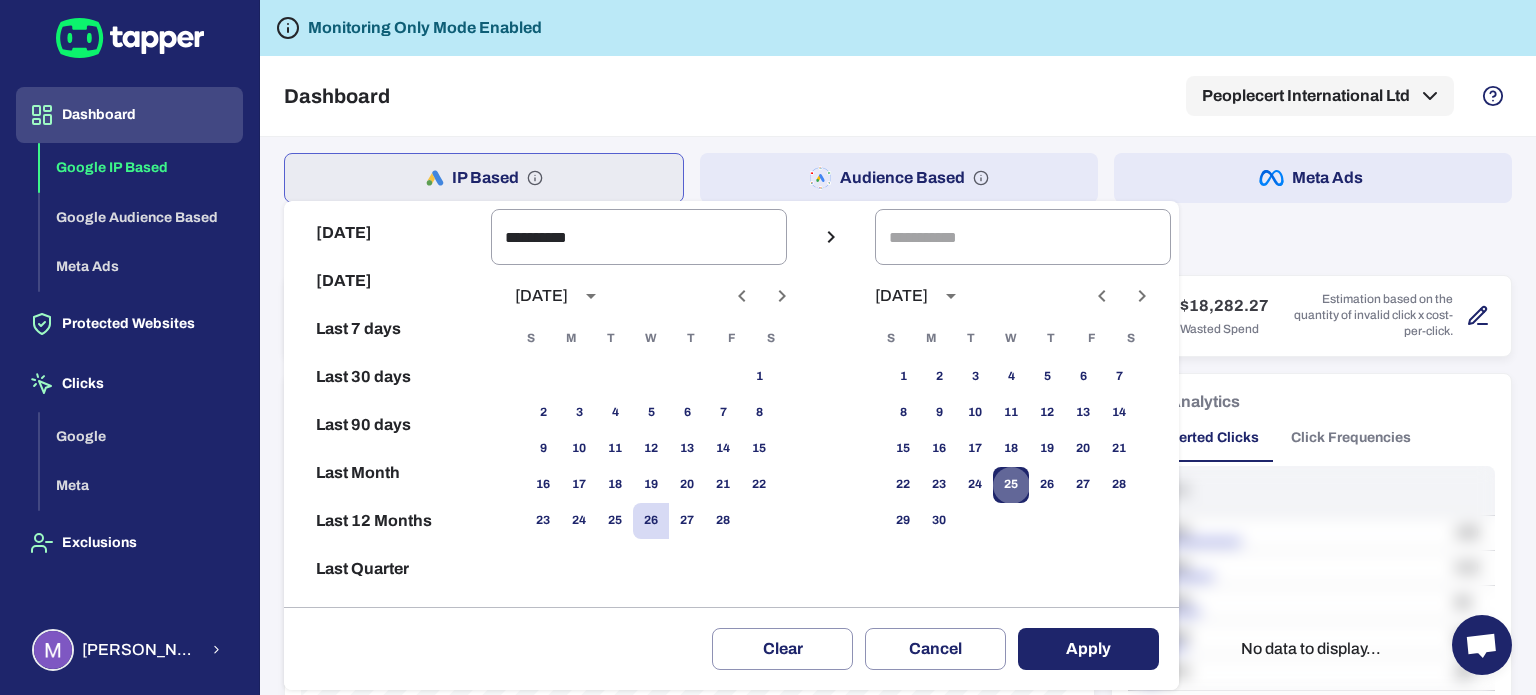 click on "25" at bounding box center [1011, 485] 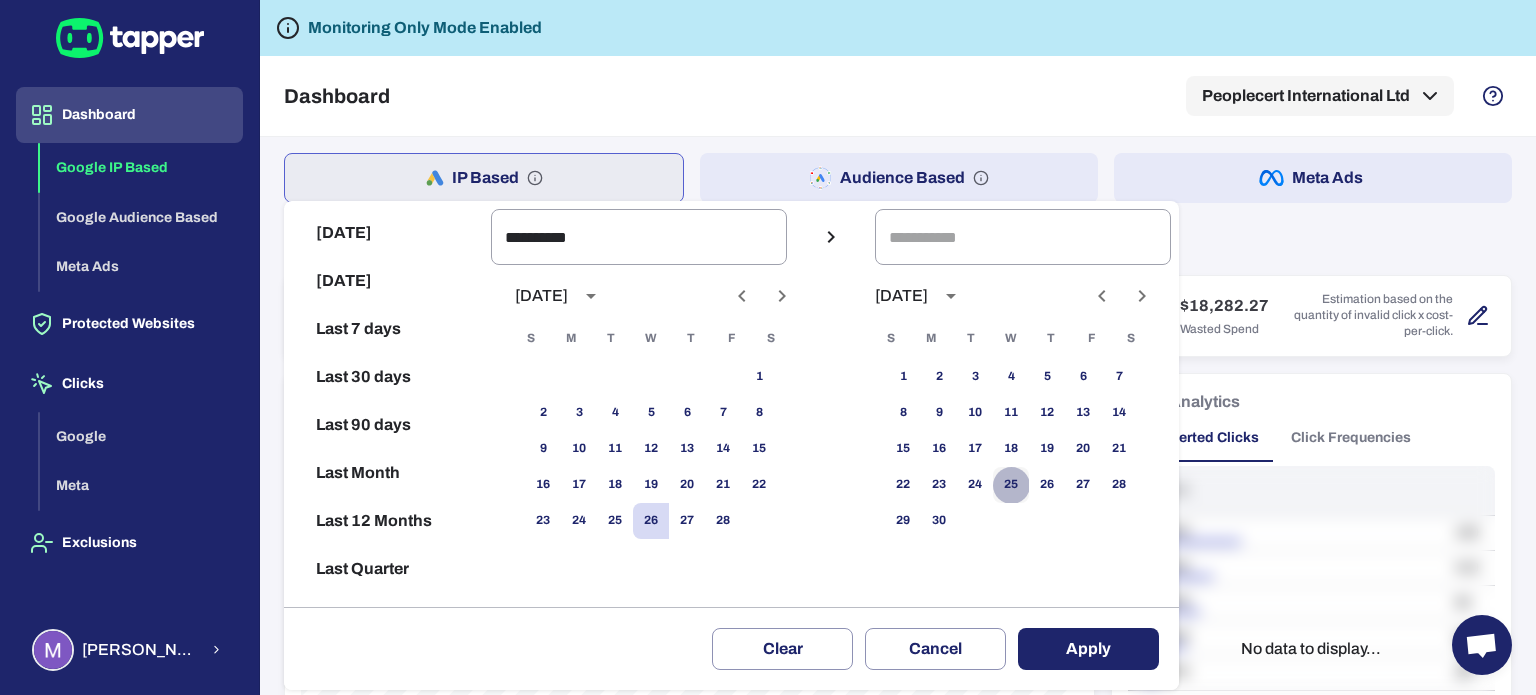 type on "**********" 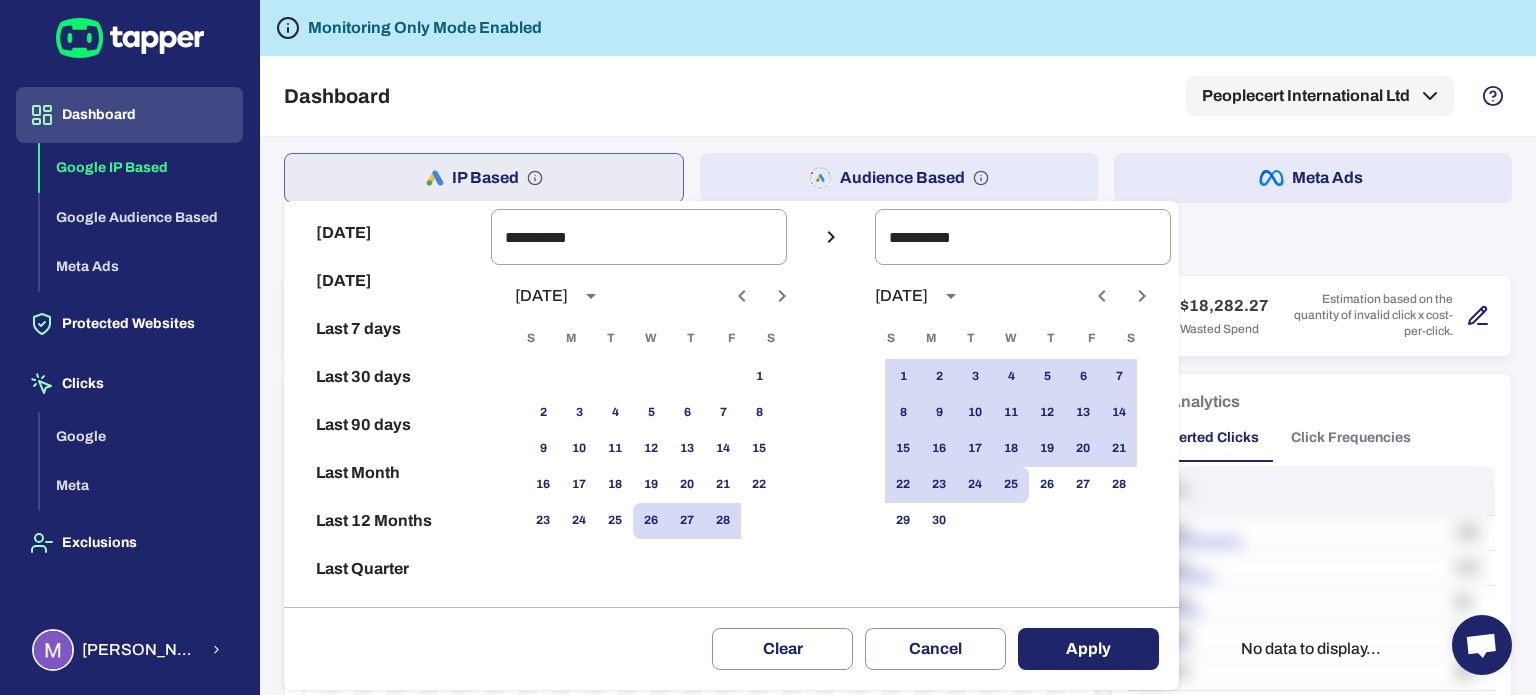click on "Clear Cancel Apply" at bounding box center [731, 648] 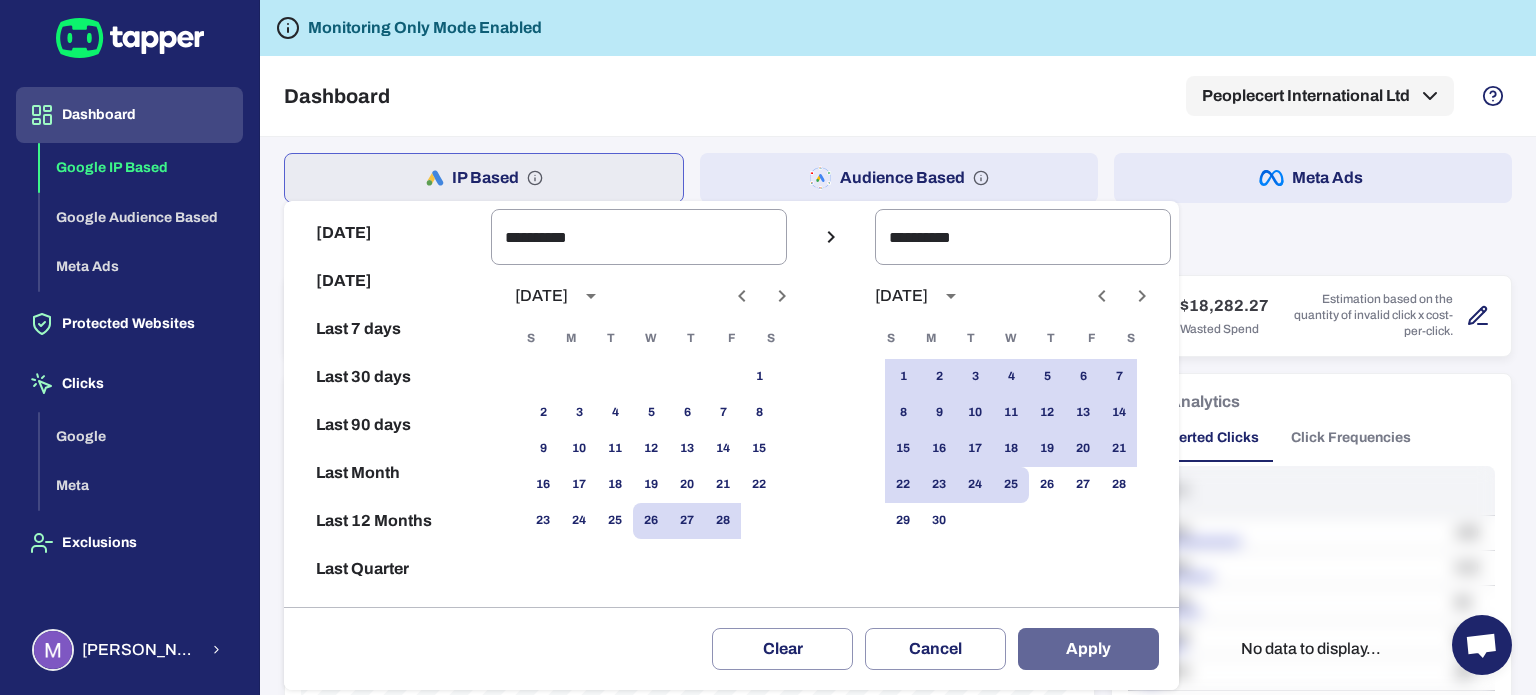 click on "Apply" at bounding box center [1088, 649] 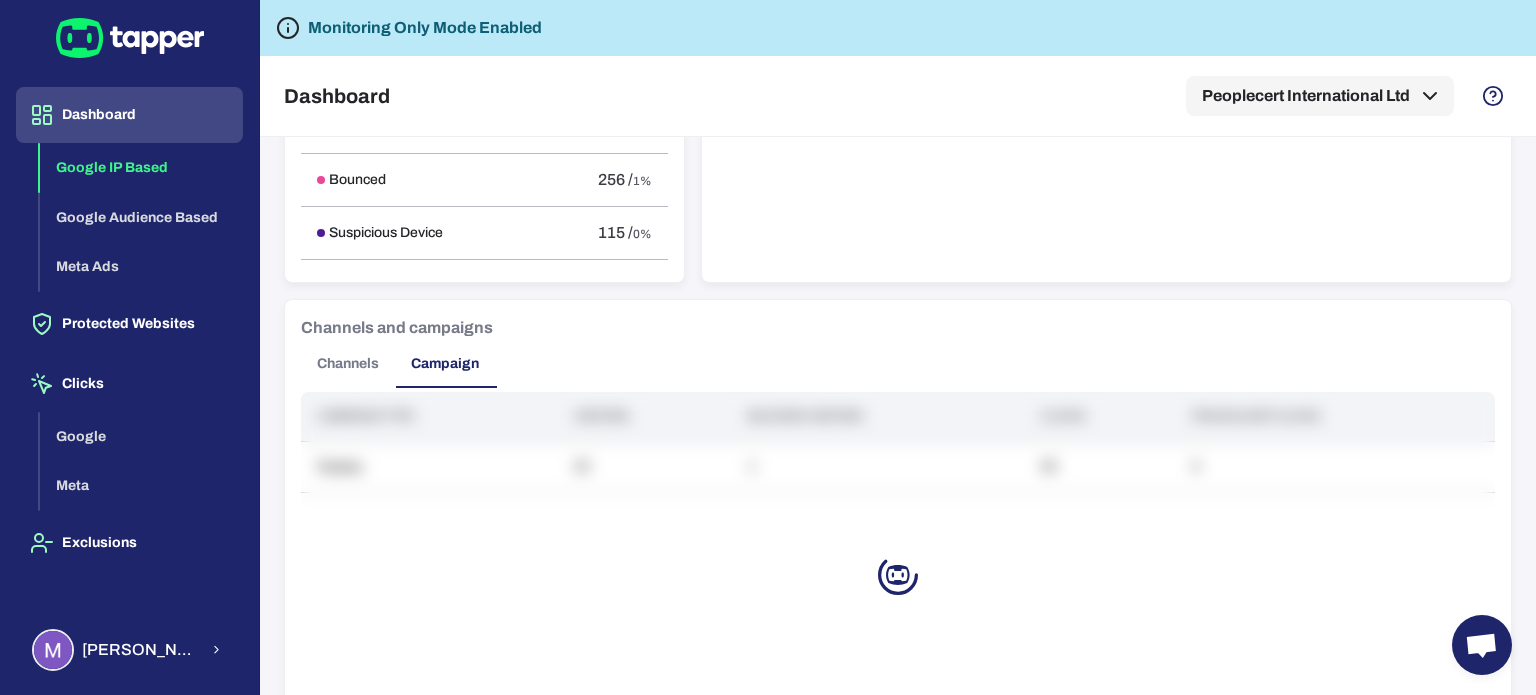 scroll, scrollTop: 1500, scrollLeft: 0, axis: vertical 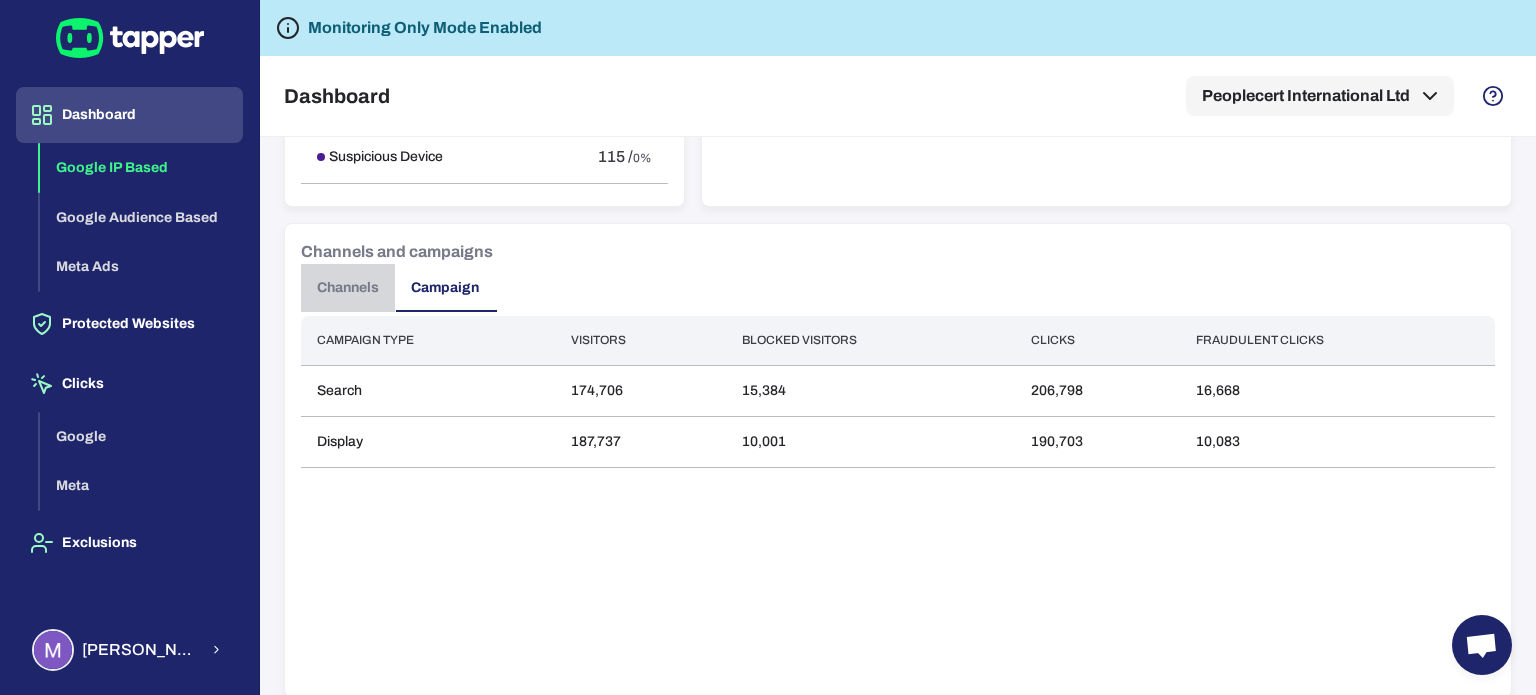 click on "Channels" at bounding box center [348, 288] 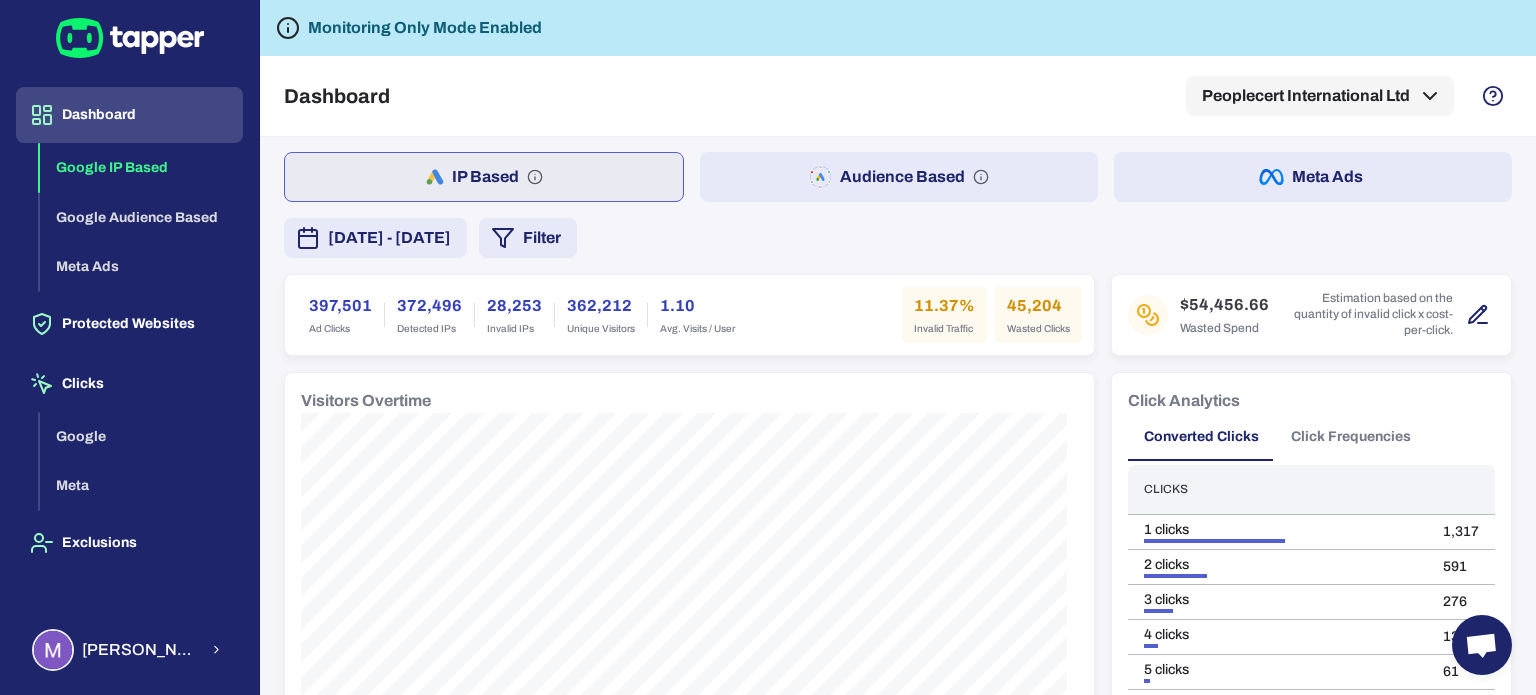 scroll, scrollTop: 0, scrollLeft: 0, axis: both 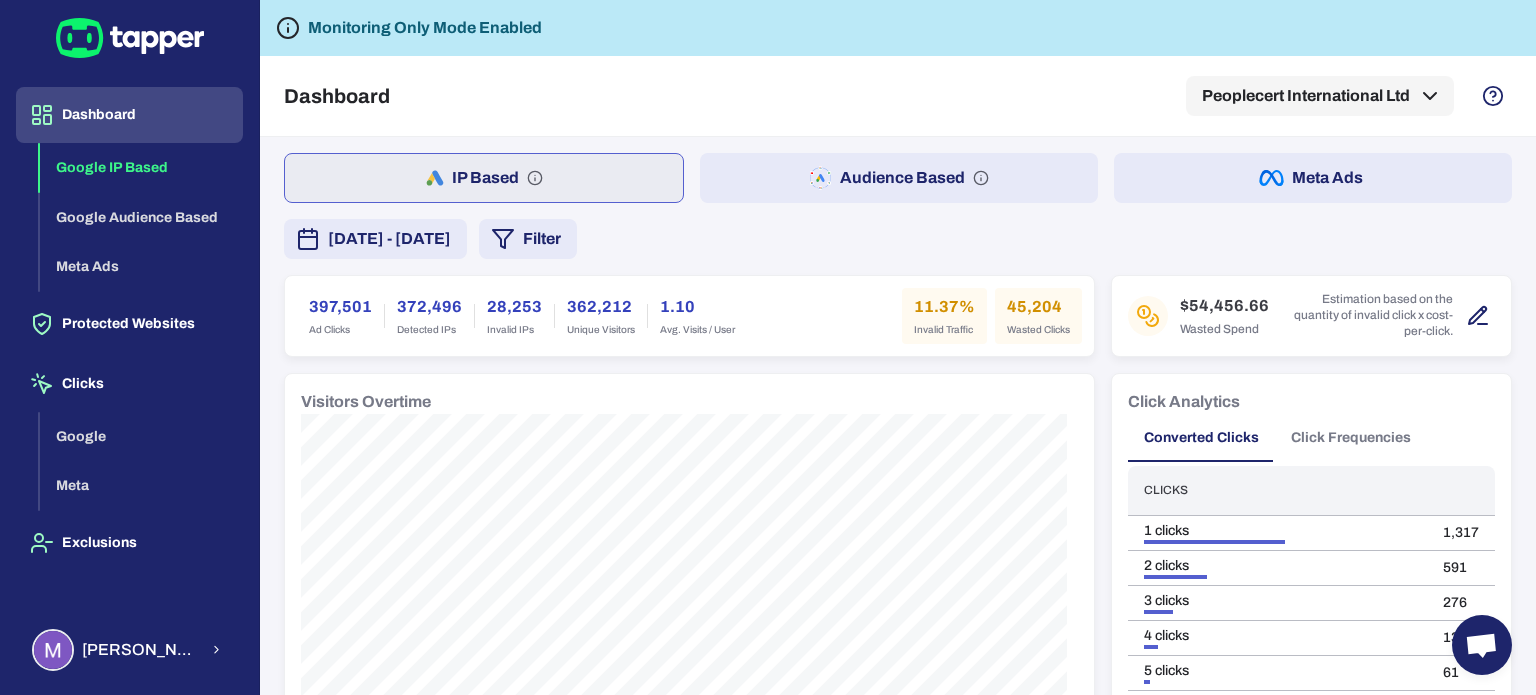 click on "Filter" at bounding box center [528, 239] 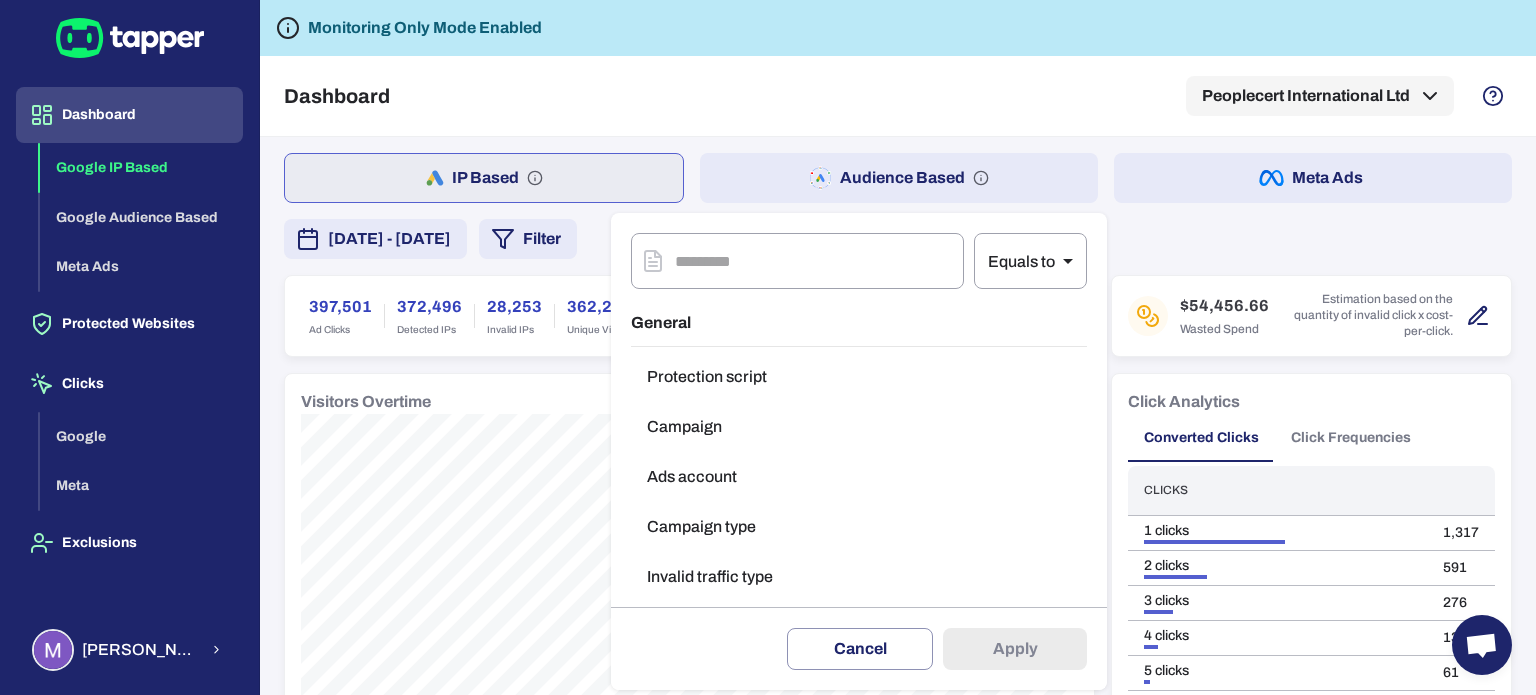 click on "Ads account" at bounding box center [859, 477] 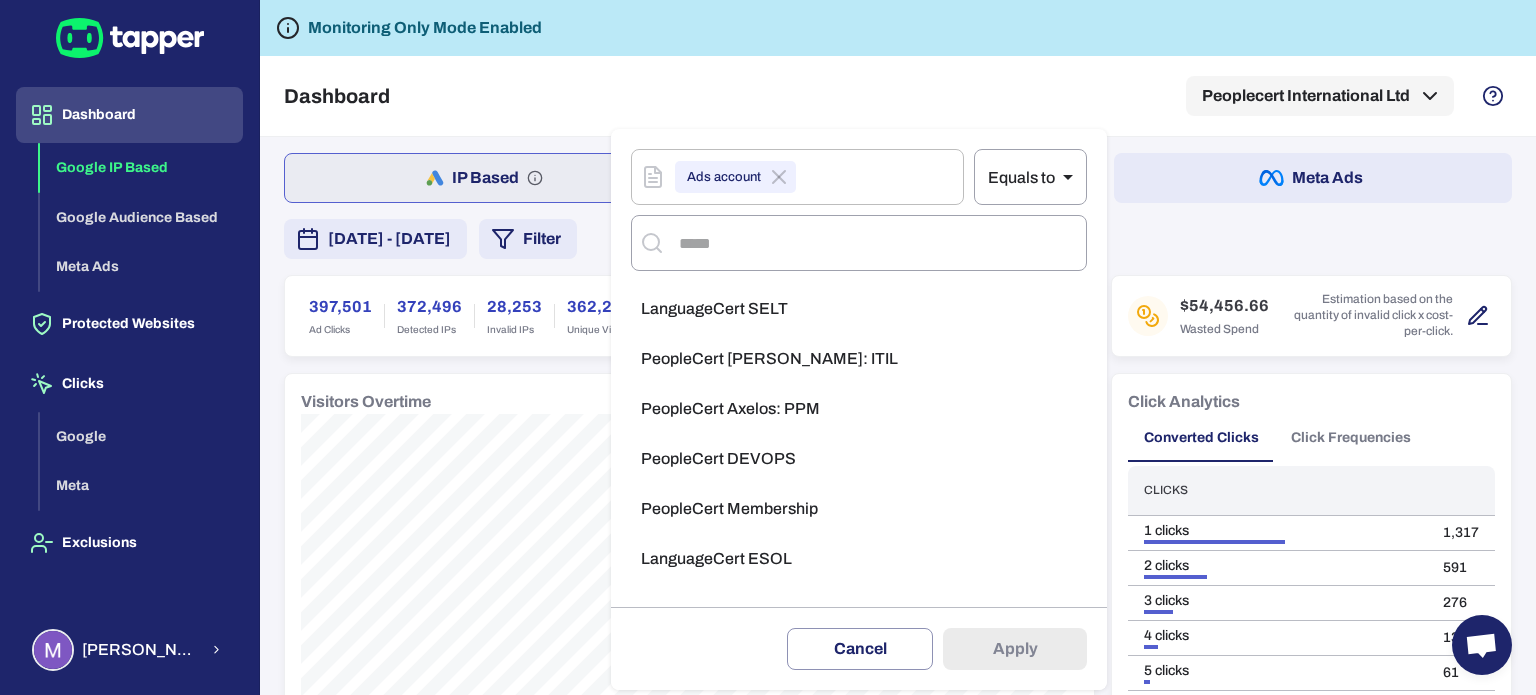 click on "LanguageCert ESOL" at bounding box center [859, 559] 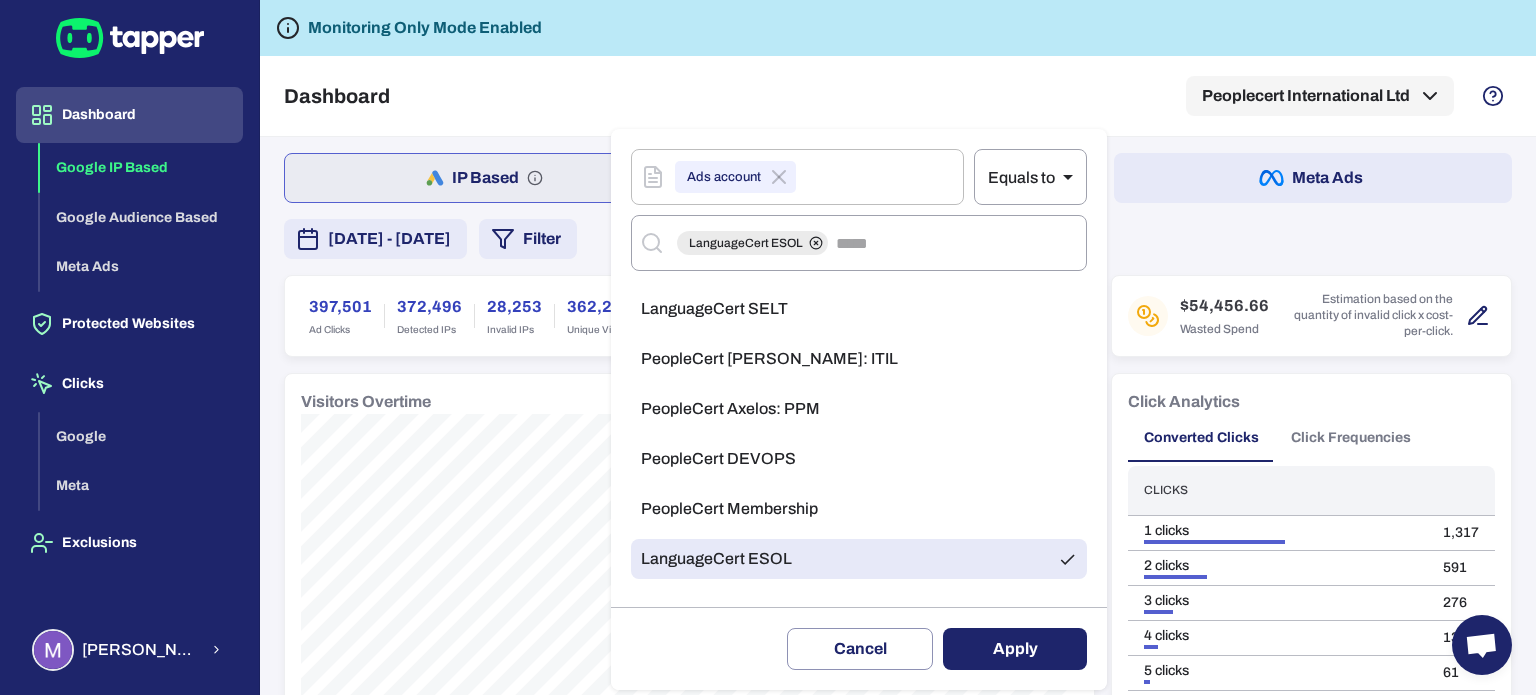 click on "Apply" at bounding box center (1015, 649) 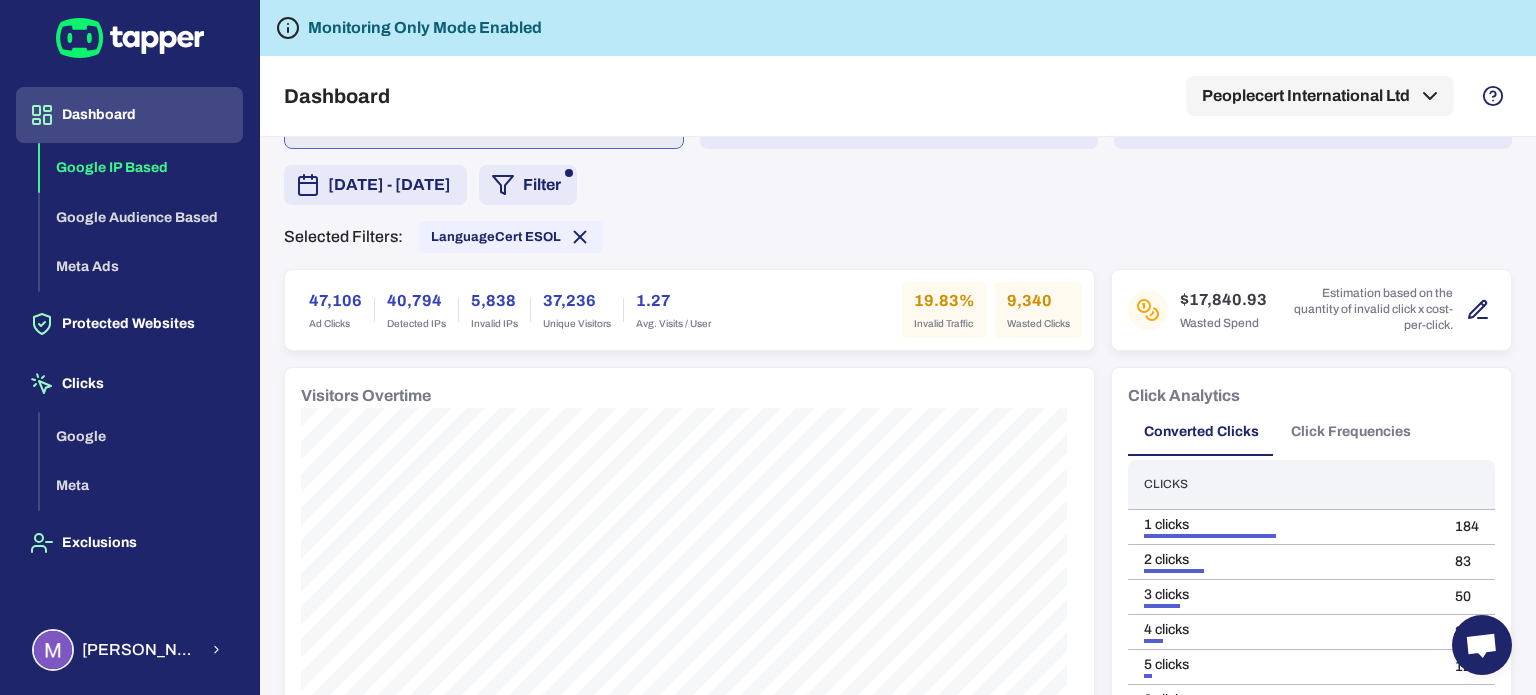 scroll, scrollTop: 0, scrollLeft: 0, axis: both 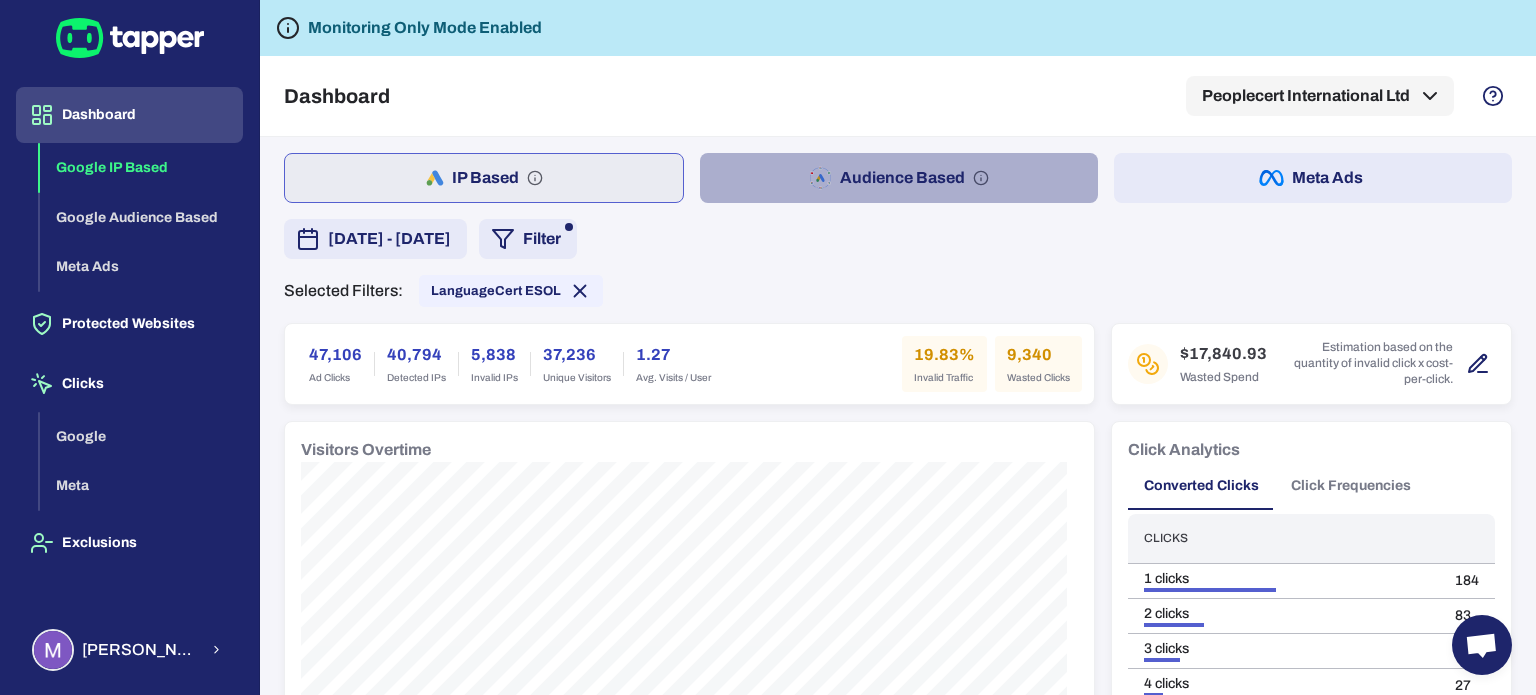 click on "Audience Based" at bounding box center (899, 178) 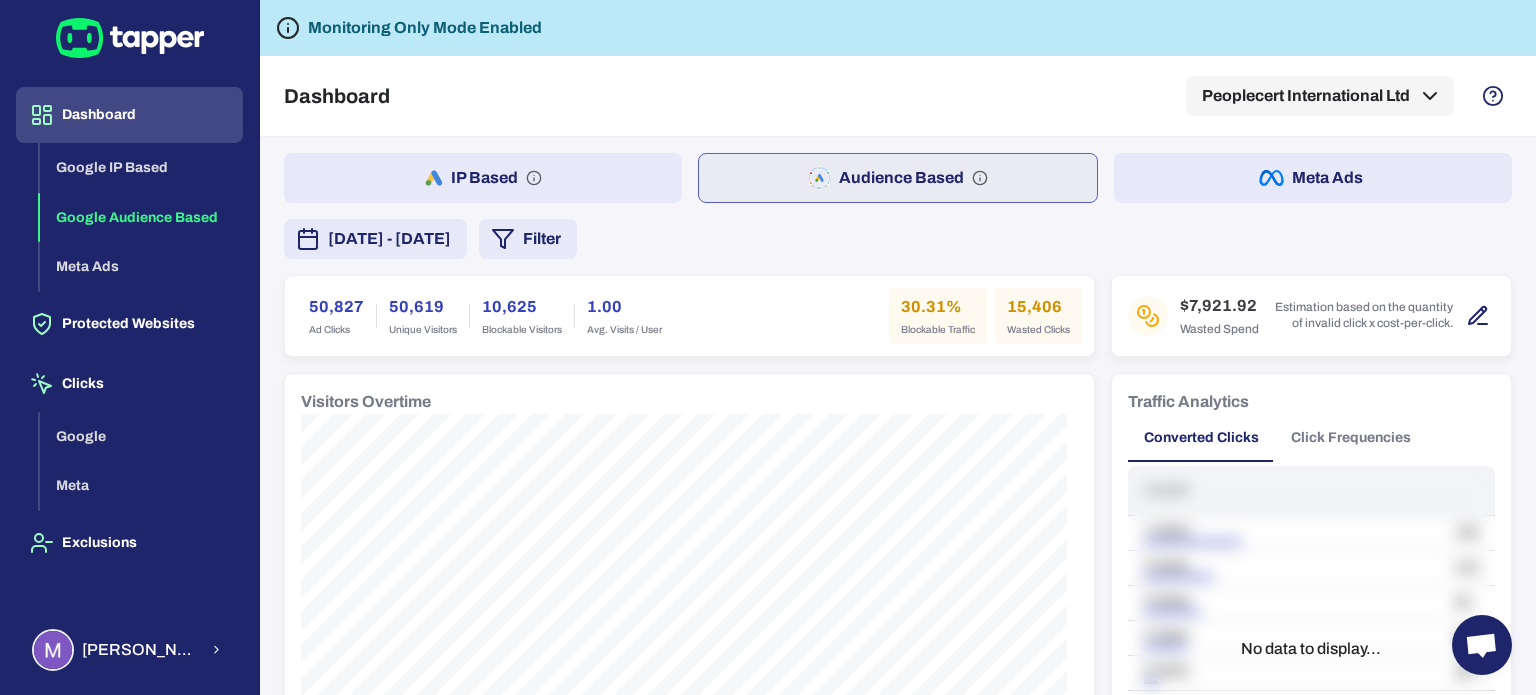 click on "IP Based" at bounding box center [483, 178] 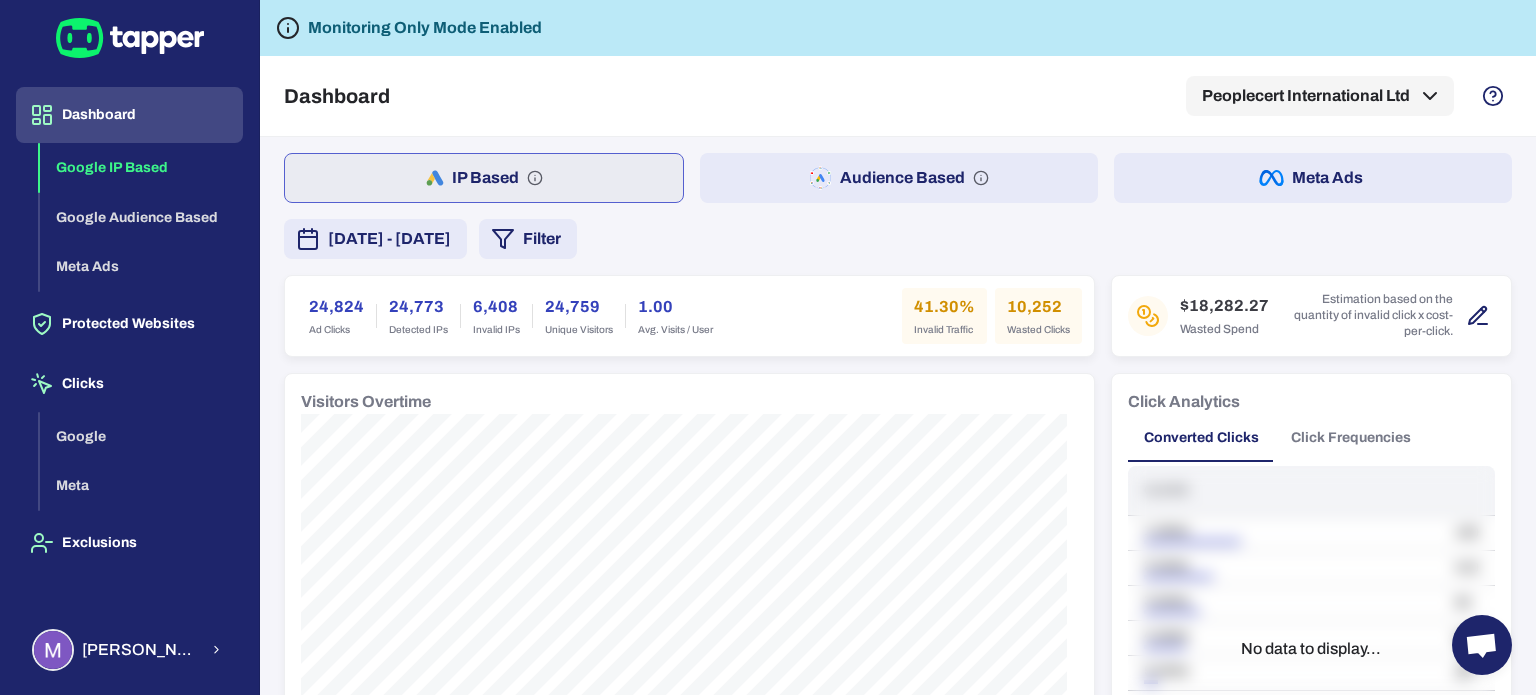 click on "[DATE] - [DATE]" at bounding box center [389, 239] 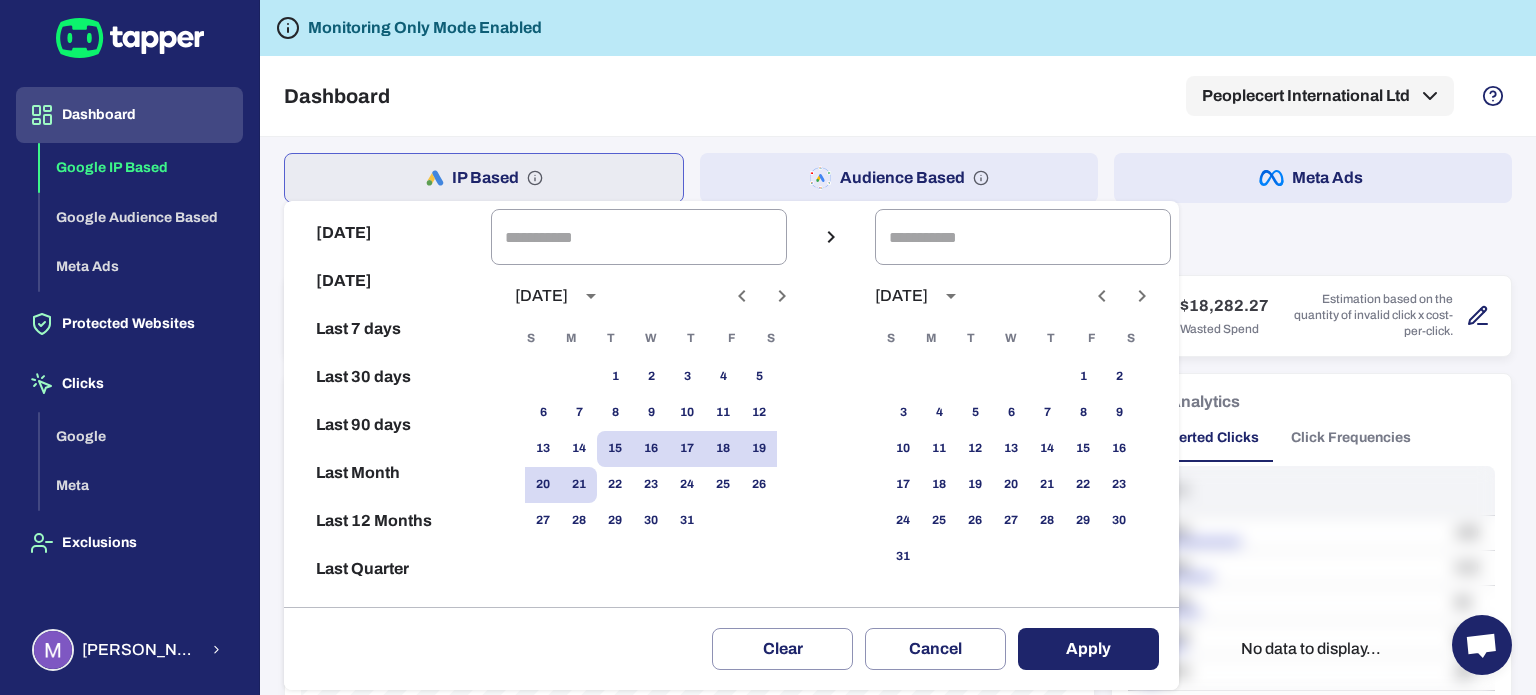 click 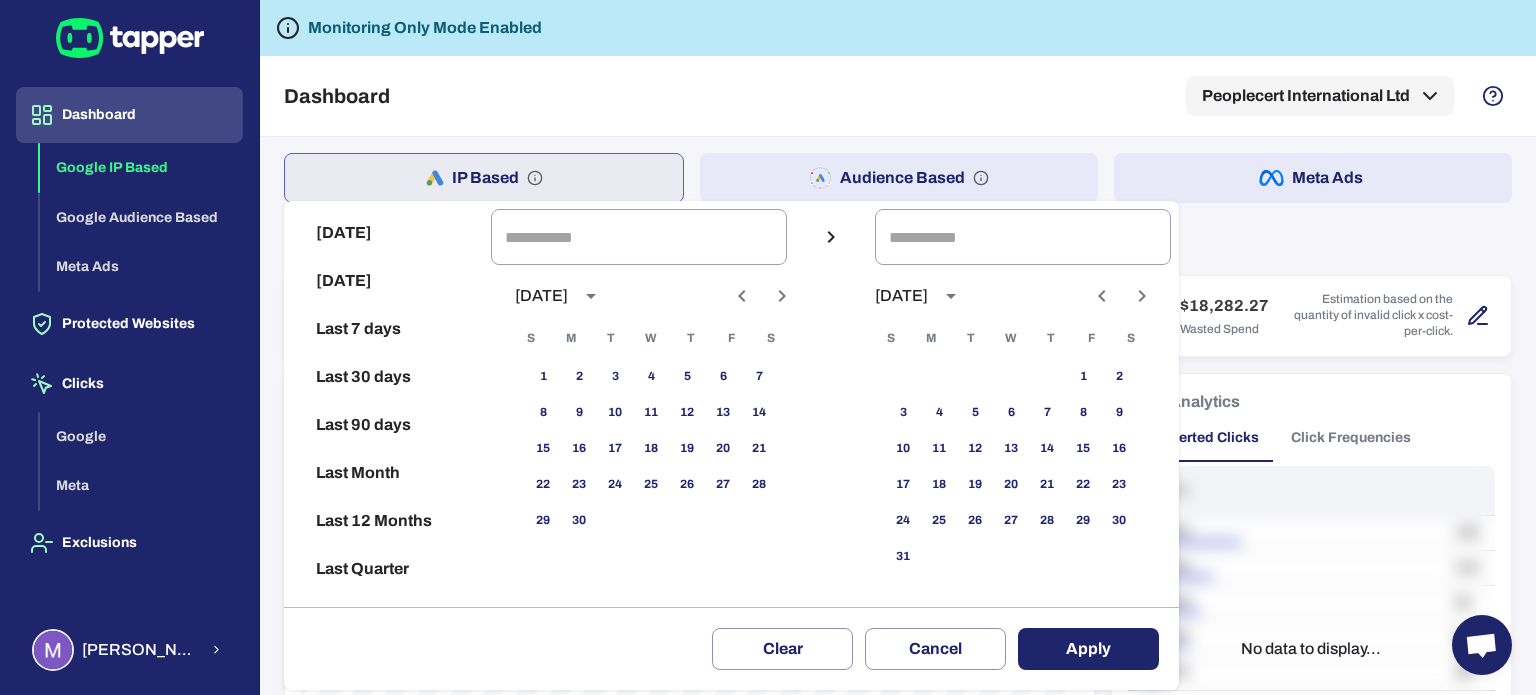 click 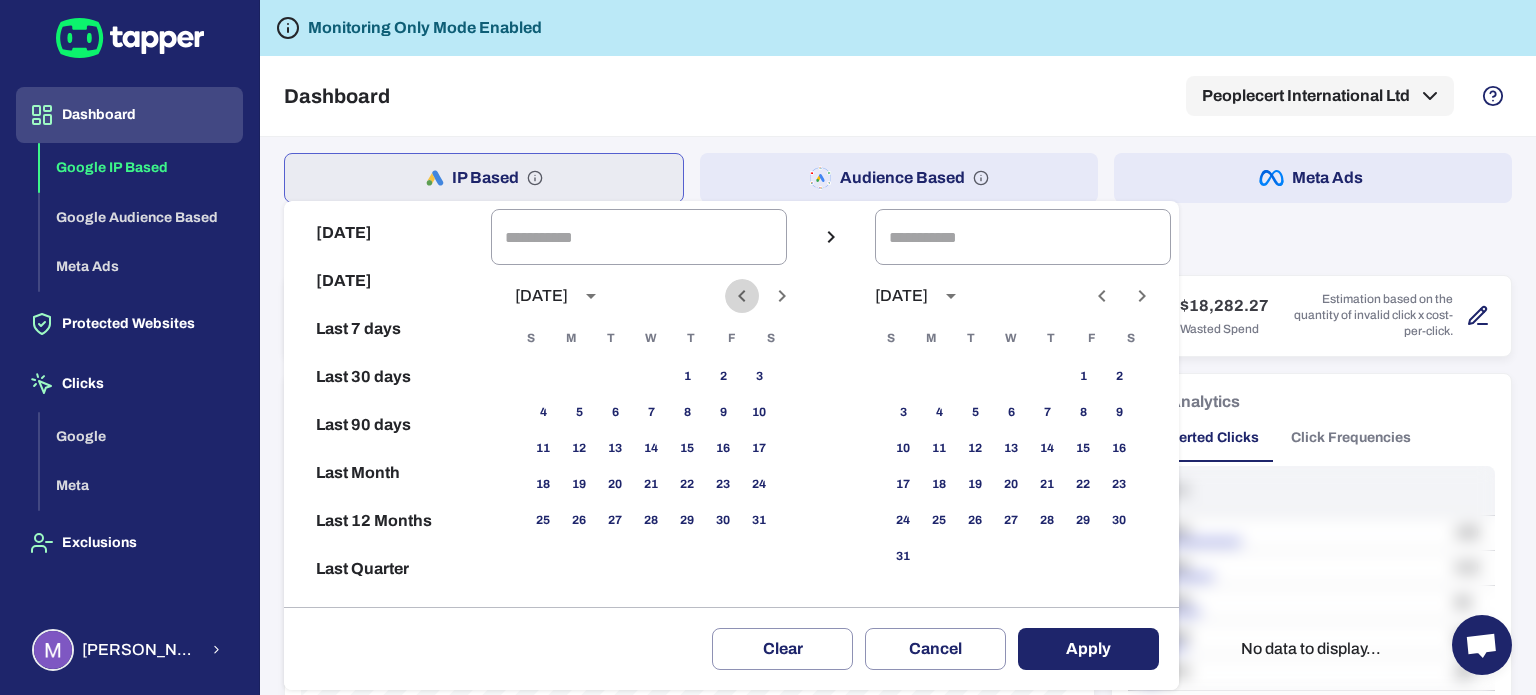 click 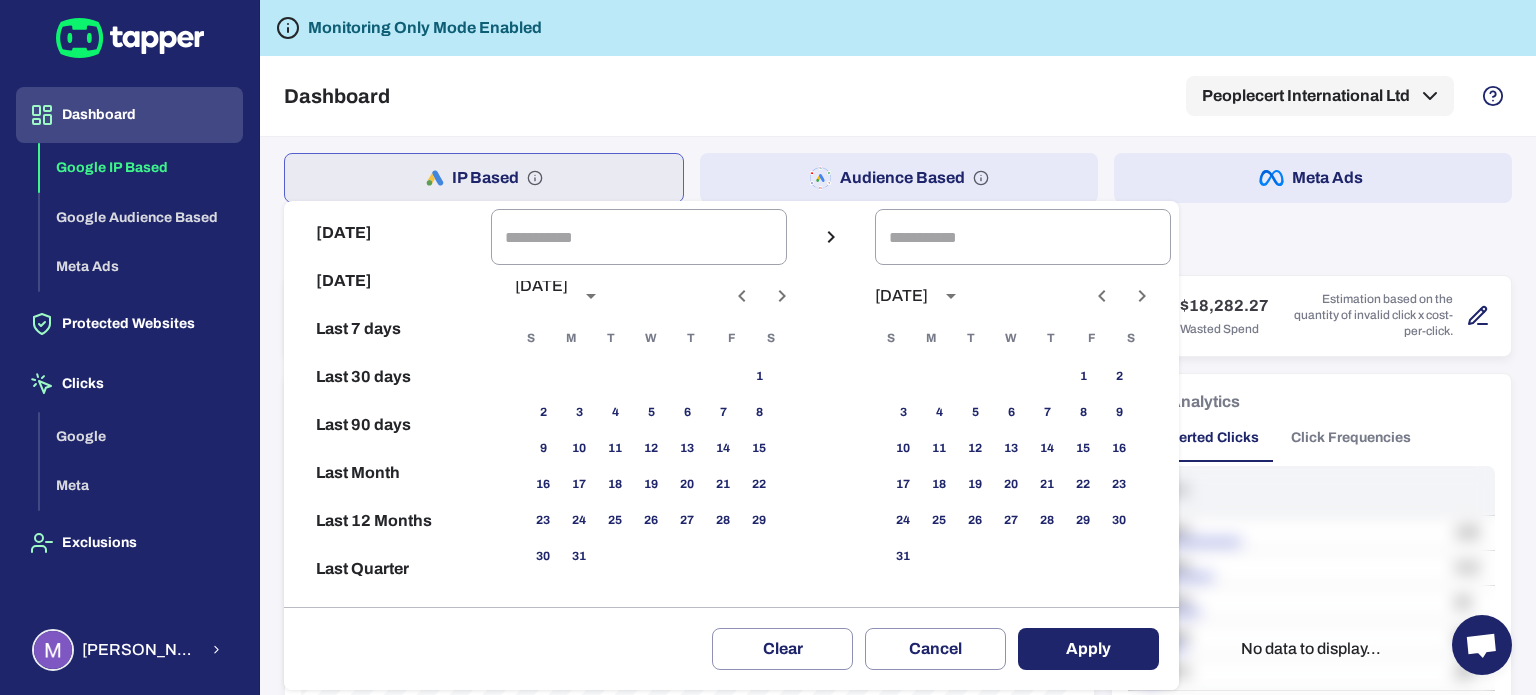click 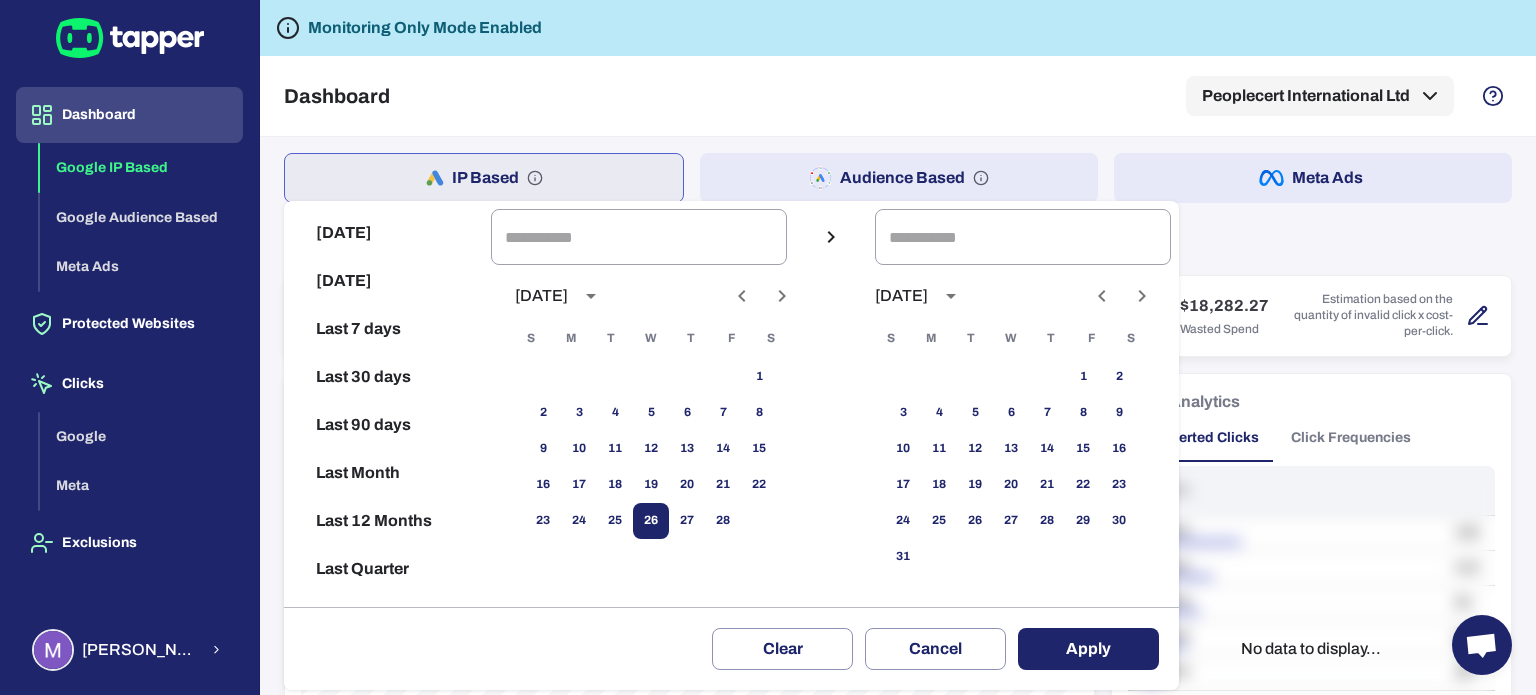 click on "26" at bounding box center (651, 521) 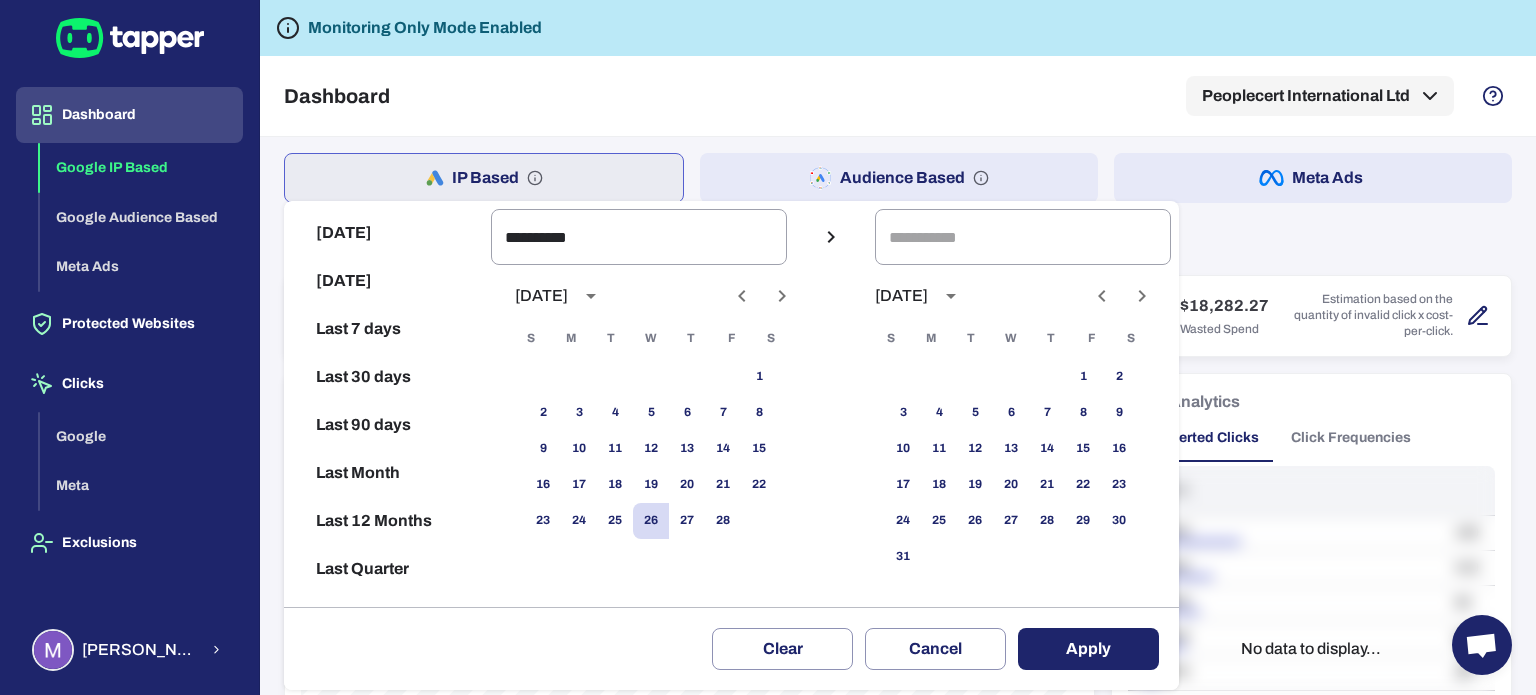 click 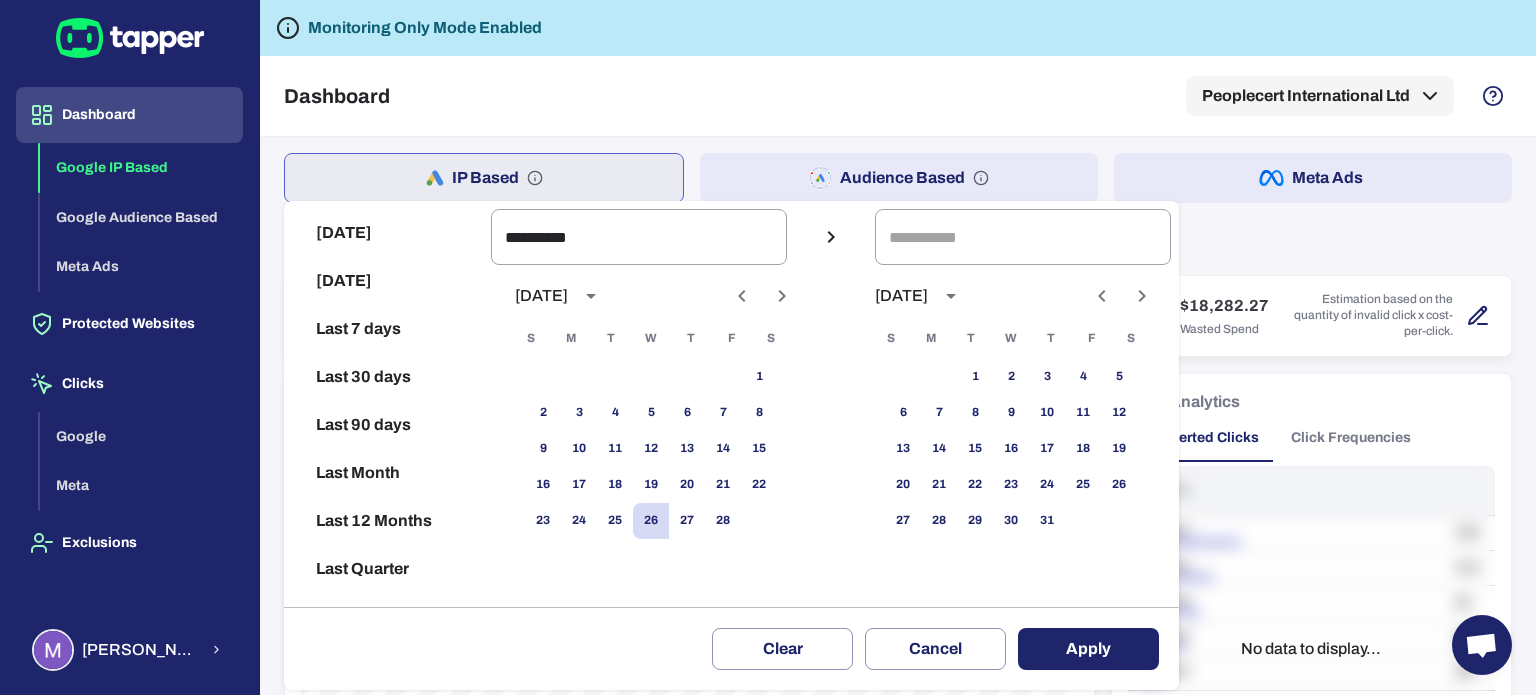 click 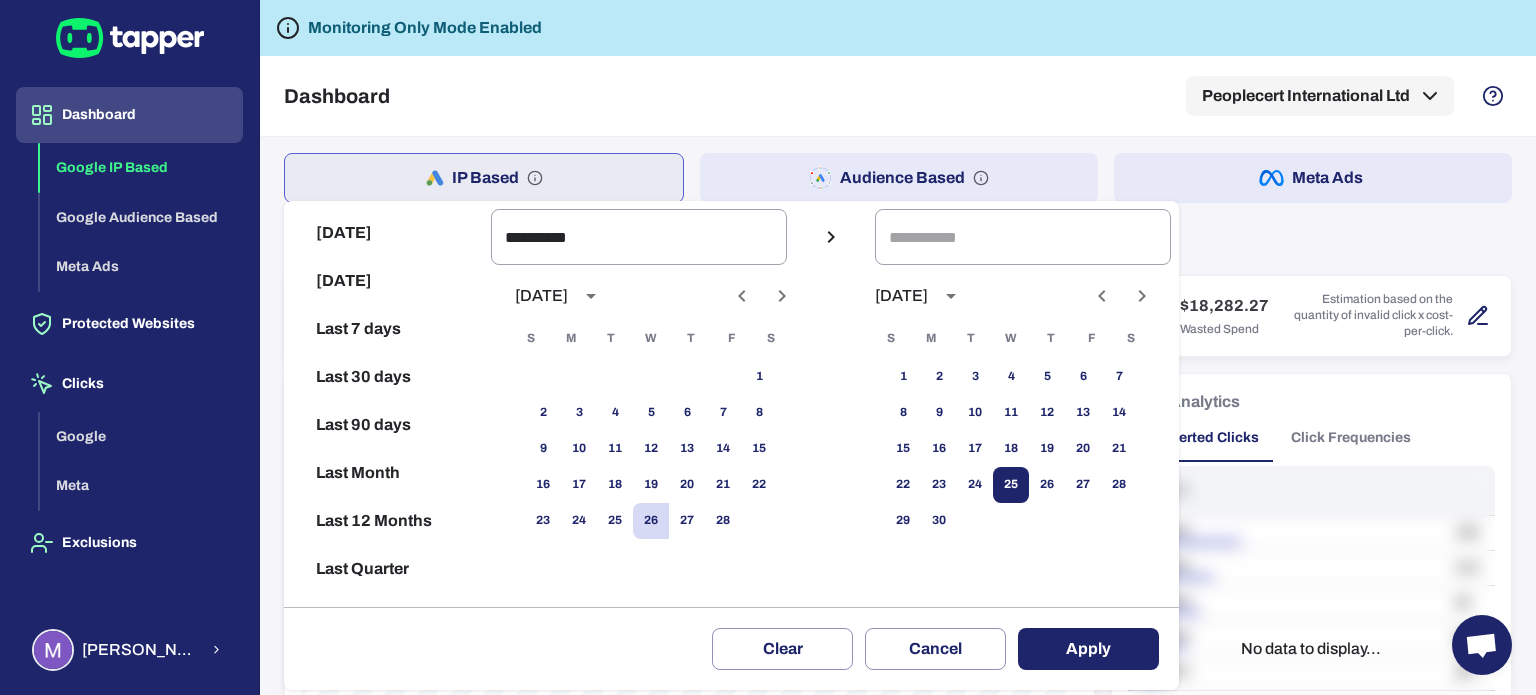 click on "25" at bounding box center [1011, 485] 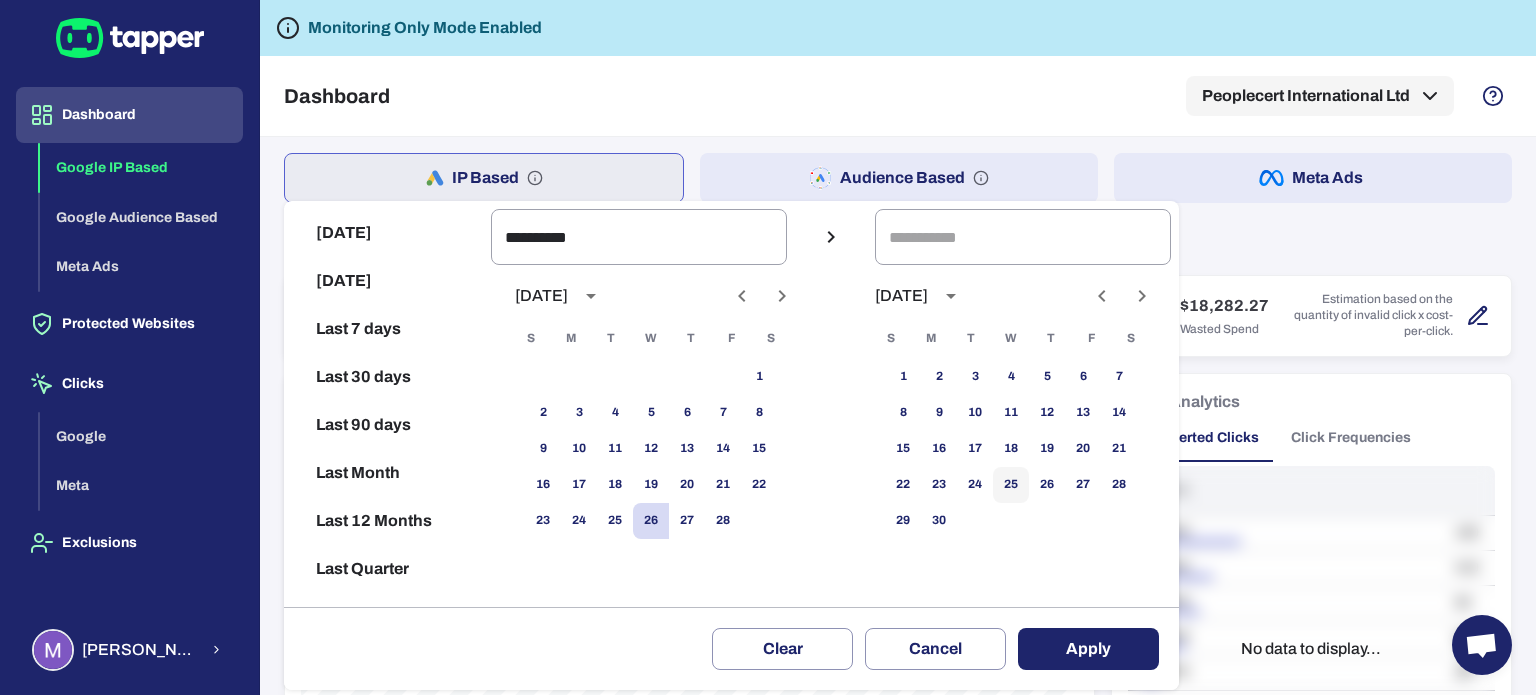 type on "**********" 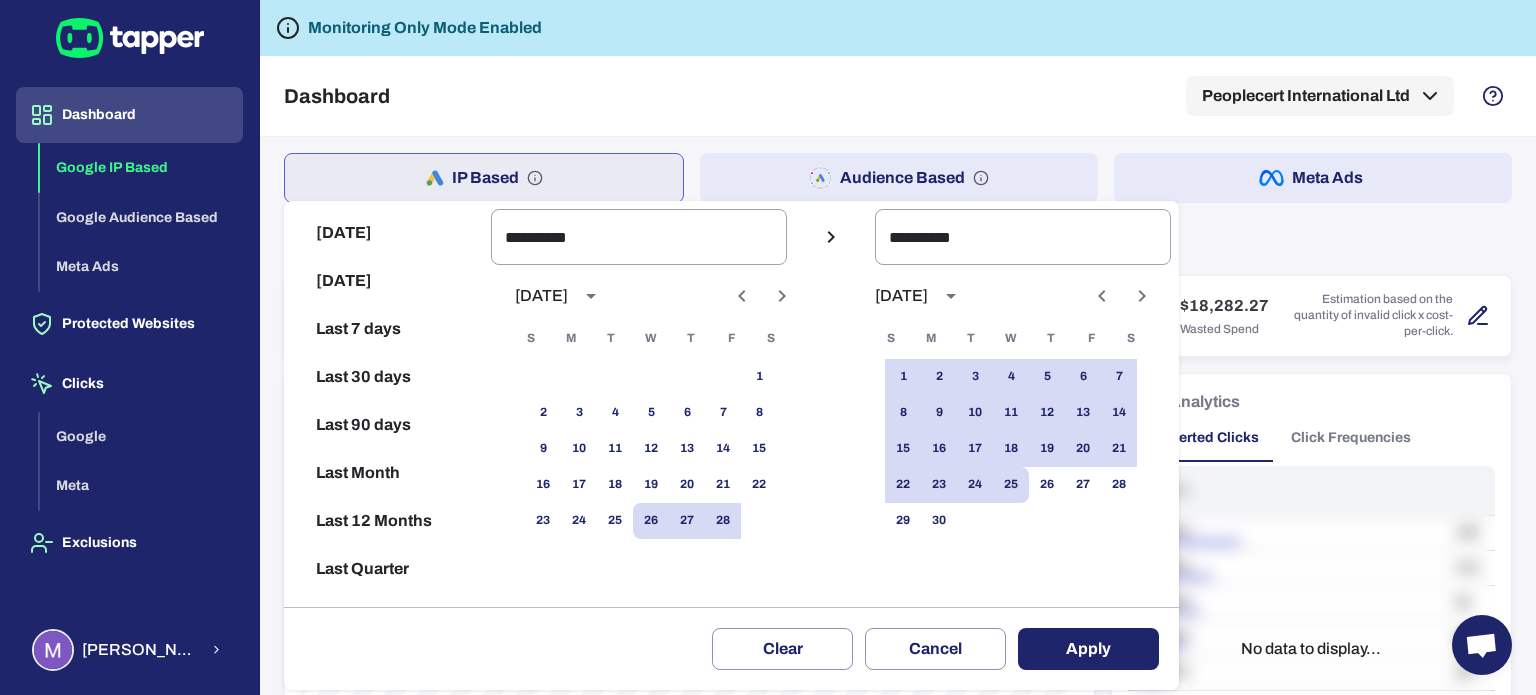 drag, startPoint x: 1079, startPoint y: 635, endPoint x: 1100, endPoint y: 635, distance: 21 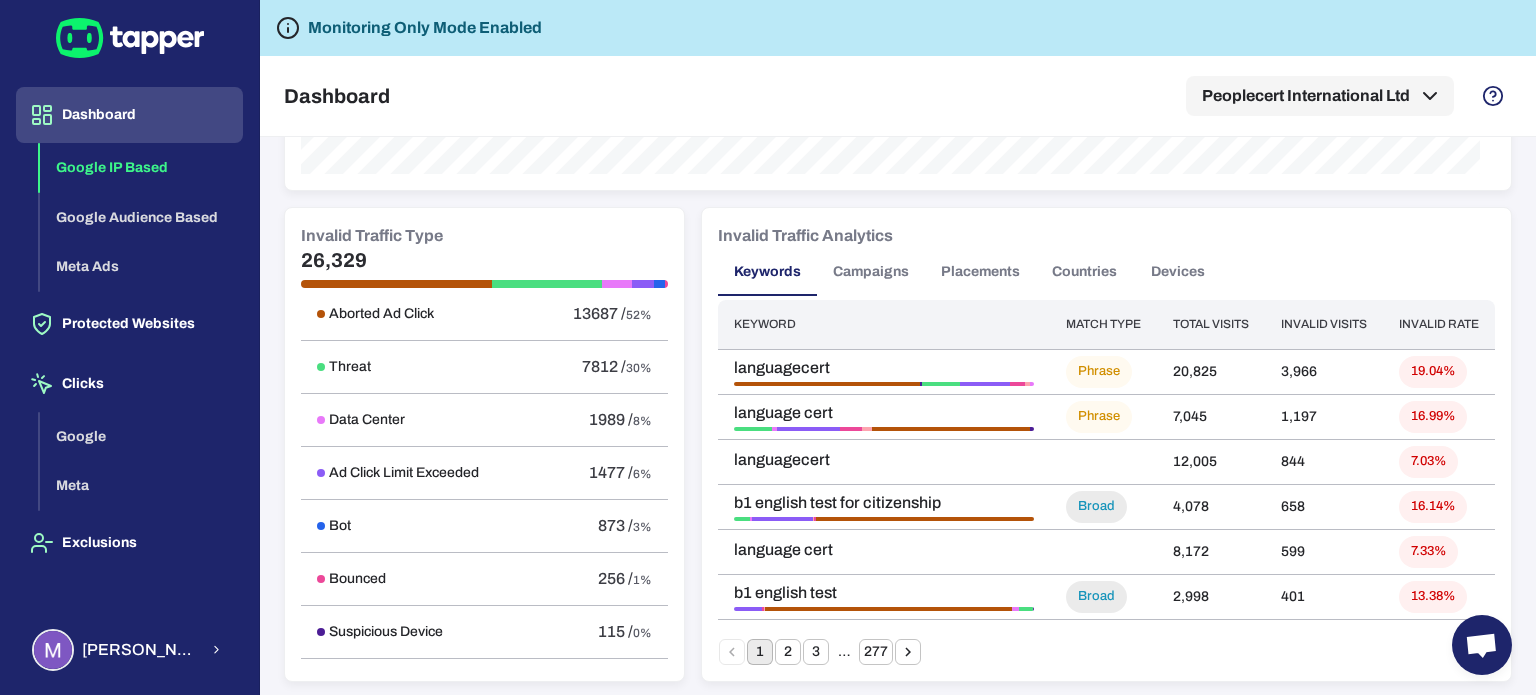 scroll, scrollTop: 1100, scrollLeft: 0, axis: vertical 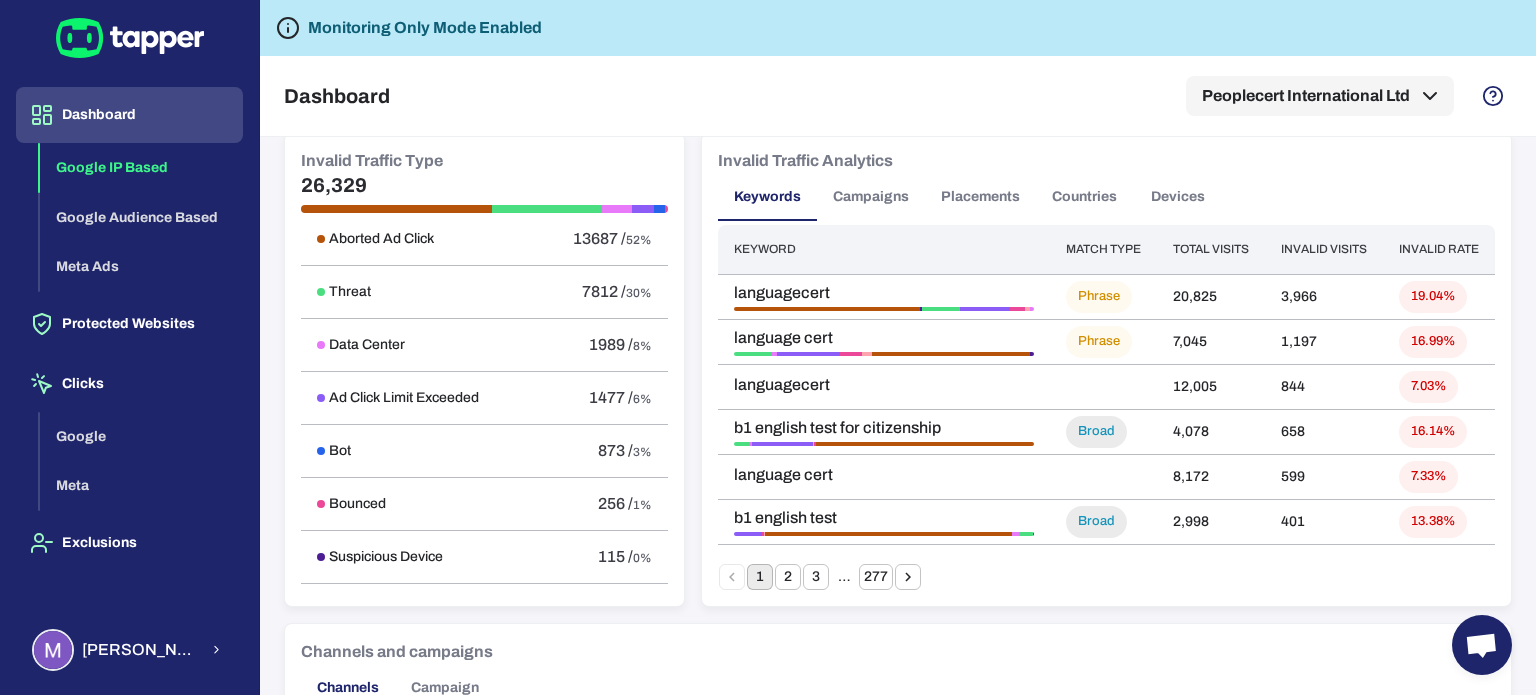 click on "Campaigns" at bounding box center (871, 197) 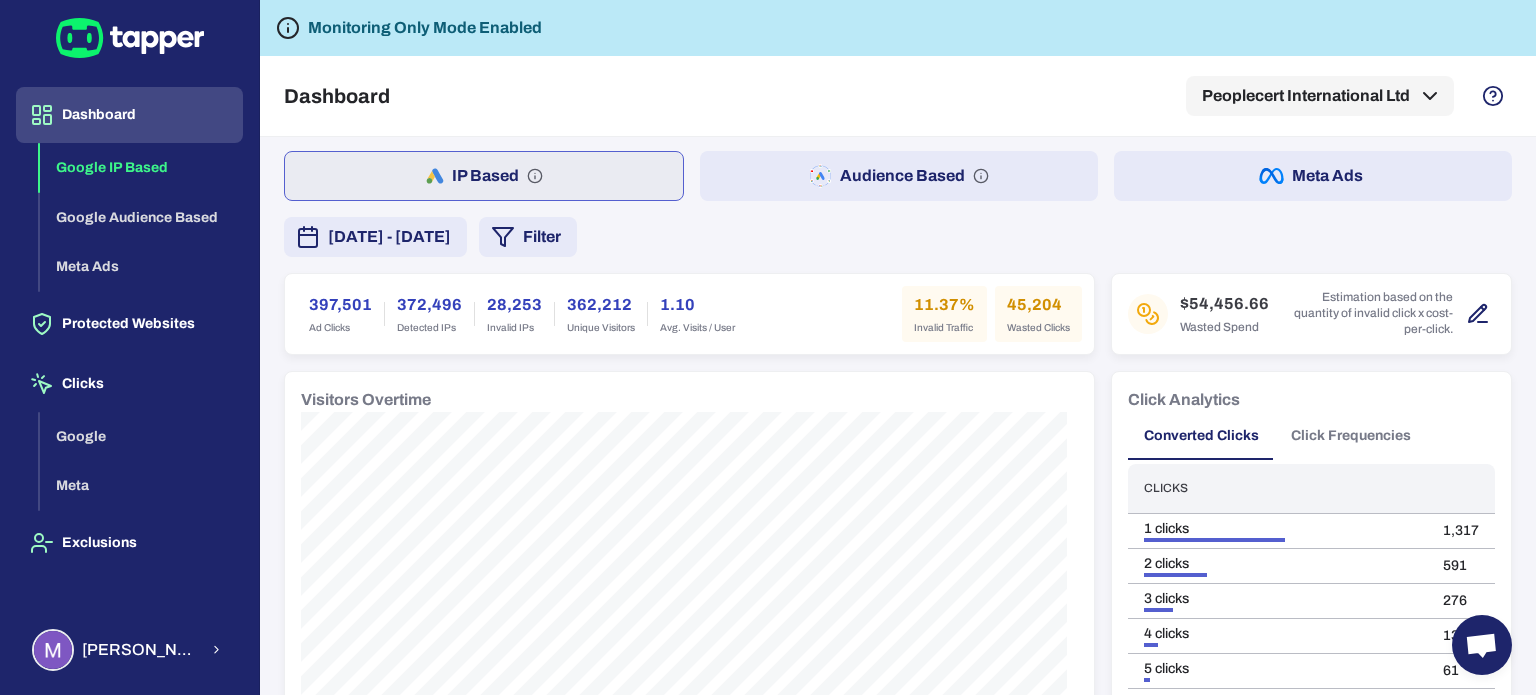 scroll, scrollTop: 0, scrollLeft: 0, axis: both 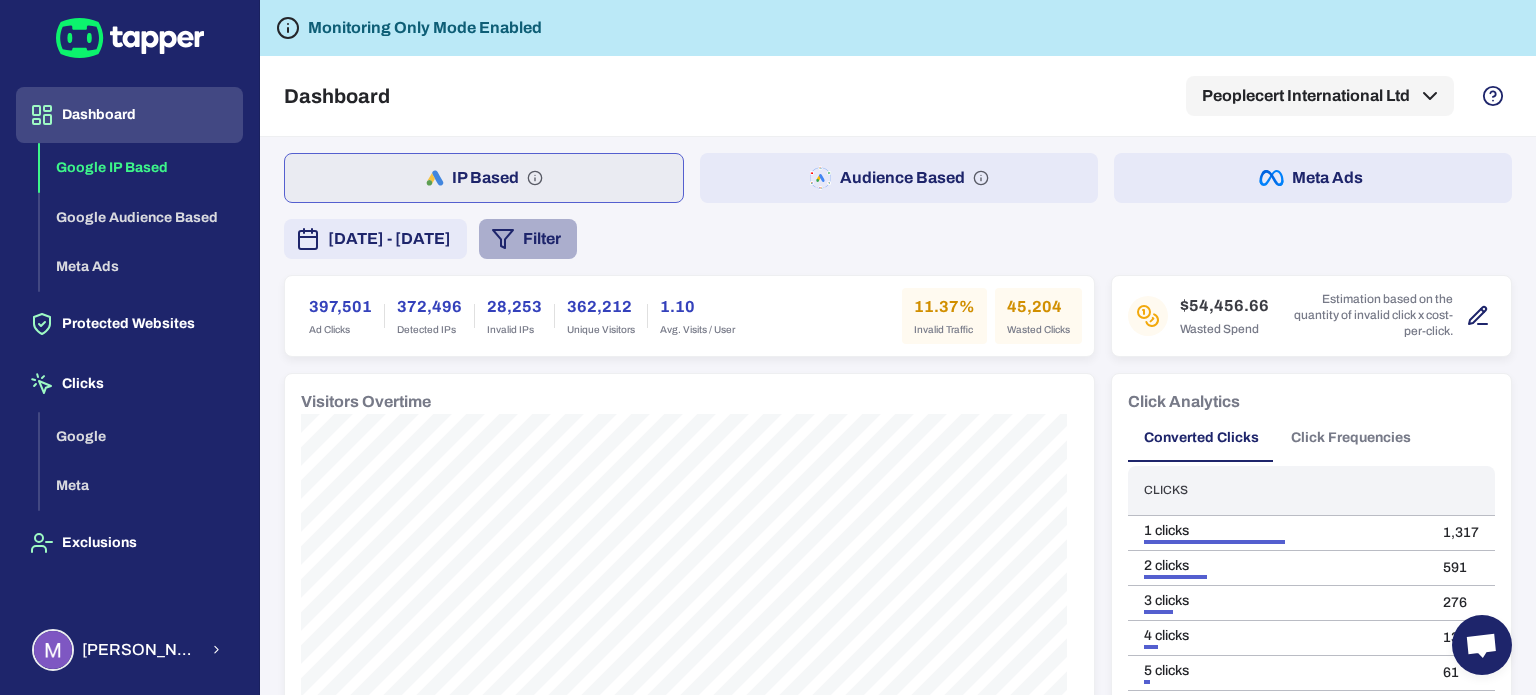 click on "Filter" at bounding box center (528, 239) 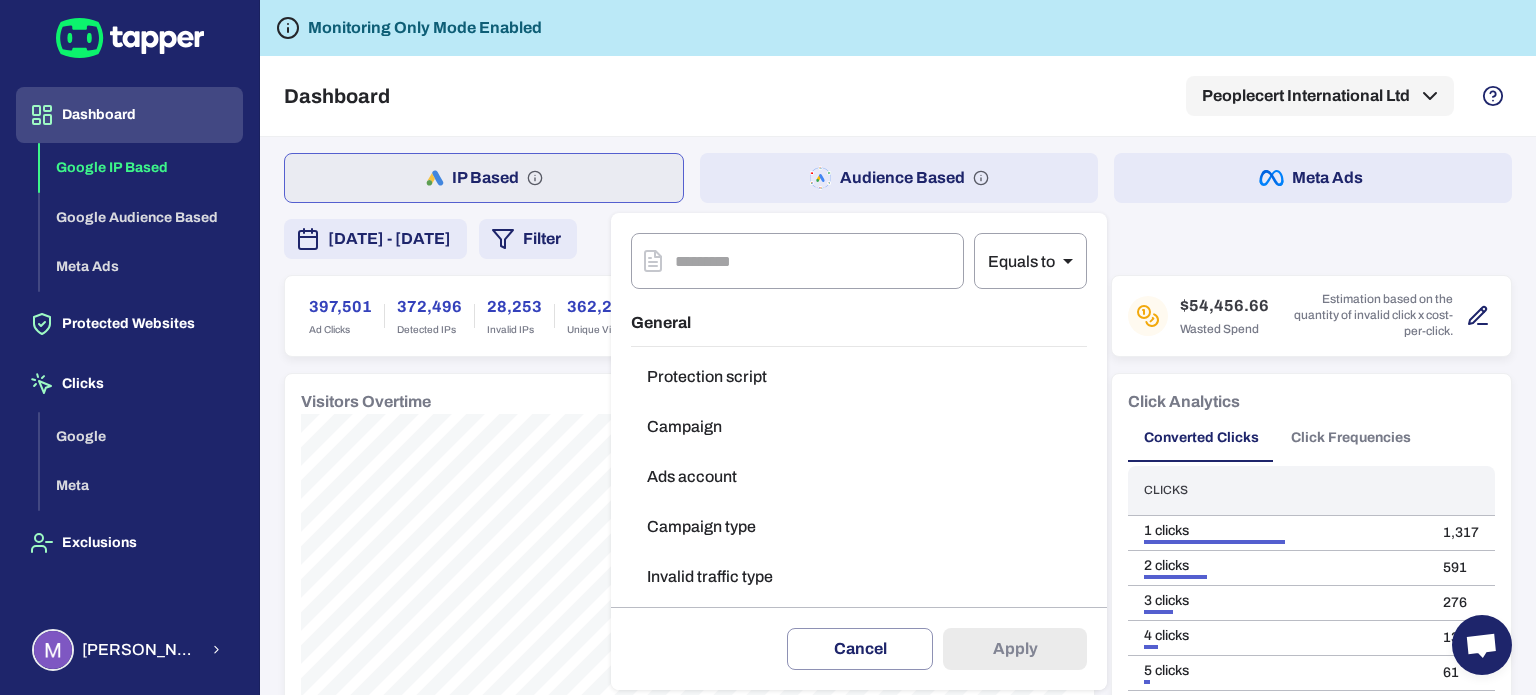 click on "Ads account" at bounding box center [859, 477] 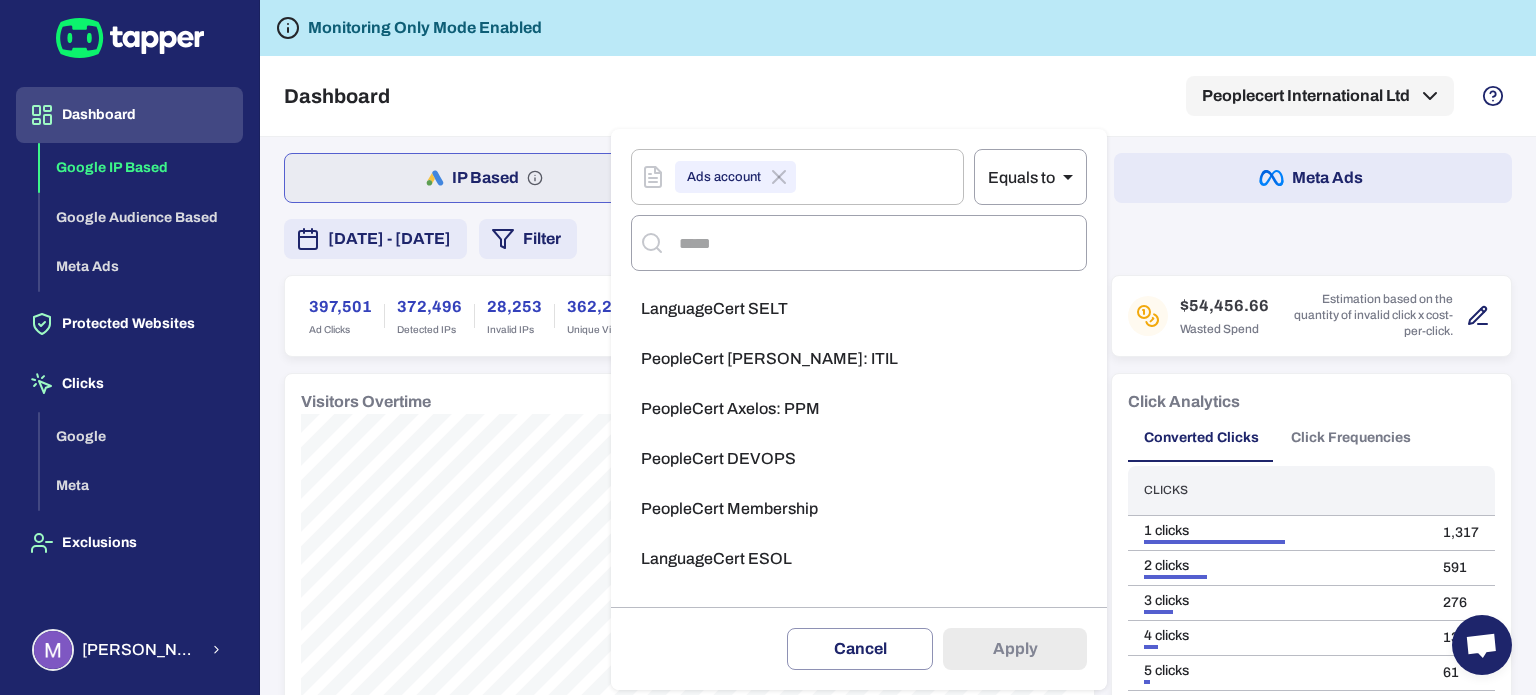 click on "LanguageCert ESOL" at bounding box center [859, 559] 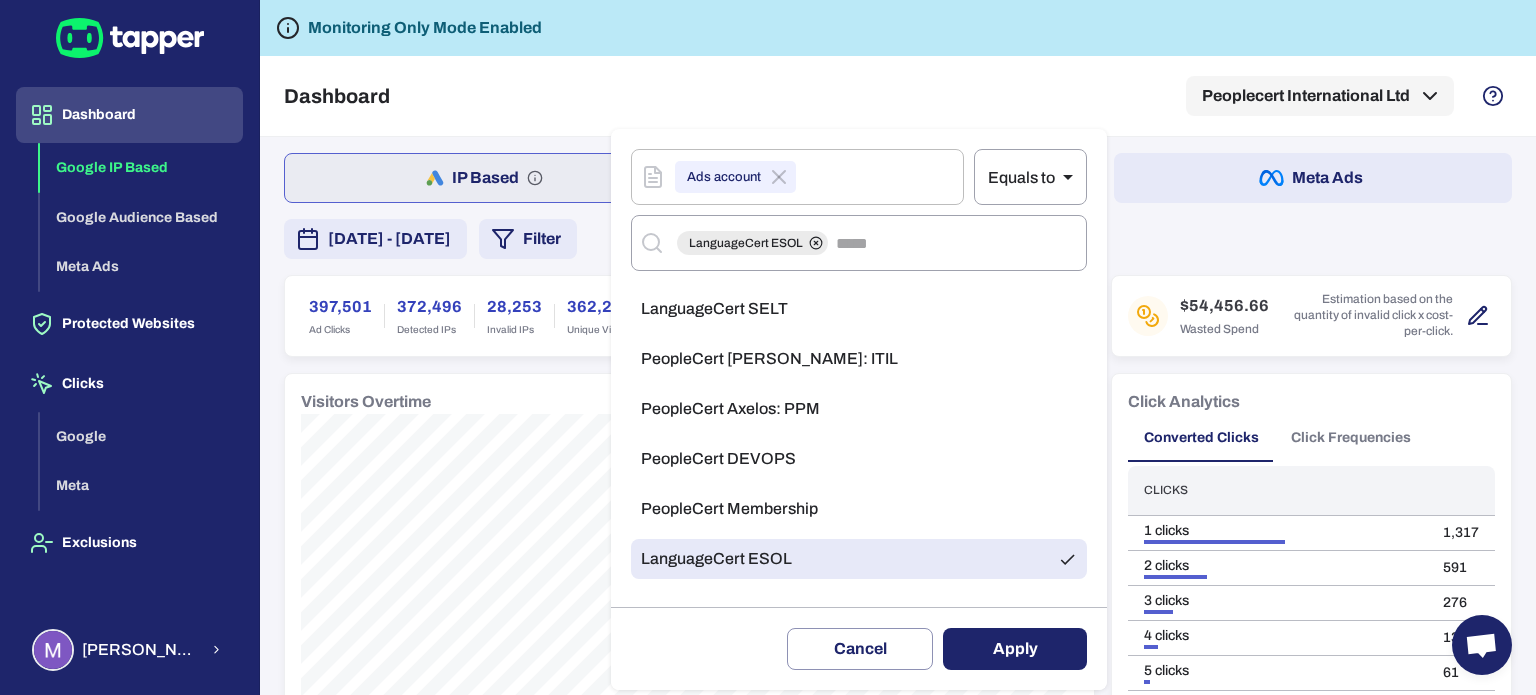 click on "Apply" at bounding box center [1015, 649] 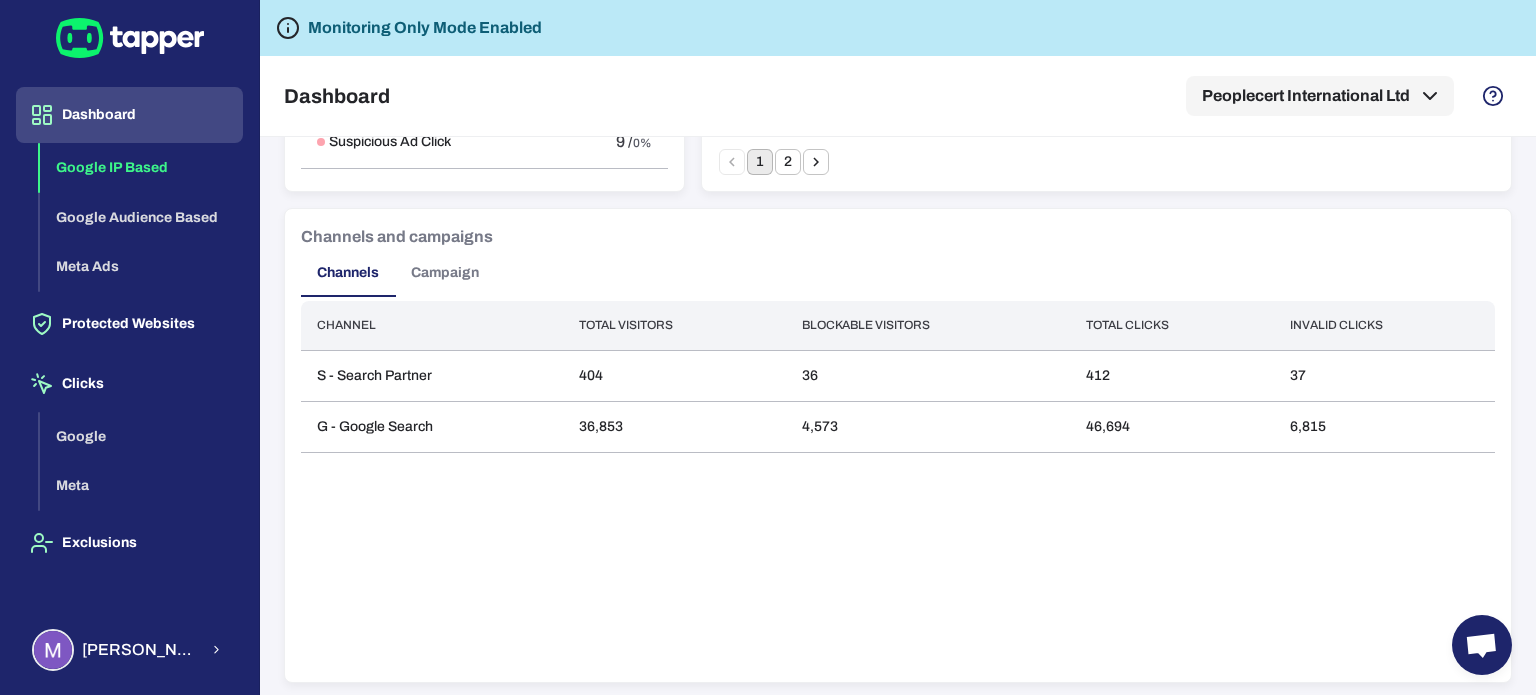 scroll, scrollTop: 1565, scrollLeft: 0, axis: vertical 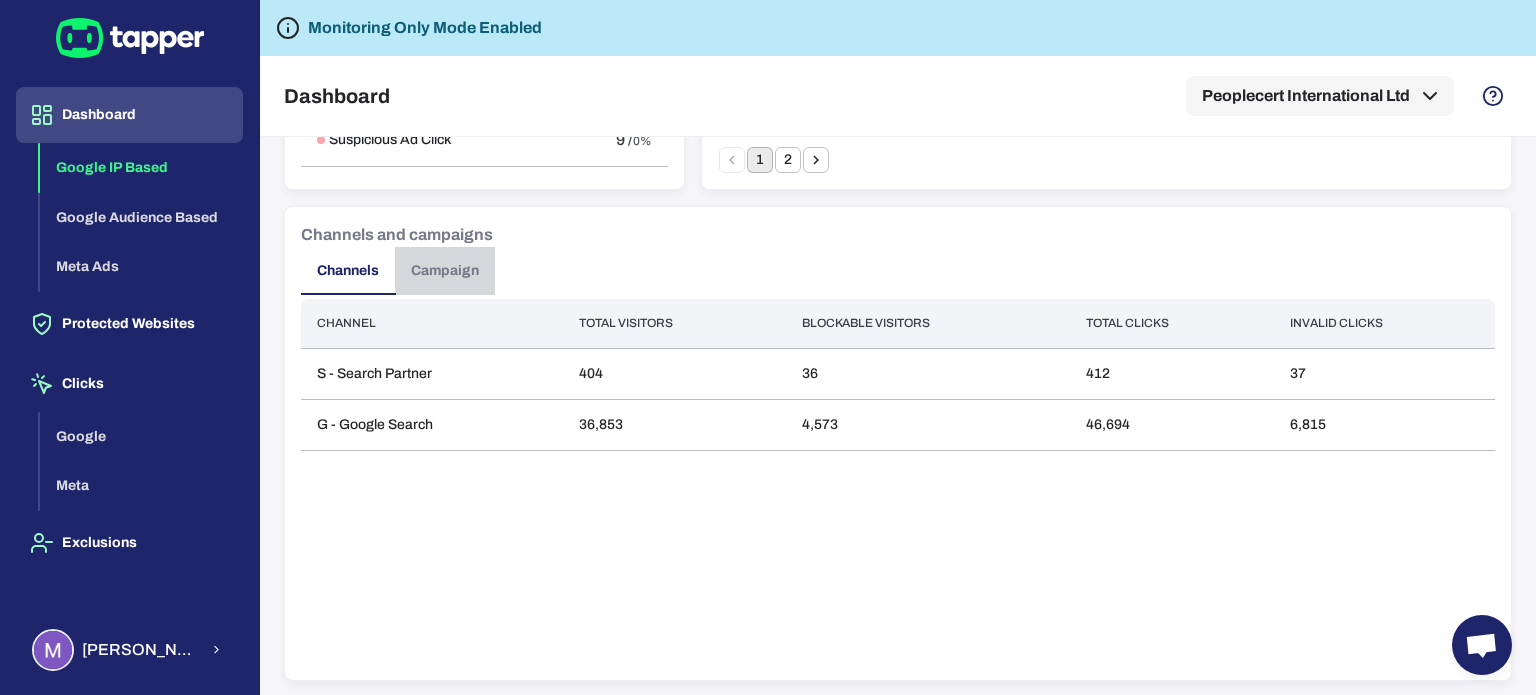drag, startPoint x: 479, startPoint y: 267, endPoint x: 579, endPoint y: 263, distance: 100.07997 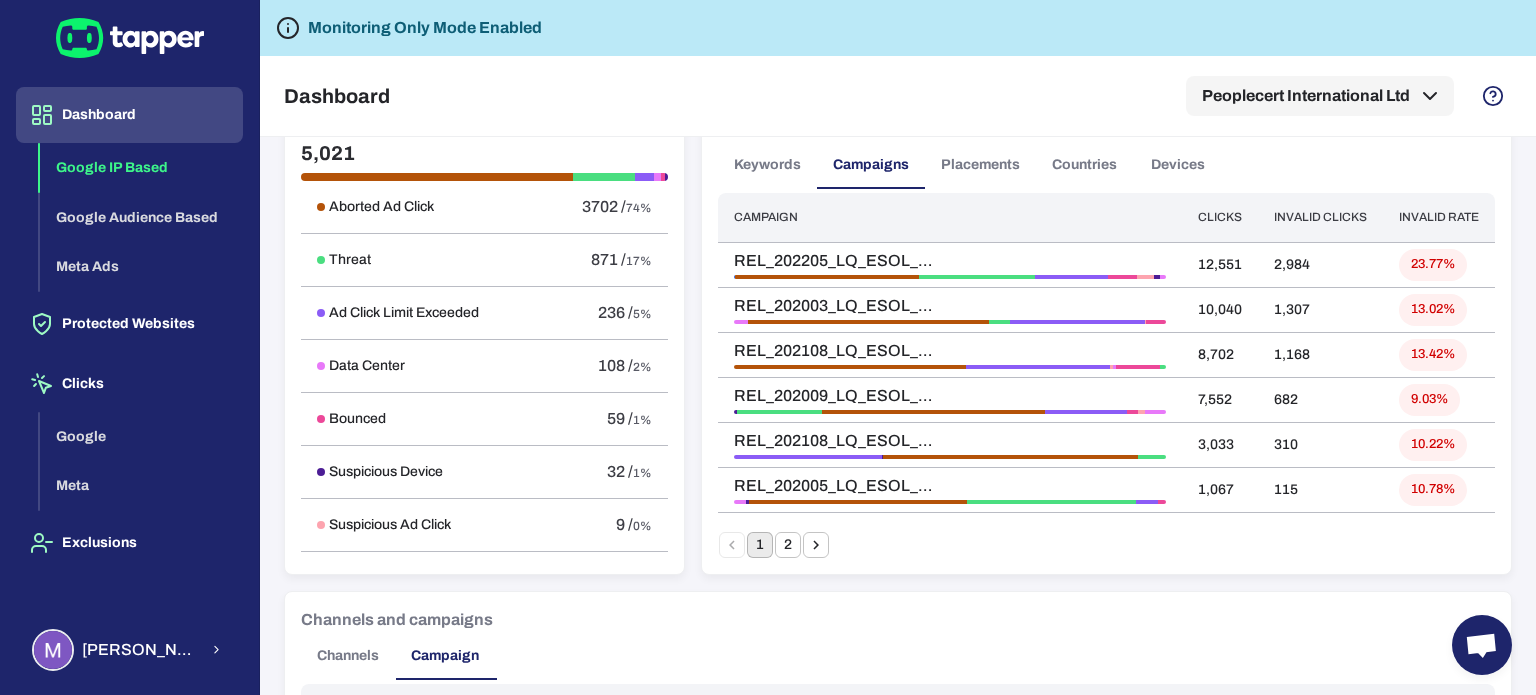 scroll, scrollTop: 1165, scrollLeft: 0, axis: vertical 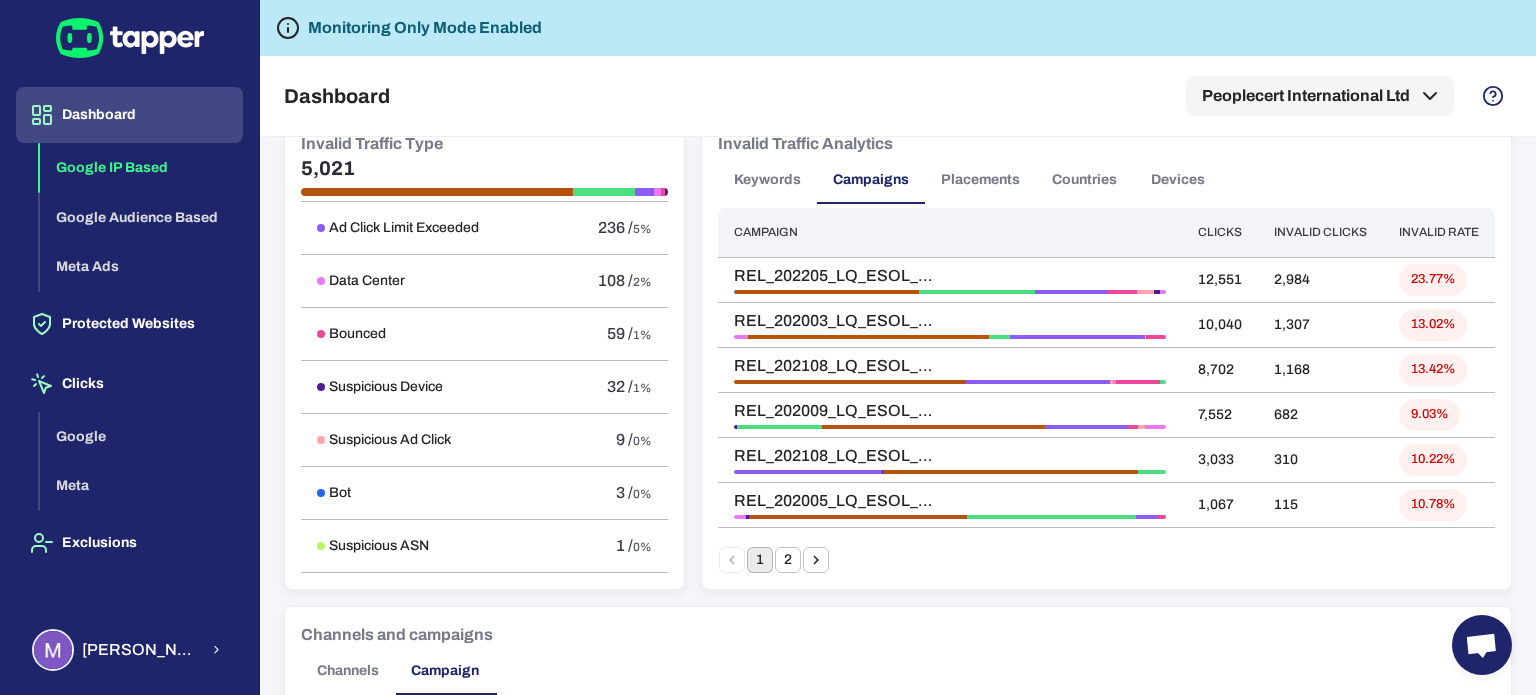 click on "Channels" at bounding box center [348, 671] 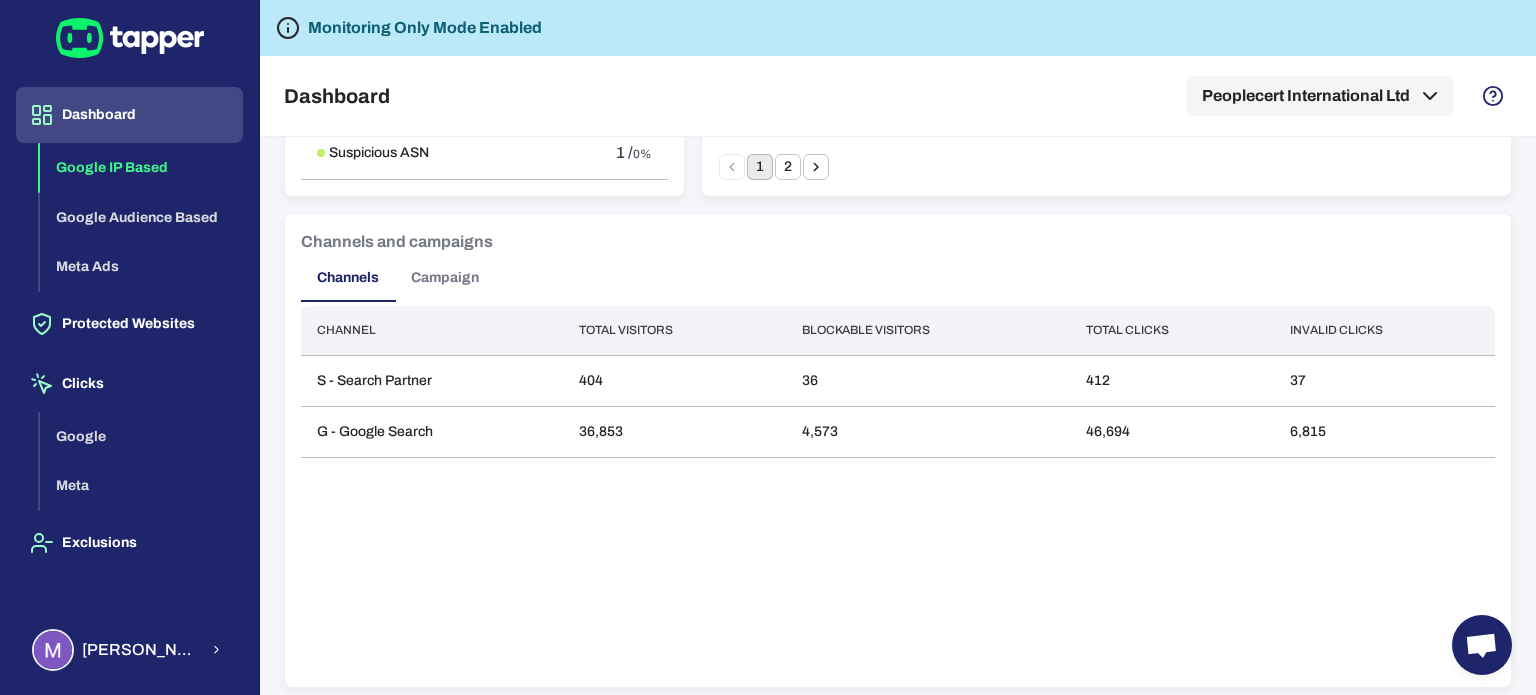 scroll, scrollTop: 1565, scrollLeft: 0, axis: vertical 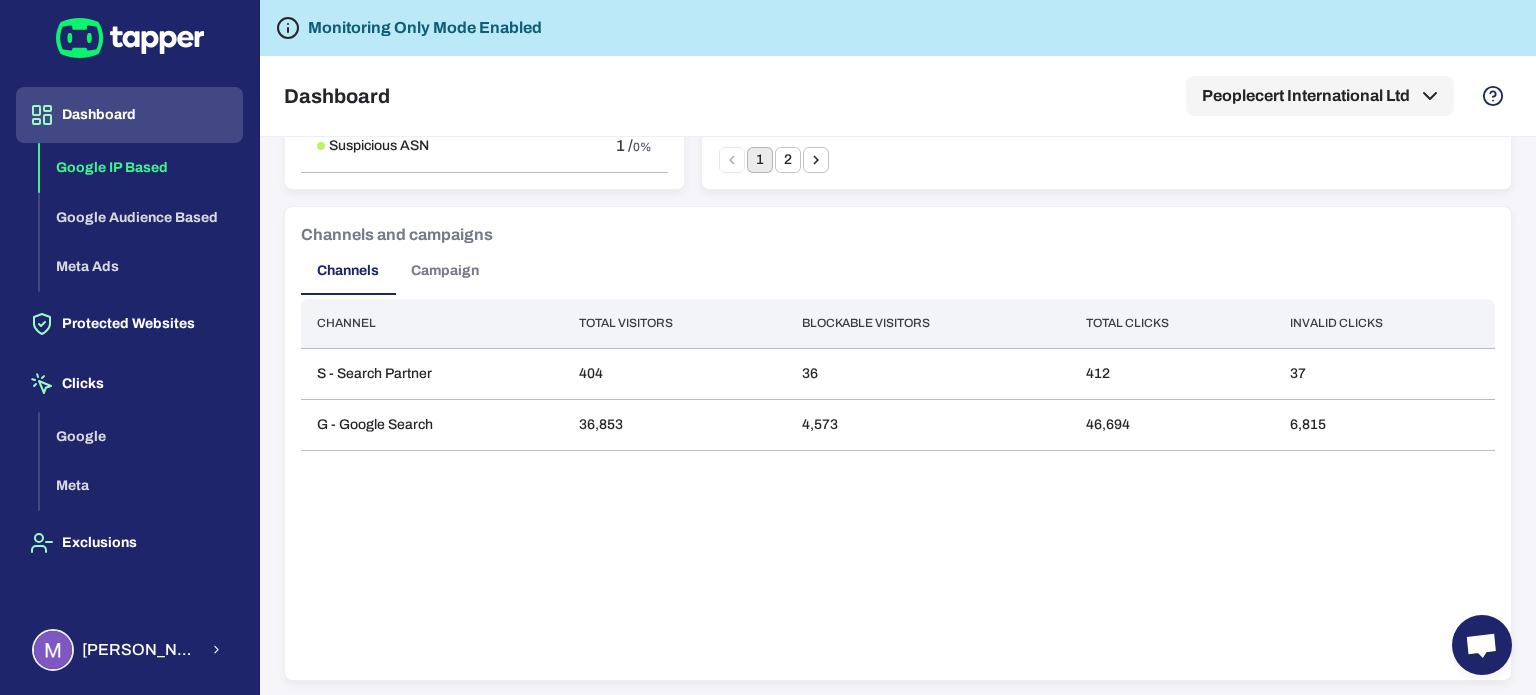 click on "Campaign" at bounding box center [445, 271] 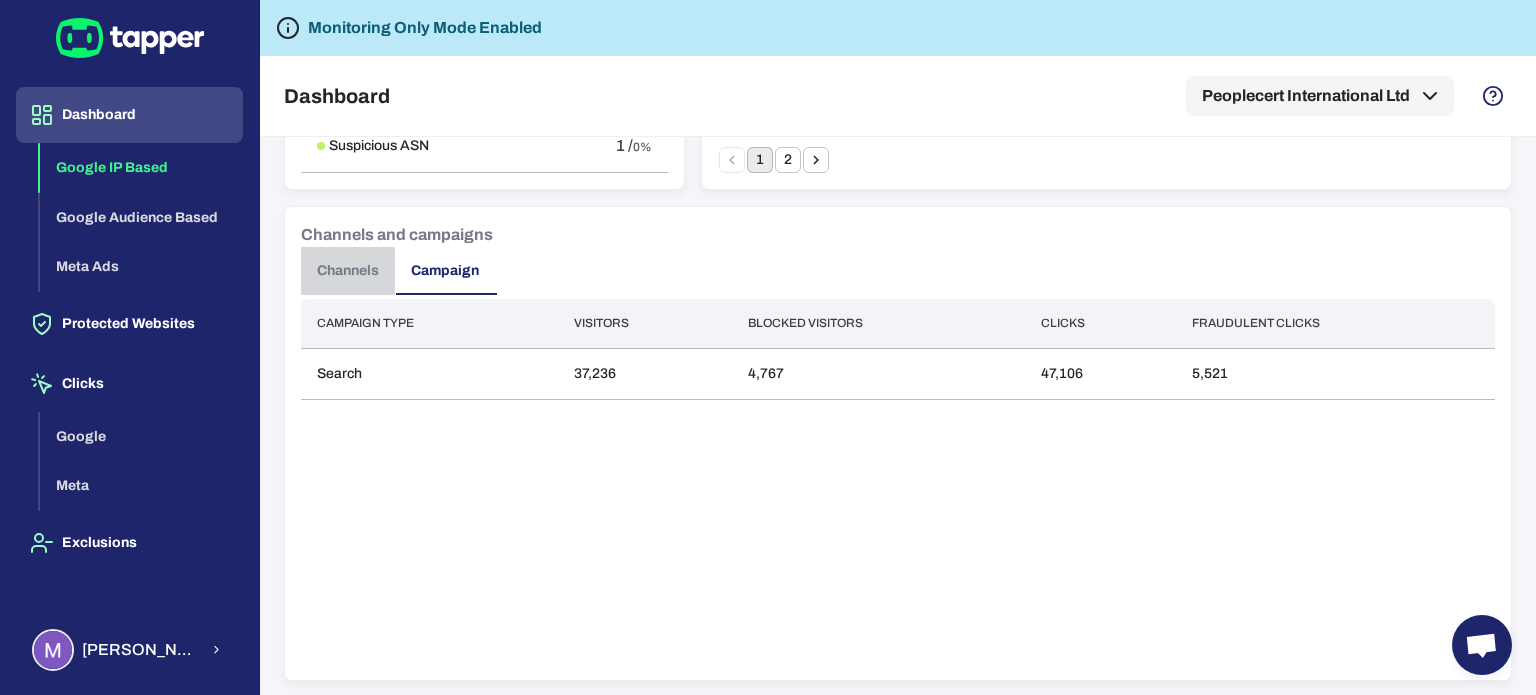 drag, startPoint x: 336, startPoint y: 271, endPoint x: 458, endPoint y: 275, distance: 122.06556 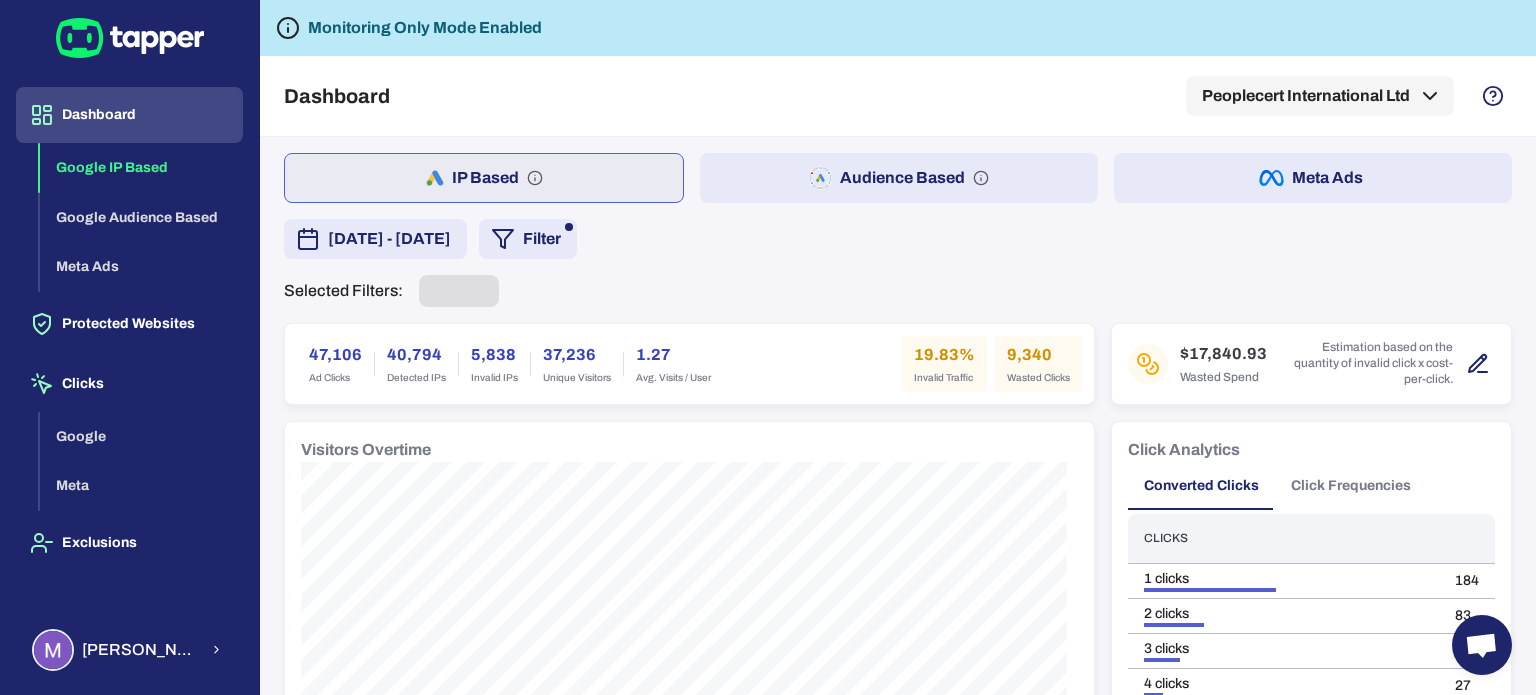 scroll, scrollTop: 0, scrollLeft: 0, axis: both 